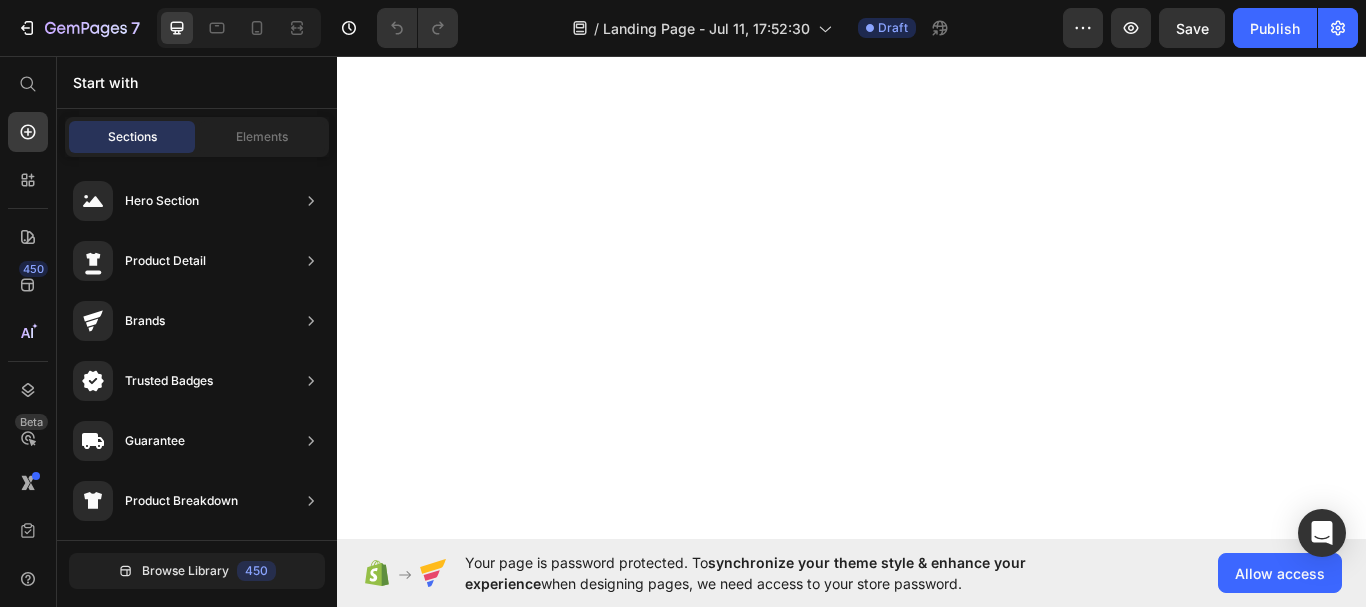 scroll, scrollTop: 0, scrollLeft: 0, axis: both 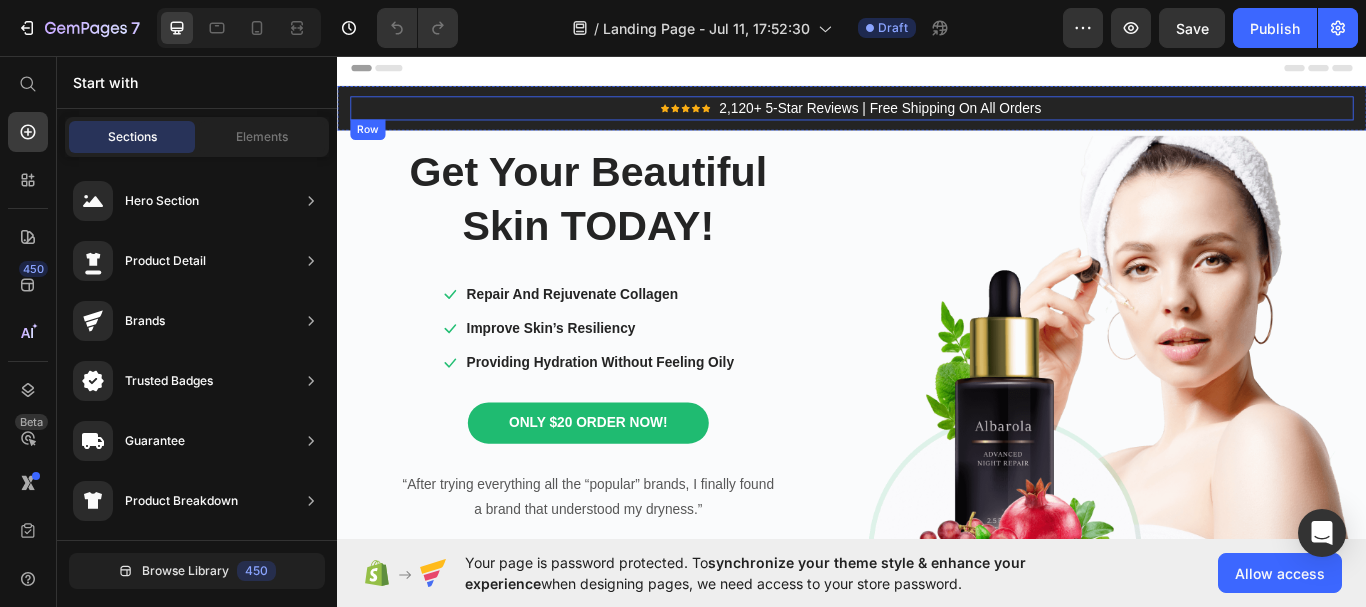 click on "Icon                Icon                Icon                Icon                Icon Icon List Hoz" at bounding box center (743, 118) 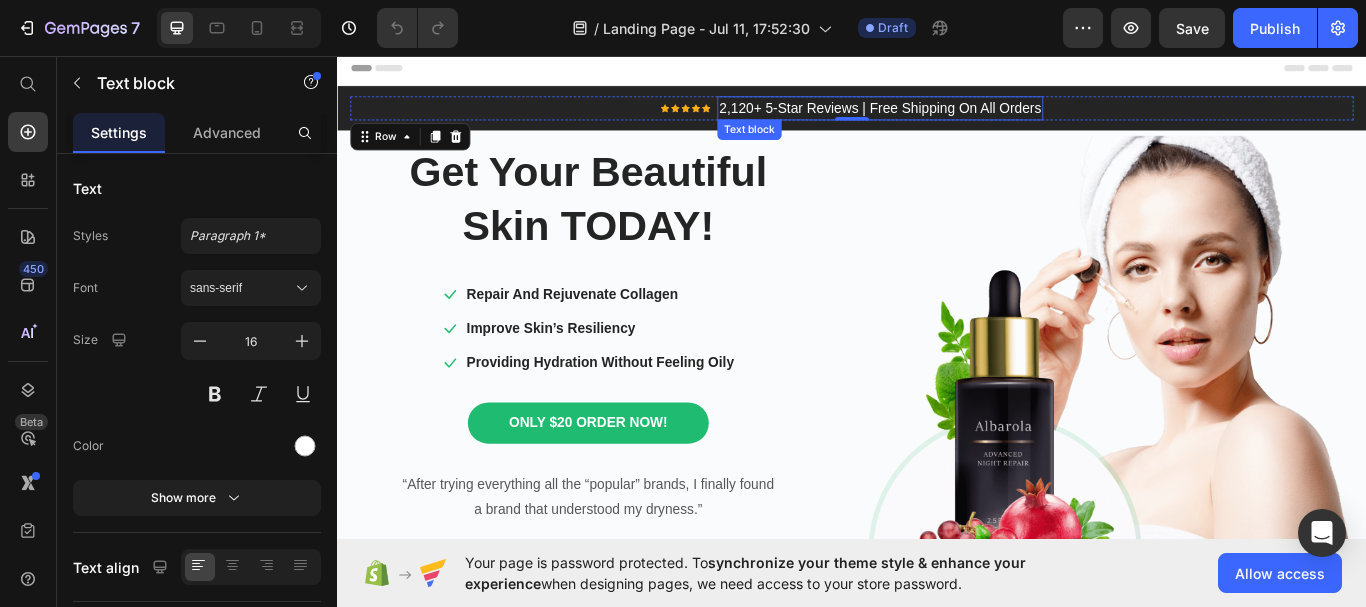 click on "Icon                Icon                Icon                Icon                Icon Icon List Hoz 2,120+ 5-Star Reviews | Free Shipping On All Orders Text block Row   0 Section 1" at bounding box center [937, 118] 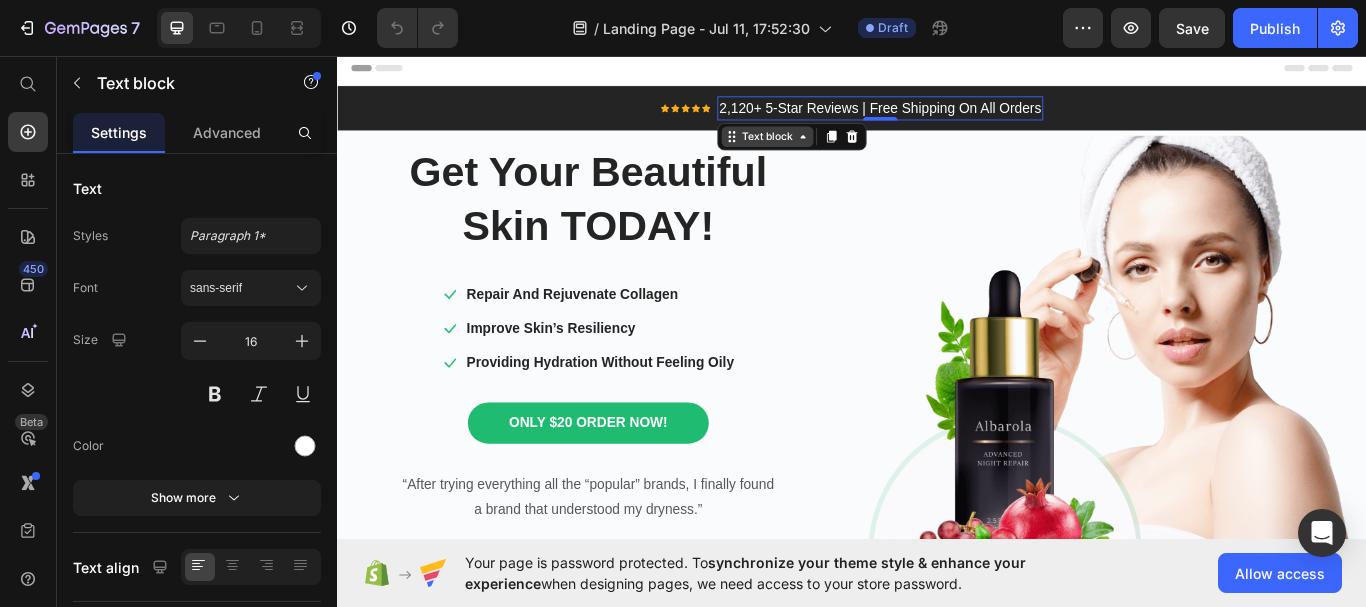 click on "Text block" at bounding box center (838, 151) 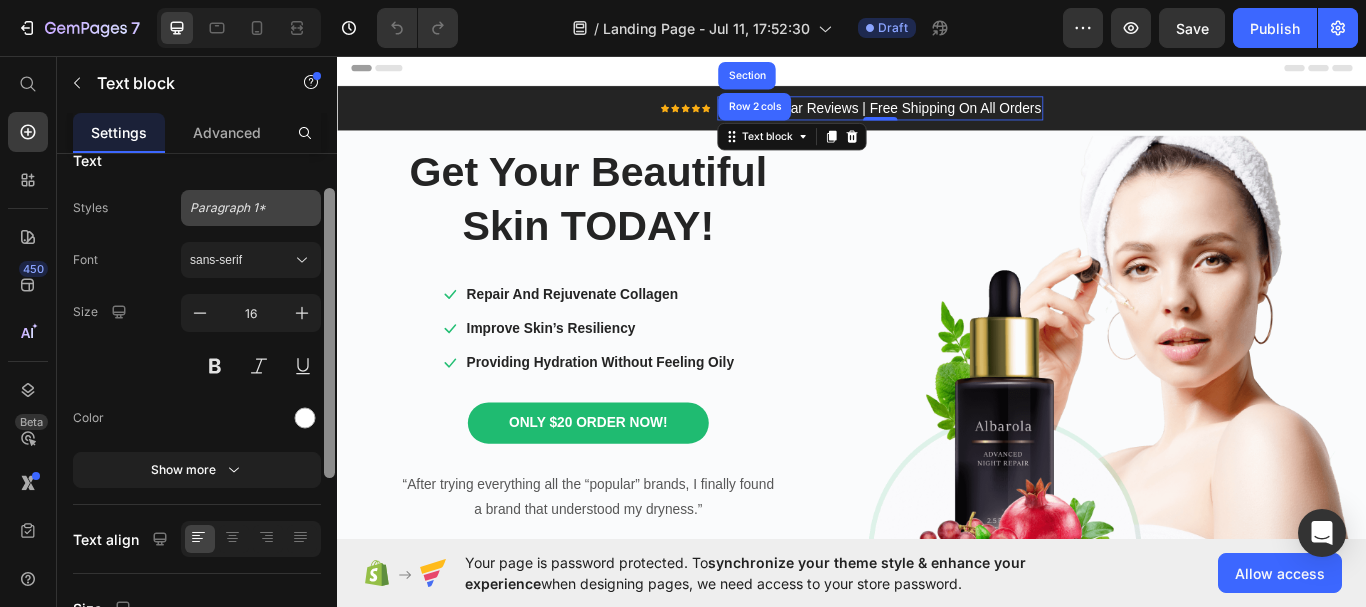 scroll, scrollTop: 0, scrollLeft: 0, axis: both 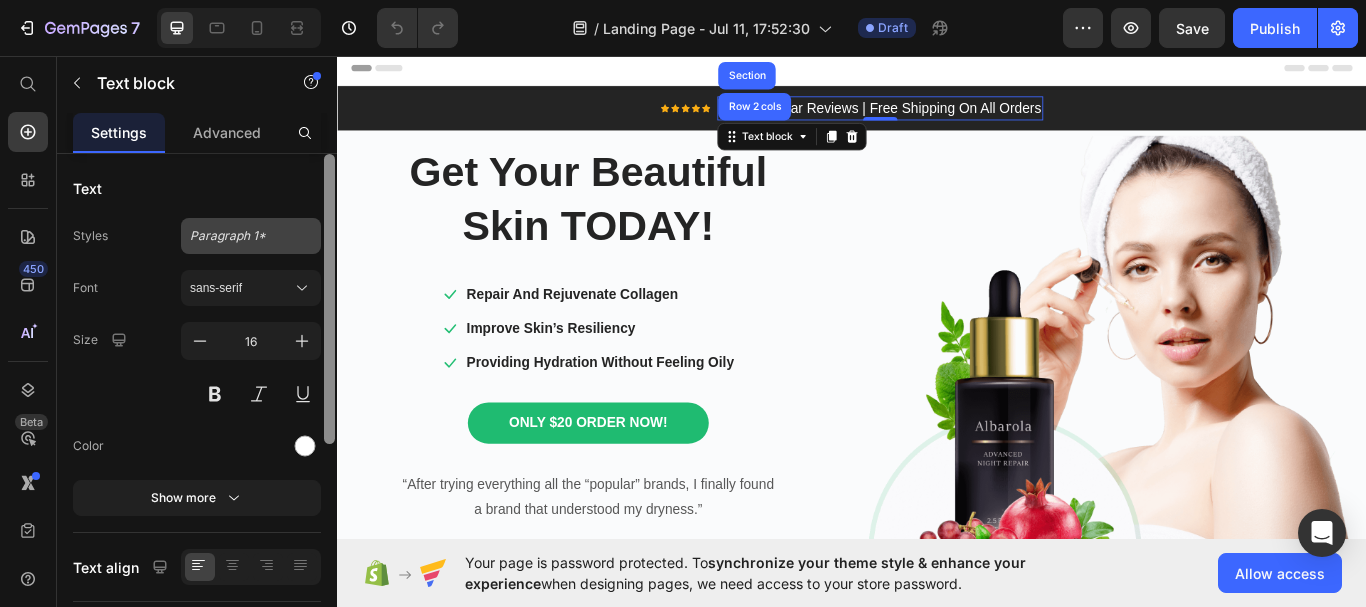drag, startPoint x: 328, startPoint y: 258, endPoint x: 276, endPoint y: 232, distance: 58.137768 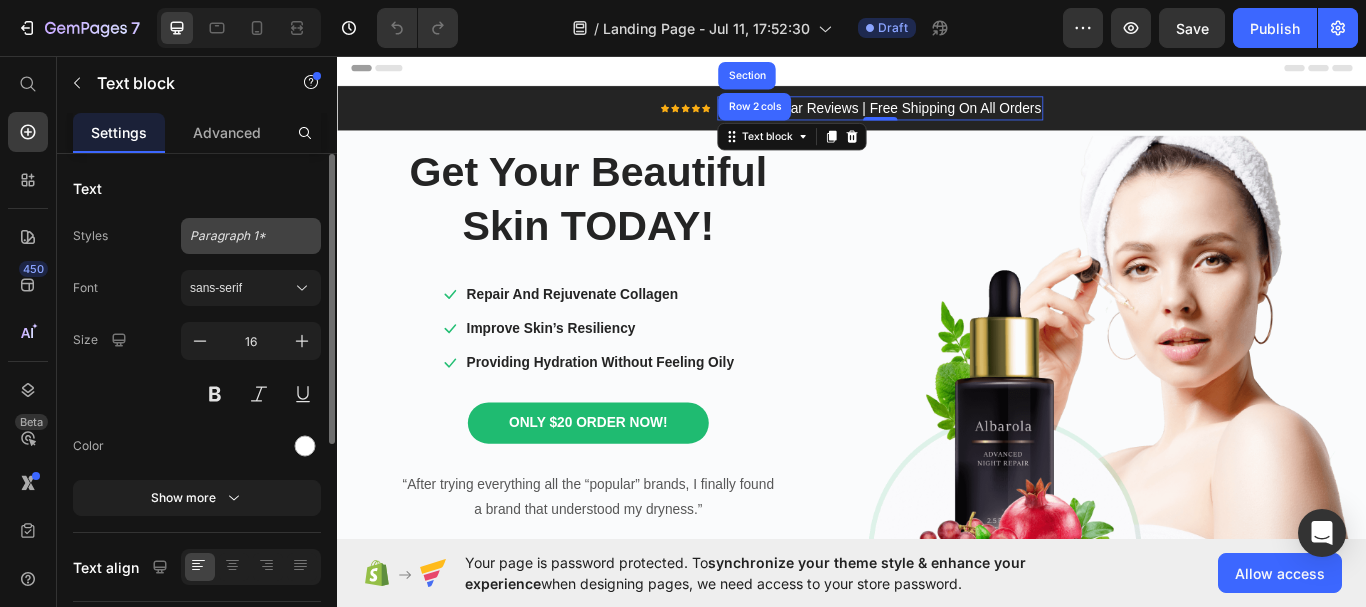 click on "Paragraph 1*" at bounding box center [239, 236] 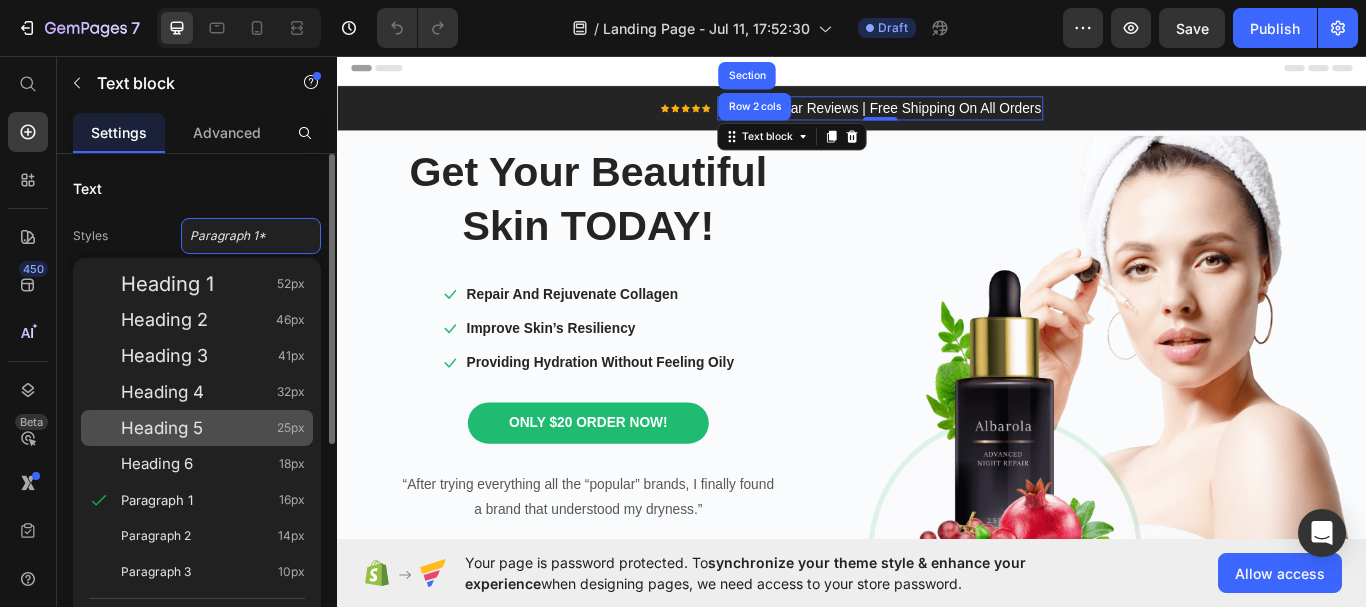 click on "25px" at bounding box center (291, 428) 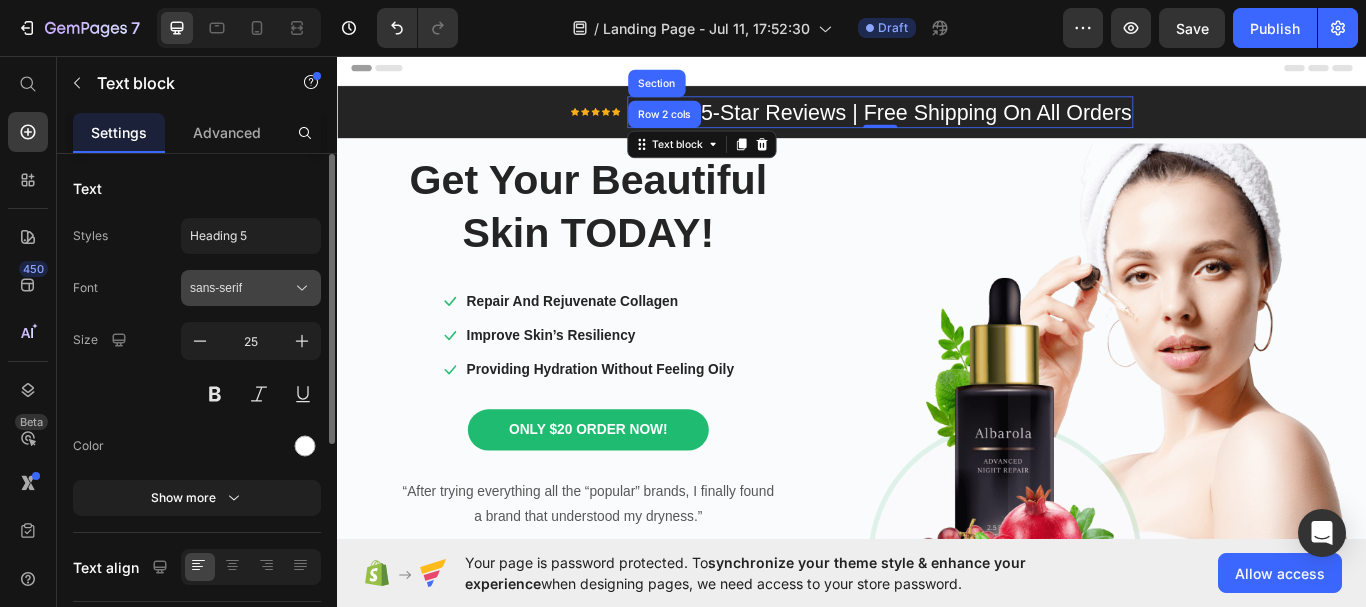 click 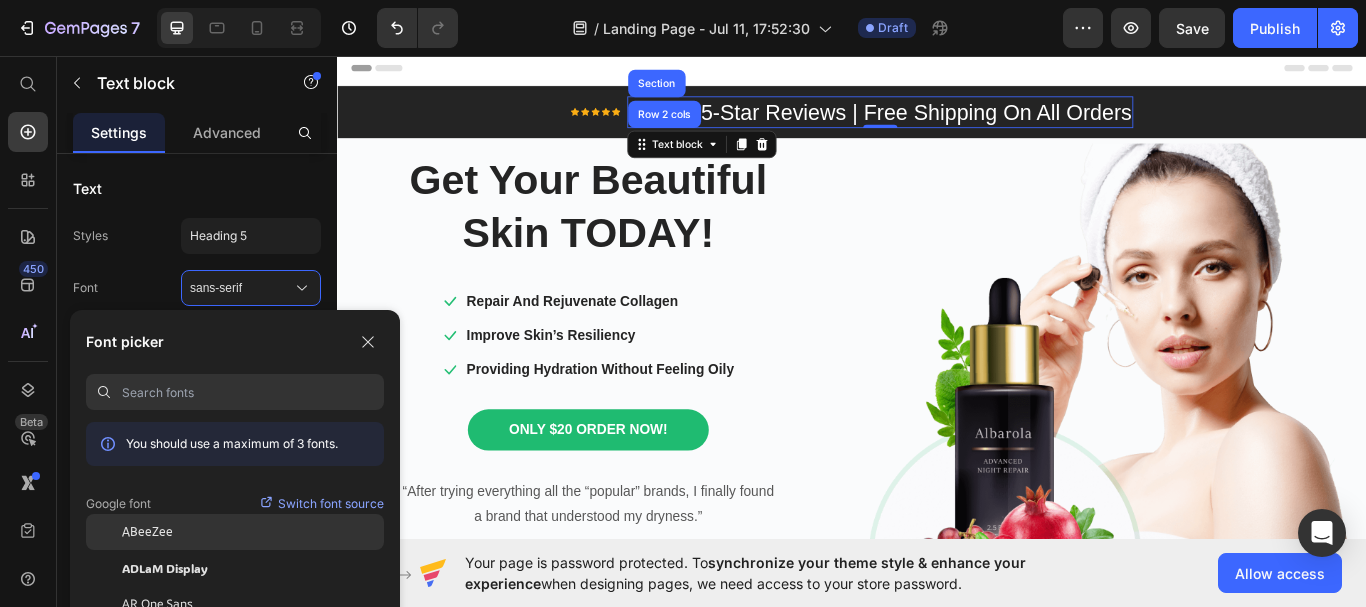 click on "ABeeZee" at bounding box center [147, 532] 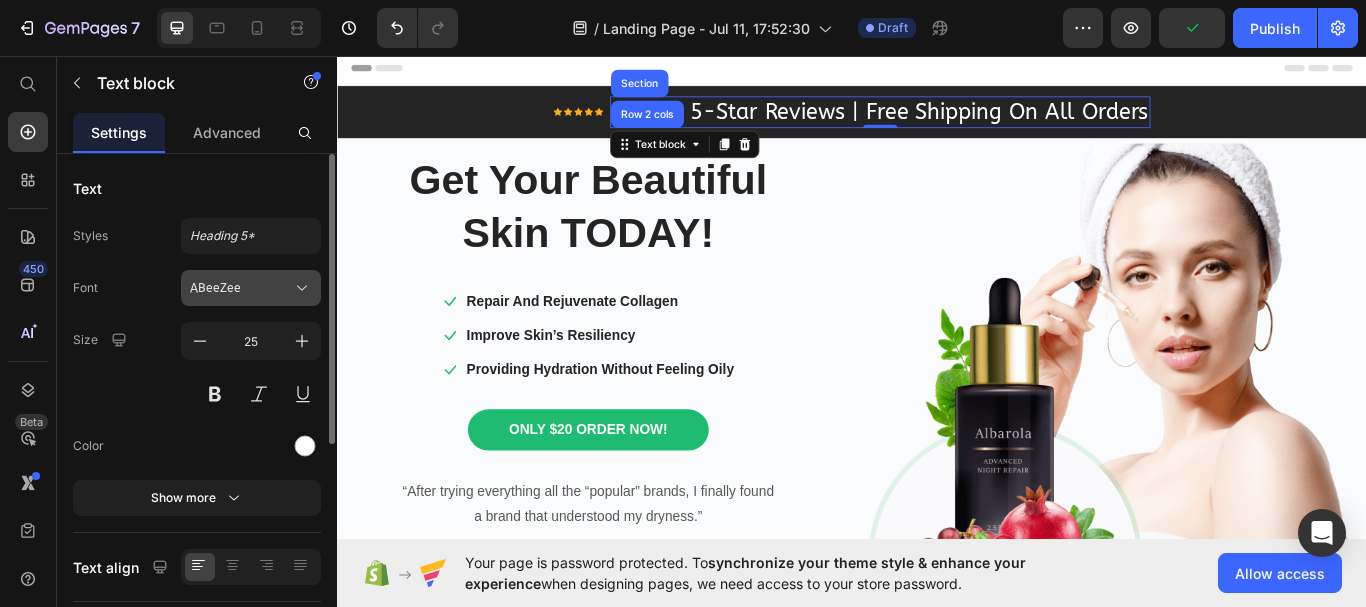 click 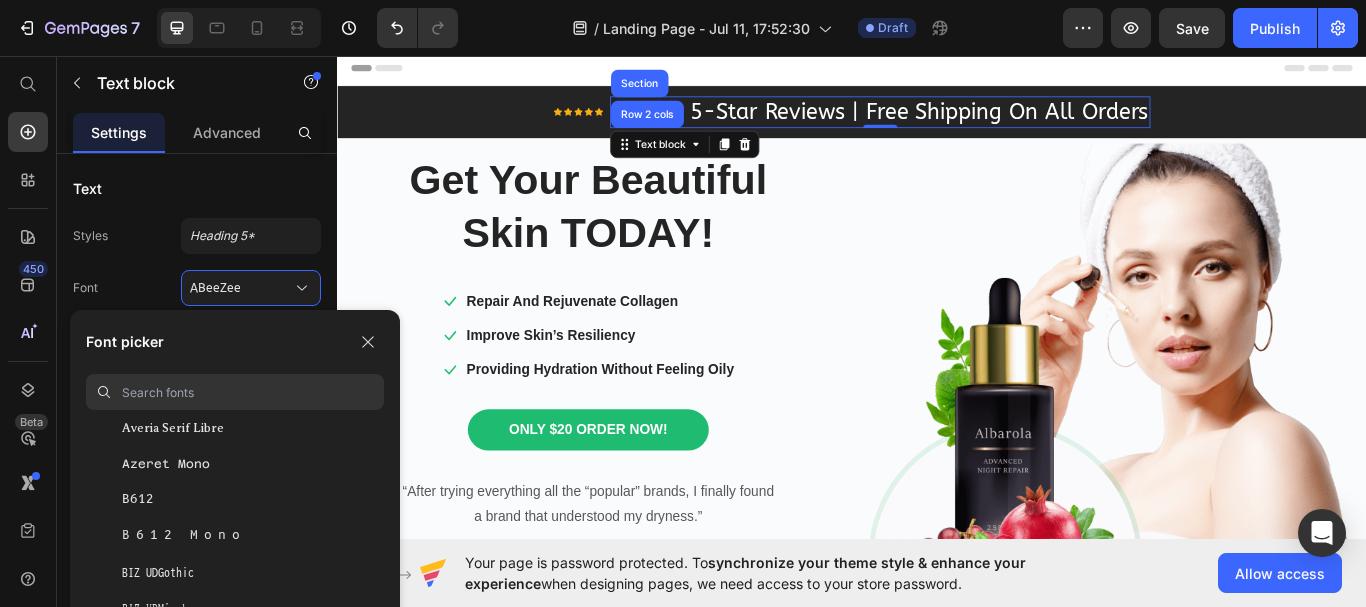 scroll, scrollTop: 4762, scrollLeft: 0, axis: vertical 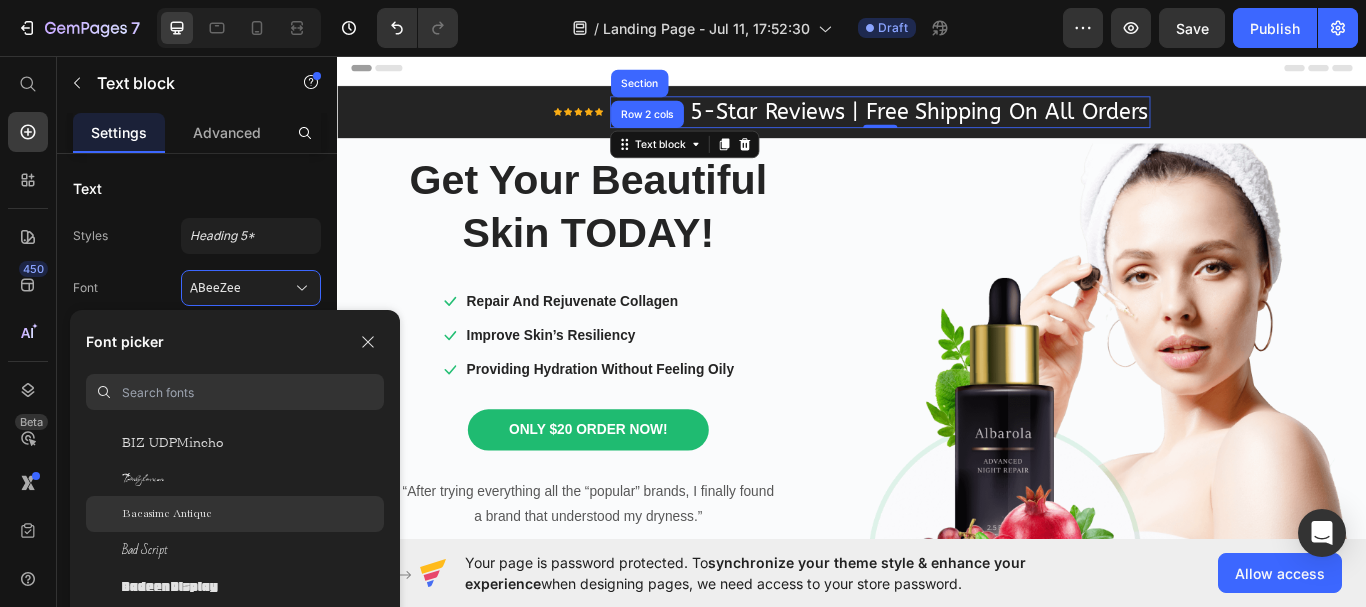 click on "Bacasime Antique" 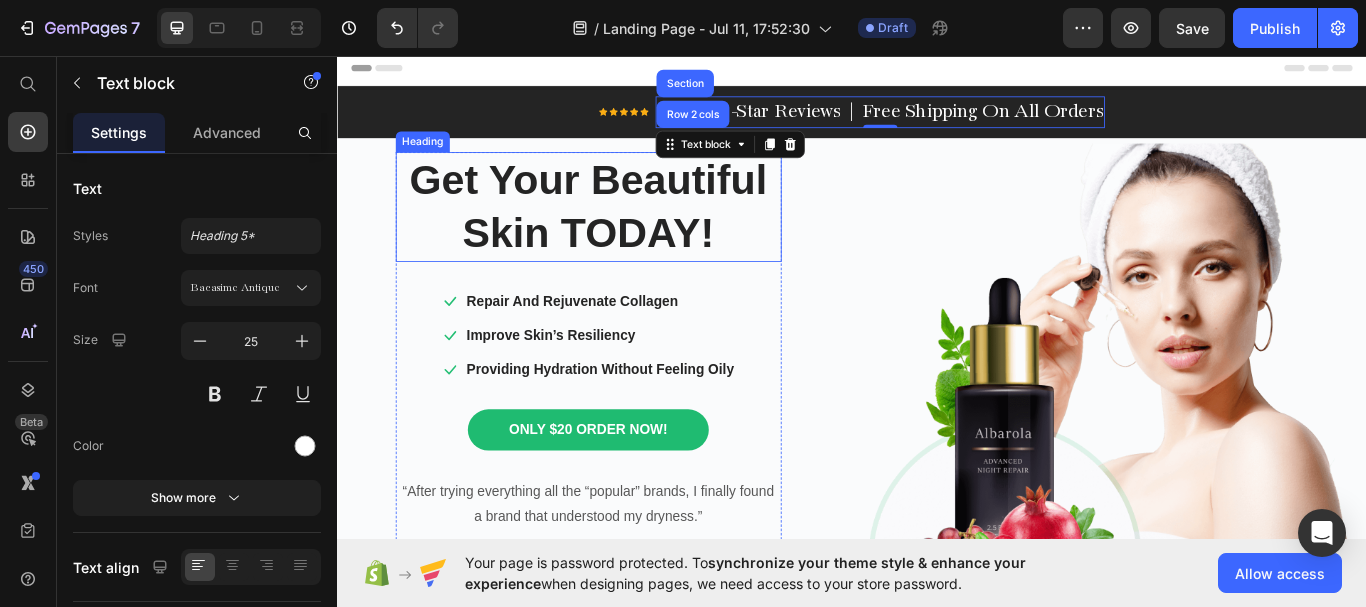 click on "Get Your Beautiful Skin TODAY!" at bounding box center [630, 233] 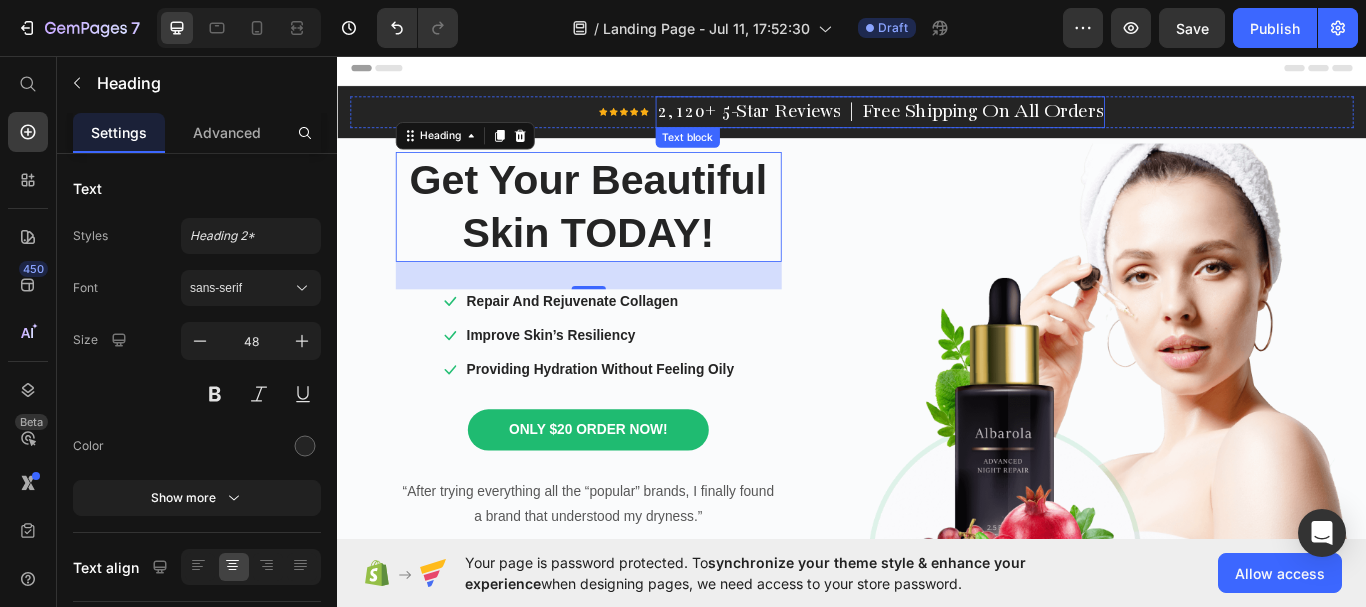 click on "2,120+ 5-Star Reviews | Free Shipping On All Orders" at bounding box center [970, 122] 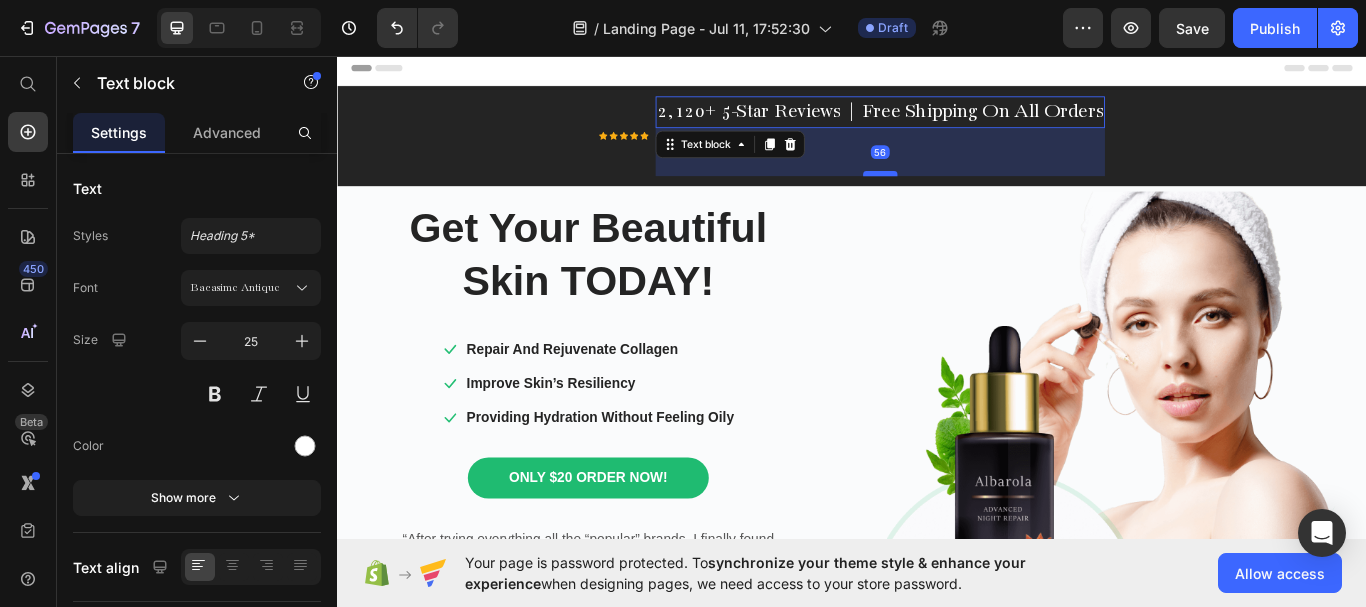 drag, startPoint x: 967, startPoint y: 137, endPoint x: 976, endPoint y: 193, distance: 56.718605 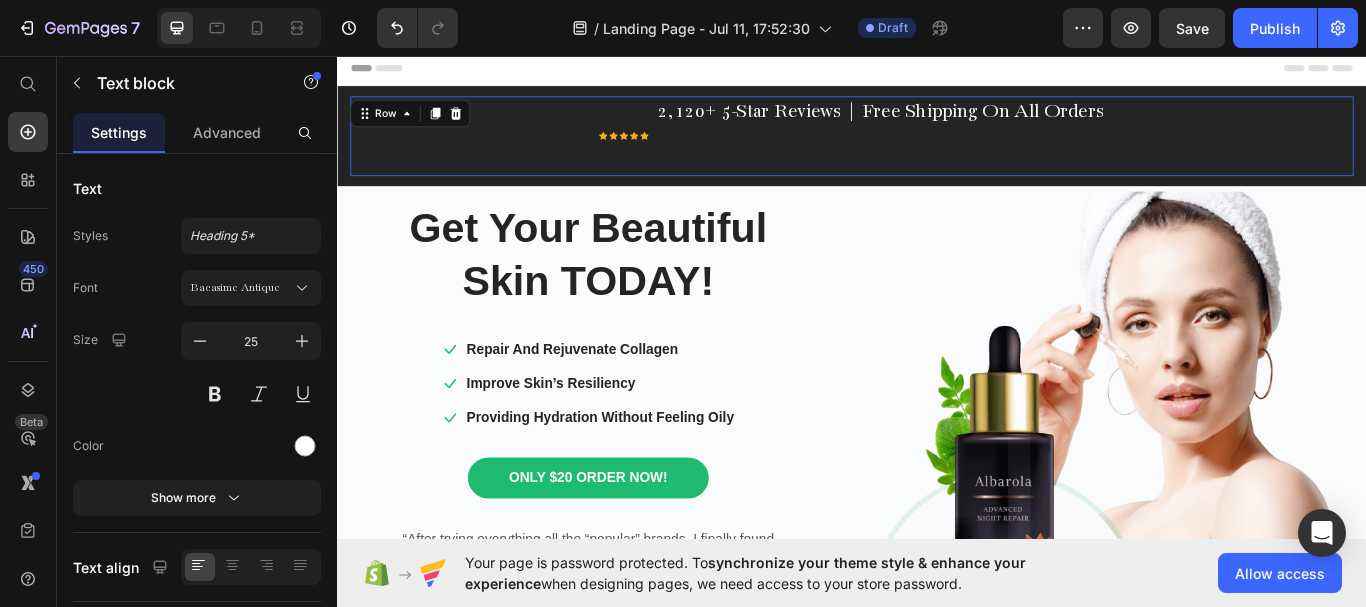 click on "Icon                Icon                Icon                Icon                Icon Icon List Hoz 2,120+ 5-Star Reviews | Free Shipping On All Orders Text block Row   0" at bounding box center (937, 150) 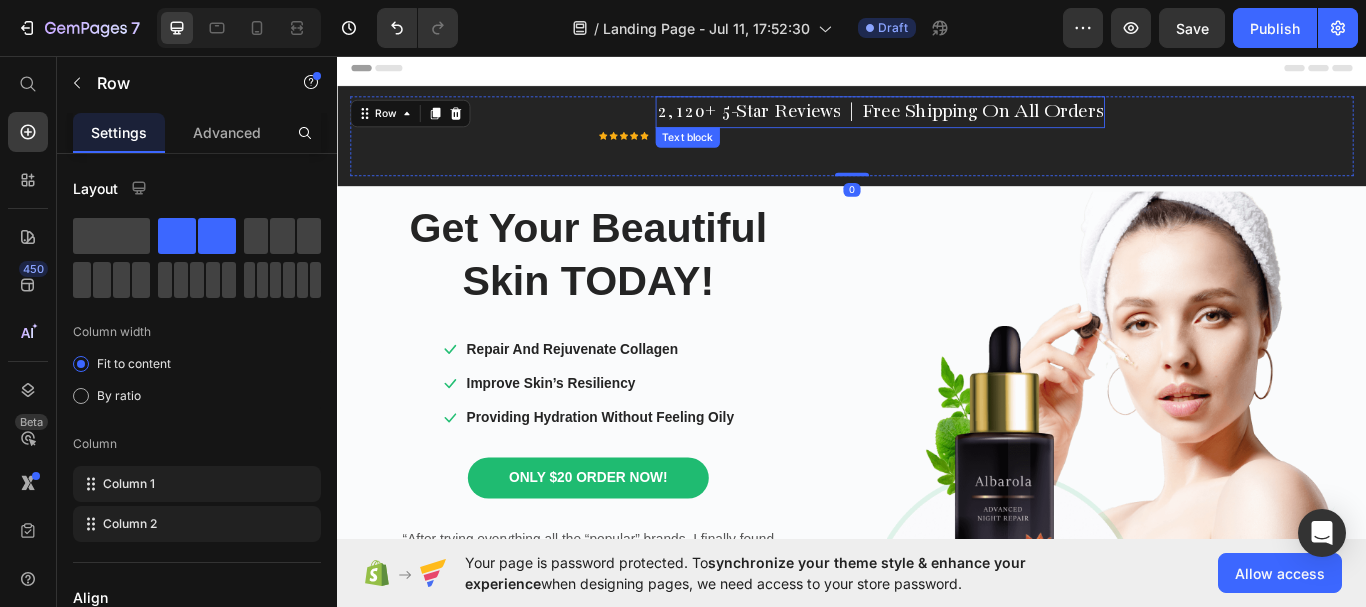 click on "2,120+ 5-Star Reviews | Free Shipping On All Orders" at bounding box center (970, 122) 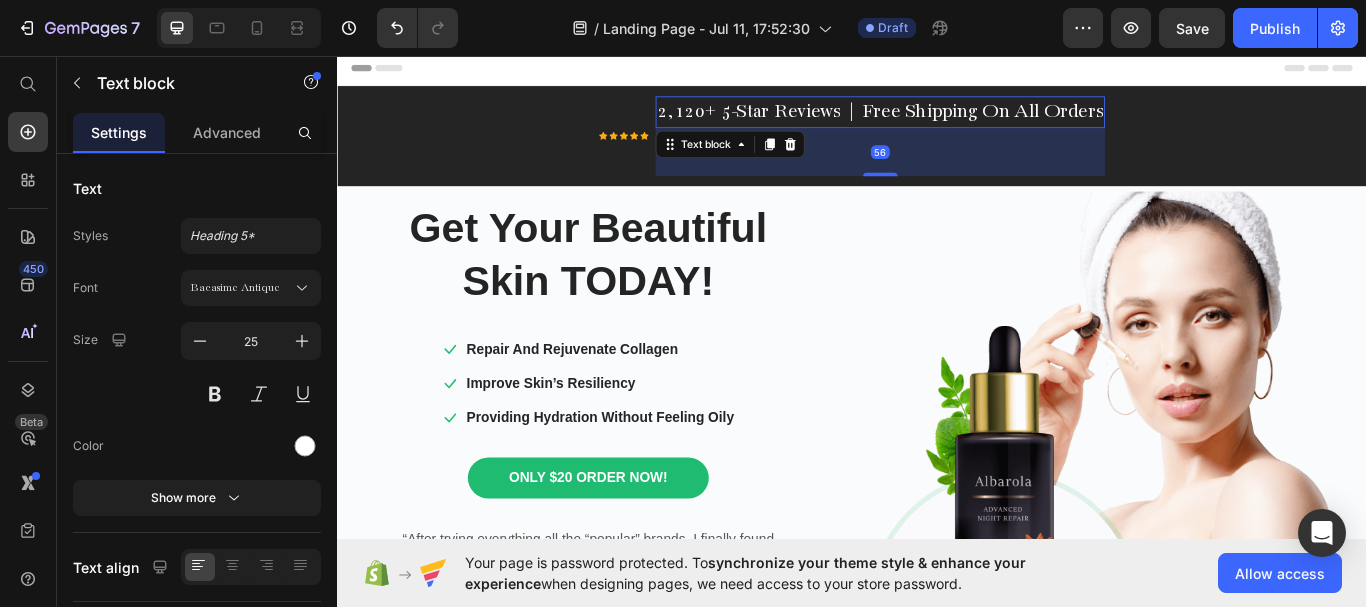 click on "2,120+ 5-Star Reviews | Free Shipping On All Orders" at bounding box center [970, 122] 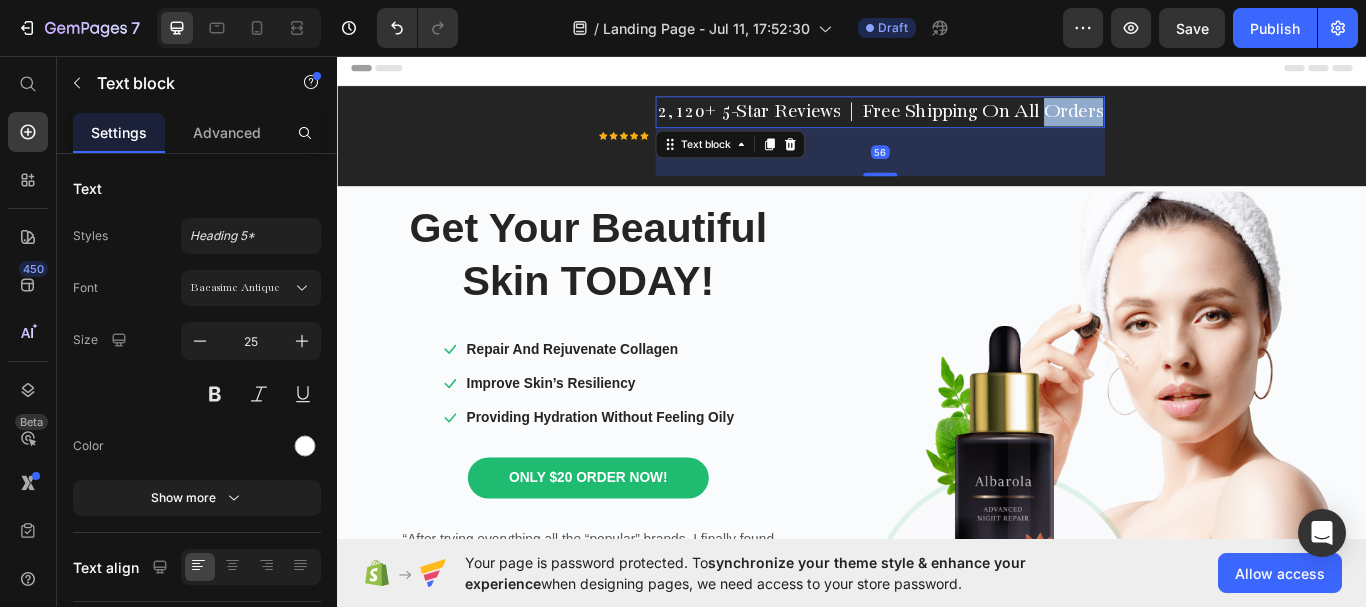 click on "2,120+ 5-Star Reviews | Free Shipping On All Orders" at bounding box center (970, 122) 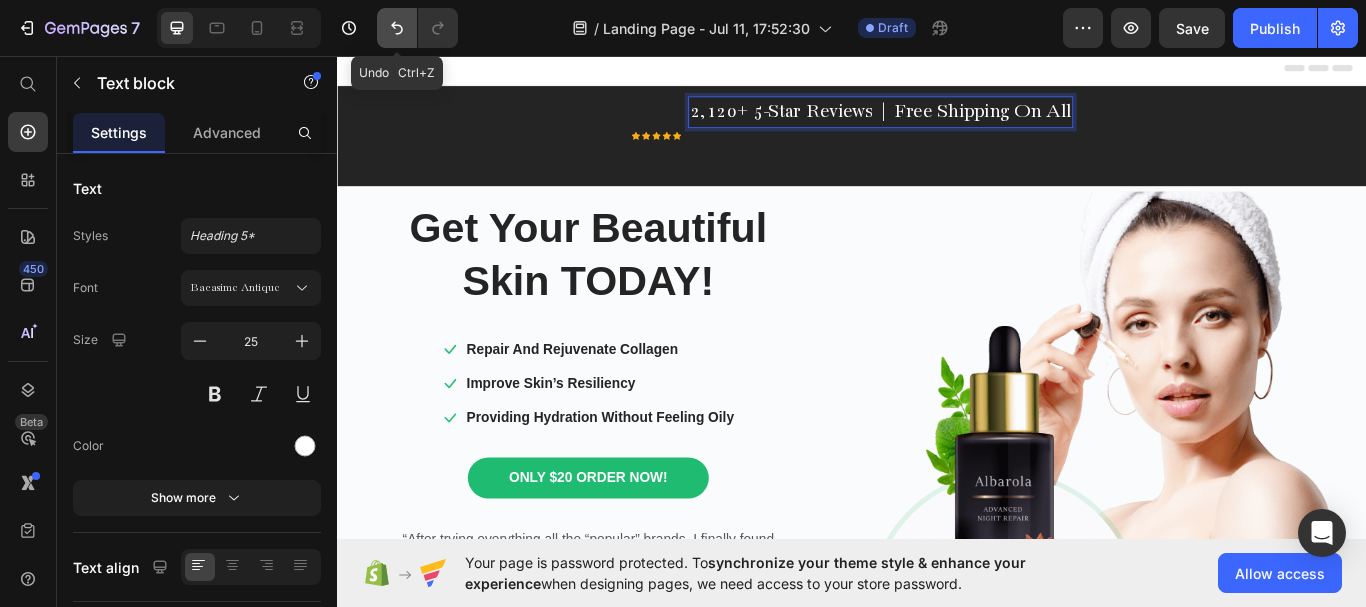 click 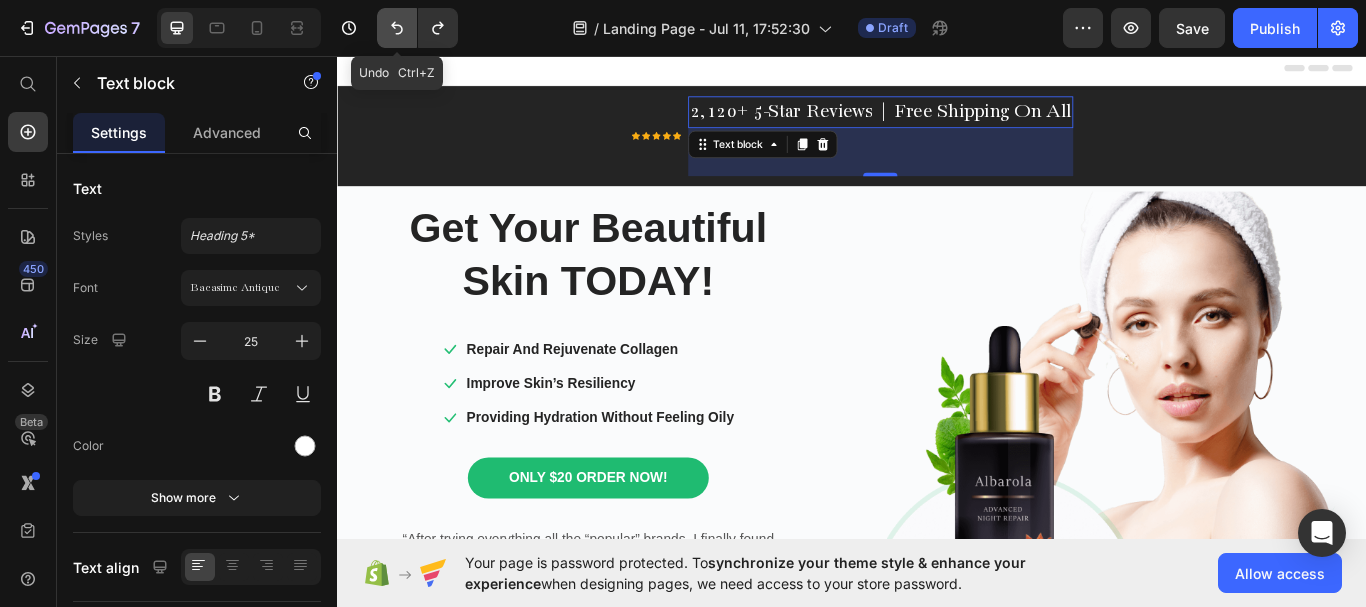 click 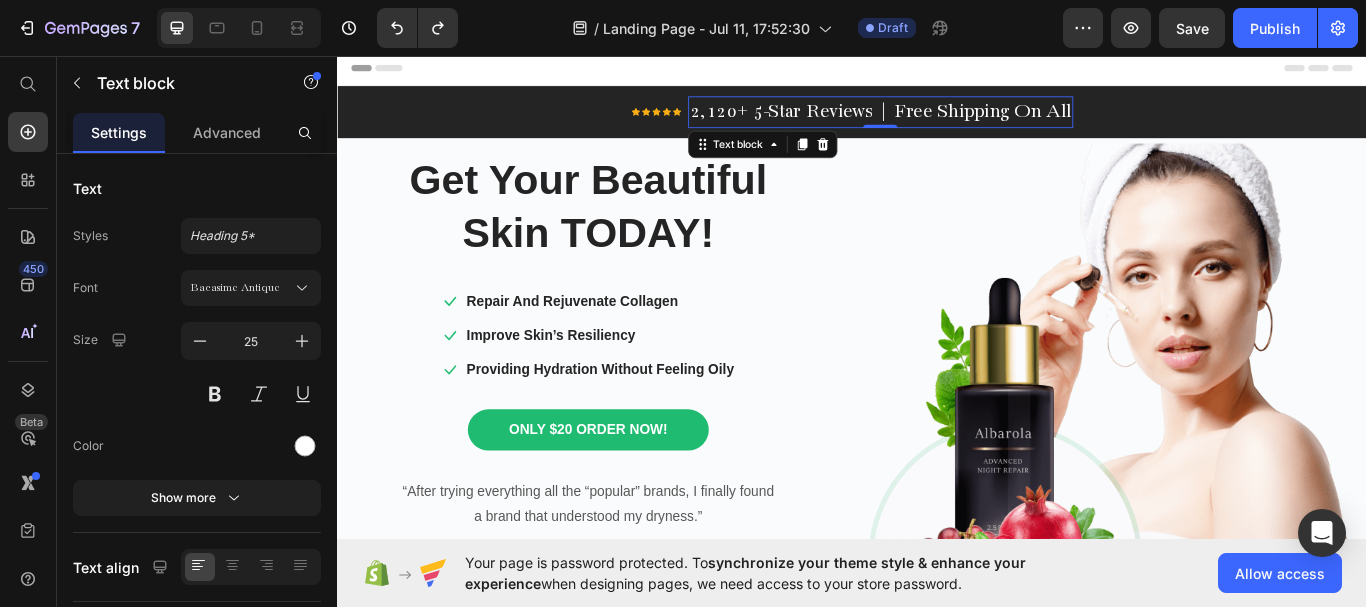click on "2,120+ 5-Star Reviews | Free Shipping On All" at bounding box center (970, 122) 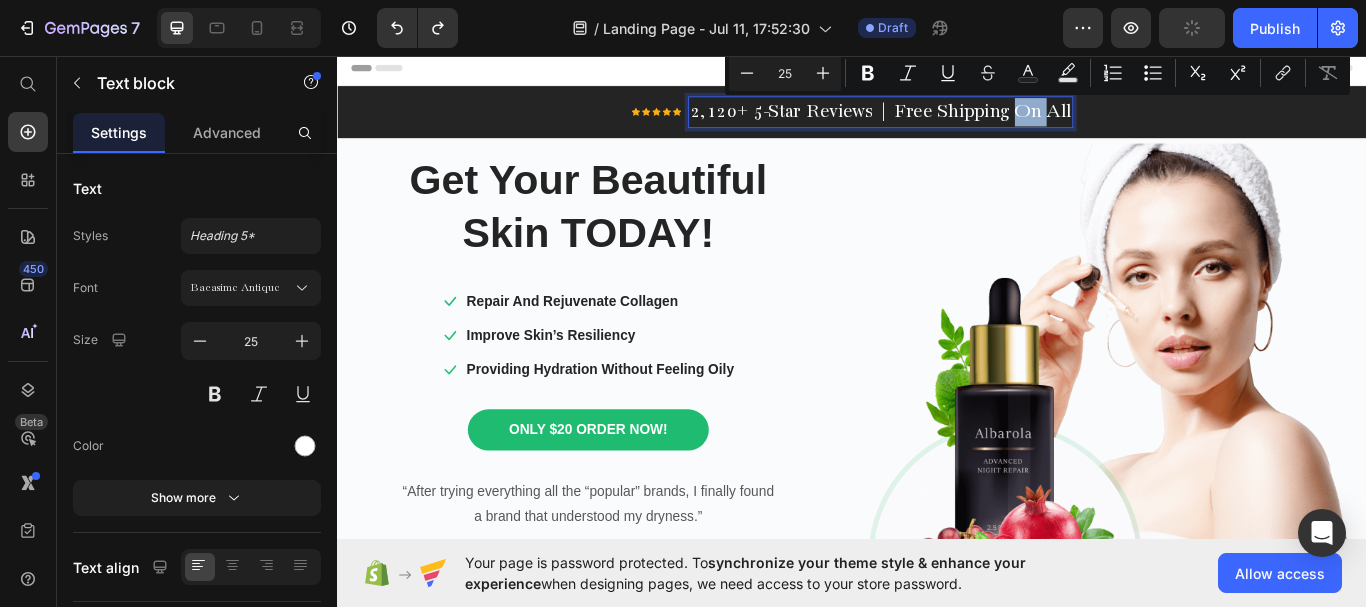click on "2,120+ 5-Star Reviews | Free Shipping On All" at bounding box center [970, 122] 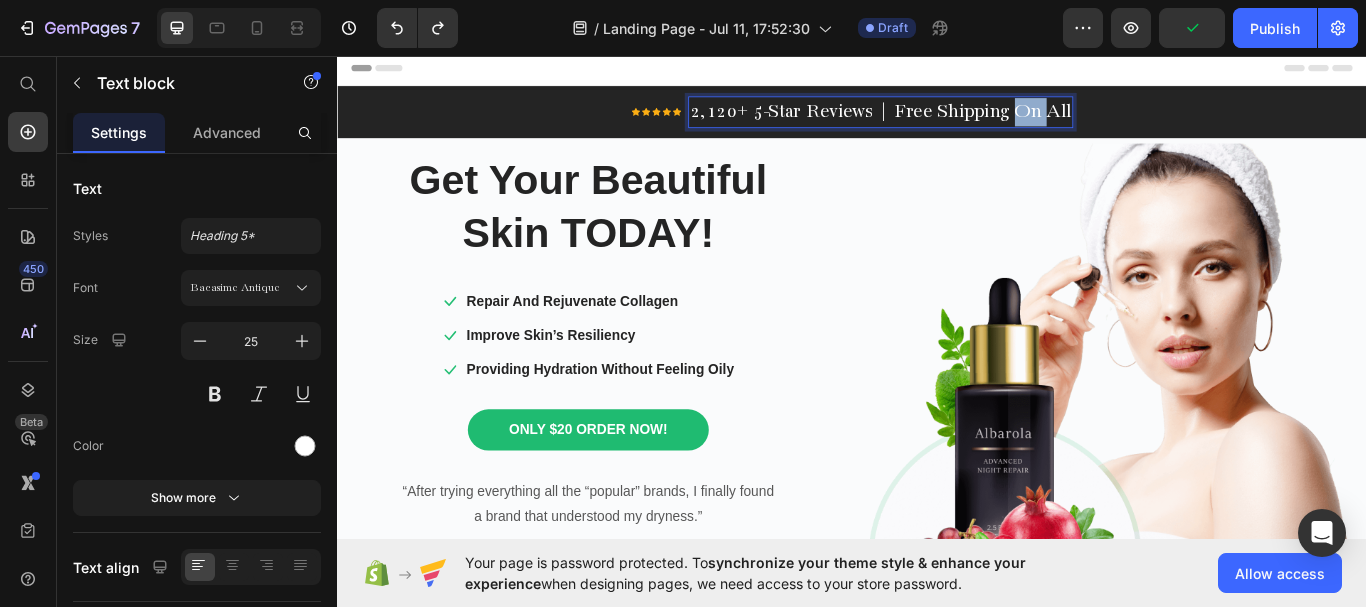 click on "2,120+ 5-Star Reviews | Free Shipping On All" at bounding box center (970, 122) 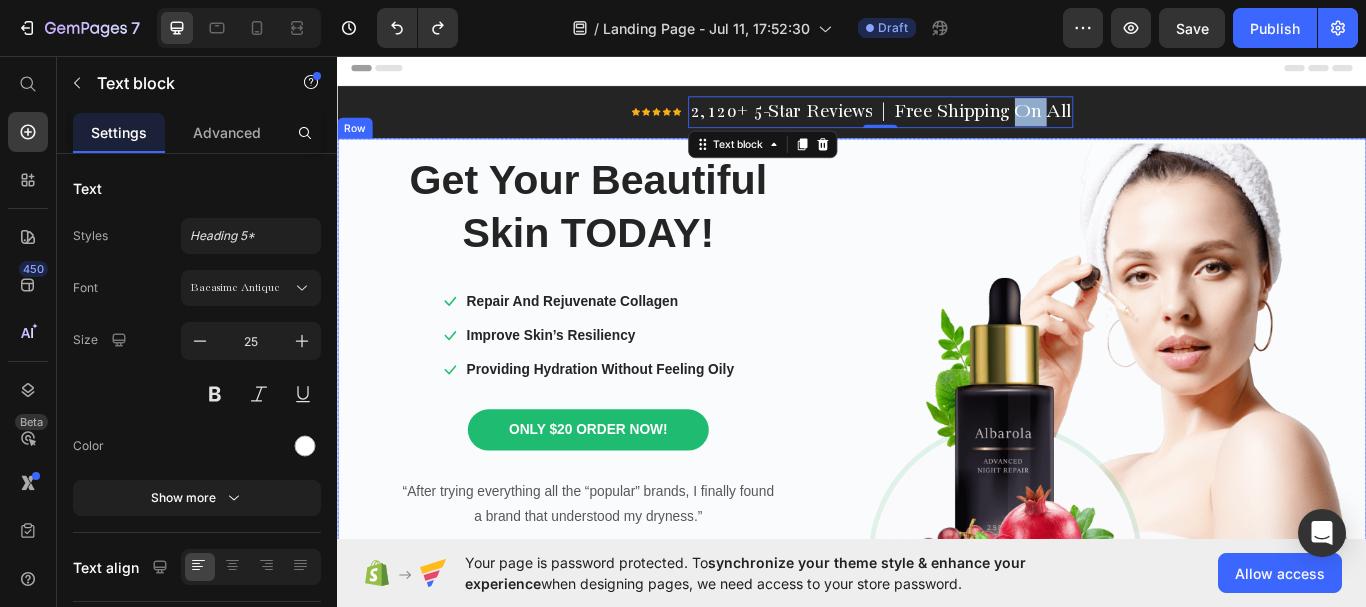 click on "Get Your Beautiful Skin TODAY! Heading Icon Repair And Rejuvenate Collagen Text block Icon Improve Skin’s Resiliency Text block Icon Providing Hydration Without Feeling Oily Text block Icon List ONLY $20 ORDER NOW! Button “After trying everything all the “popular” brands, I finally found a brand that understood my dryness.” Text block Image [PERSON] Text block Icon Icon Icon Icon Icon Icon List Hoz Row Row Row Row Image Row" at bounding box center (937, 408) 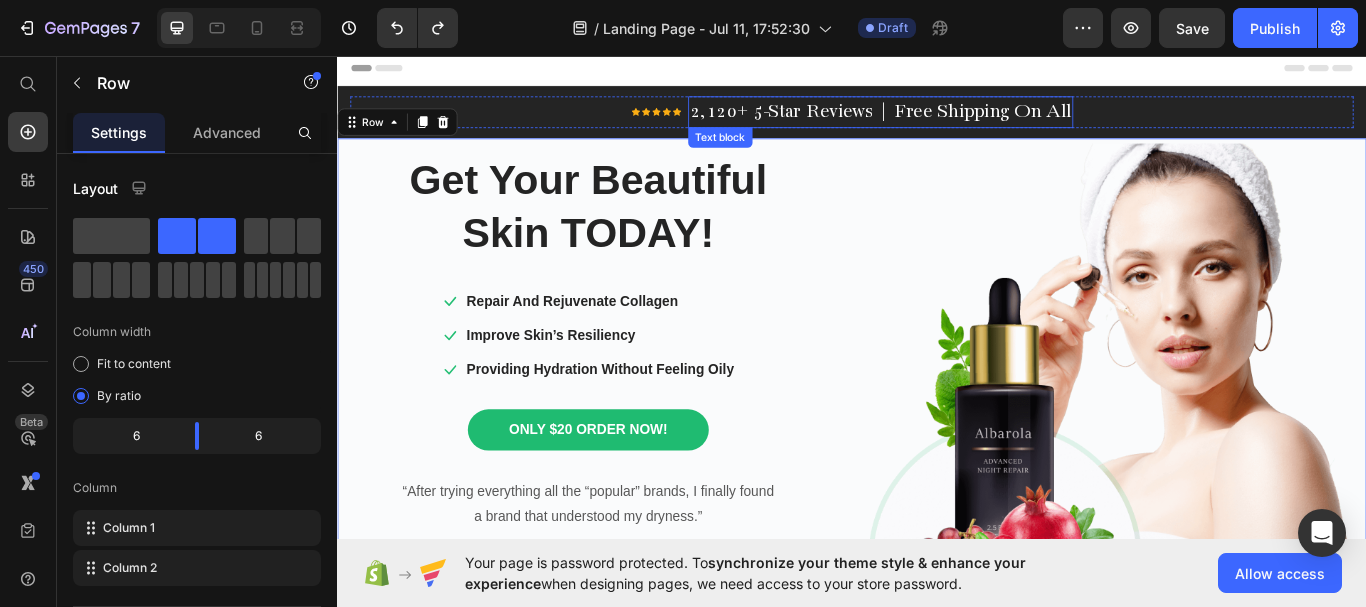 click on "2,120+ 5-Star Reviews | Free Shipping On All" at bounding box center [970, 122] 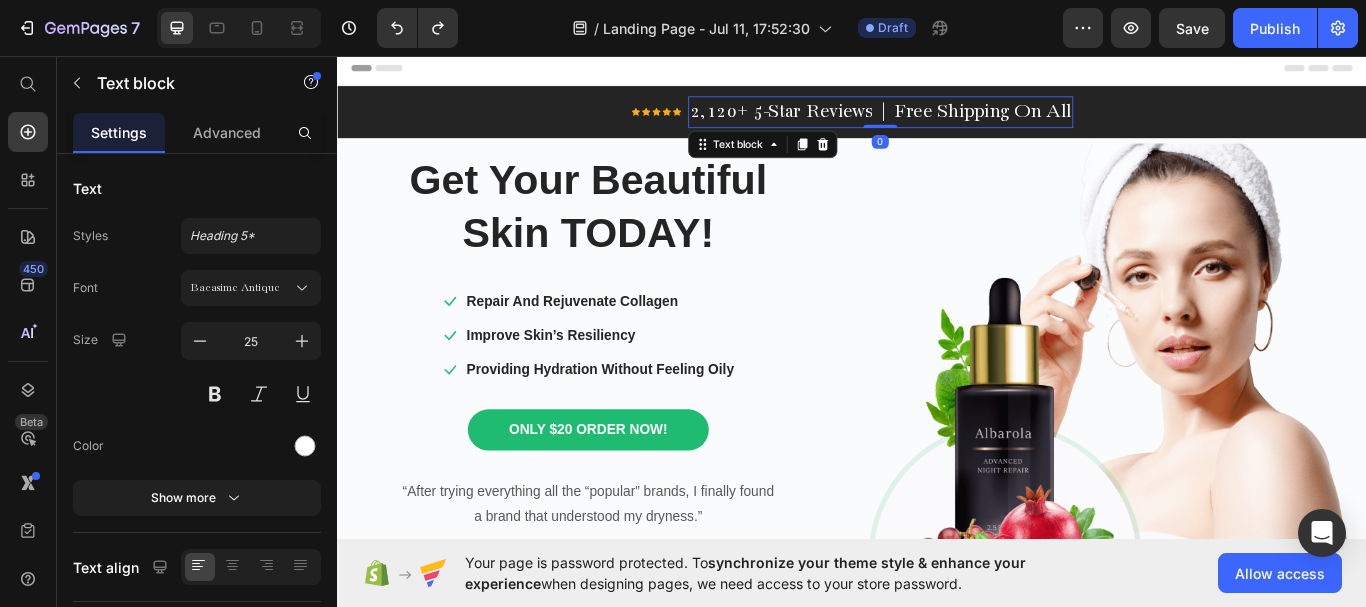 click on "2,120+ 5-Star Reviews | Free Shipping On All" at bounding box center (970, 122) 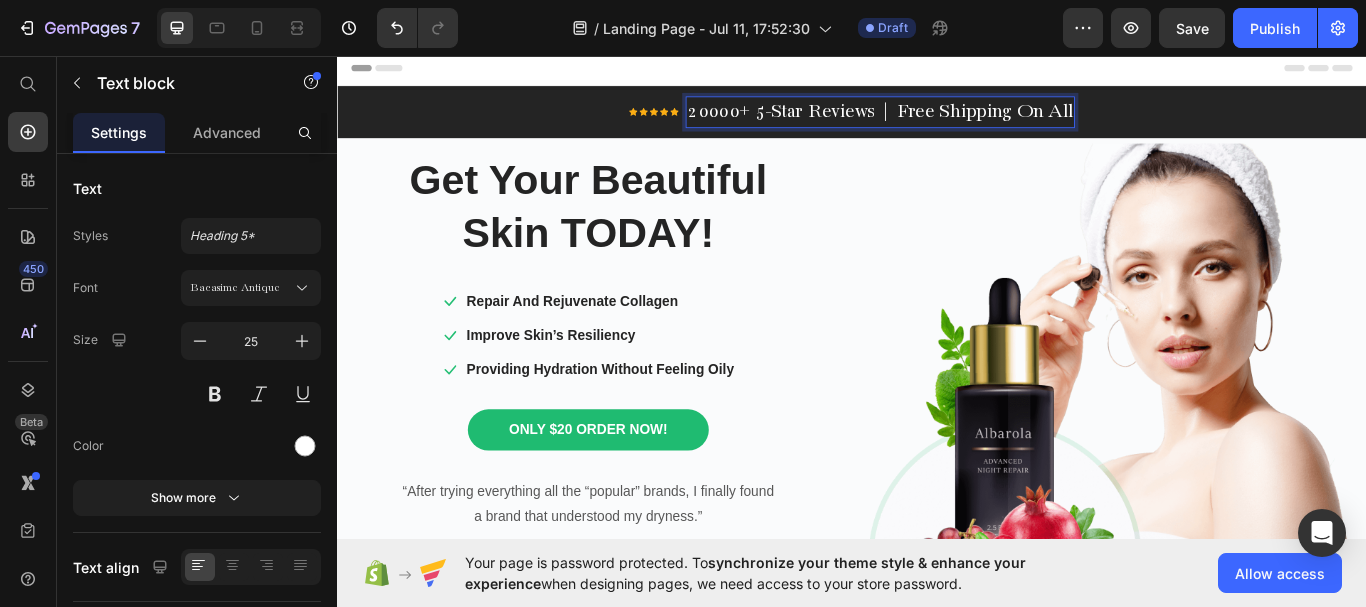 click on "20000+ 5-Star Reviews | Free Shipping On All" at bounding box center (970, 122) 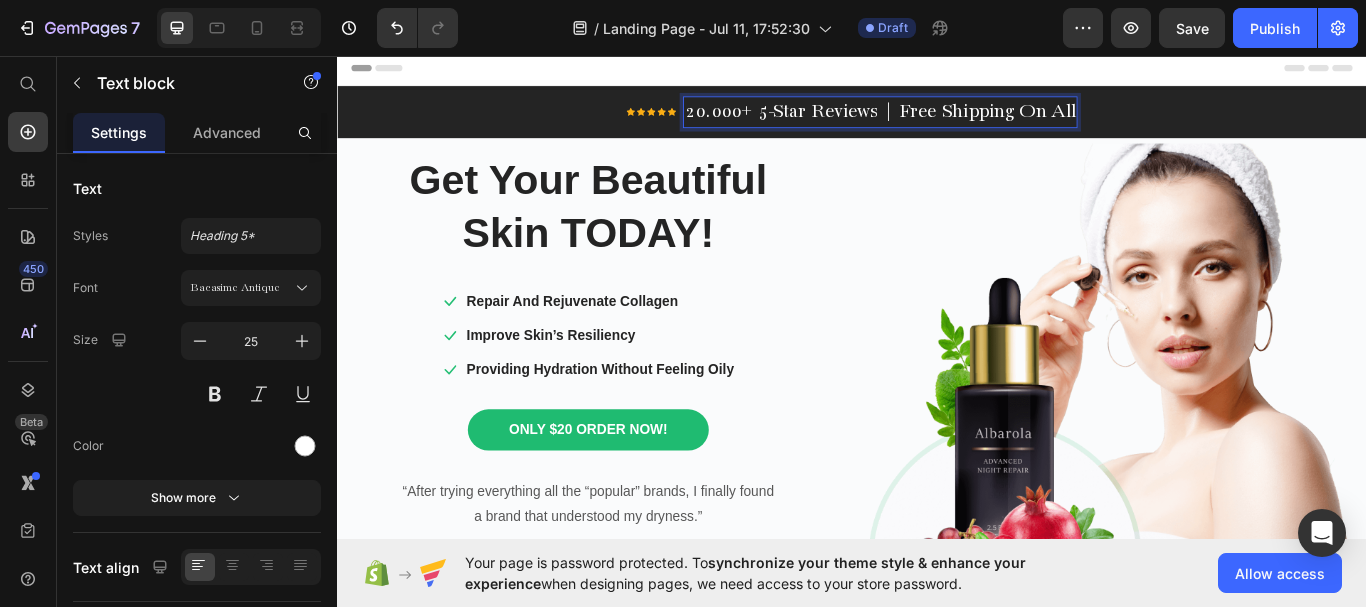 click on "20.000+ 5-Star Reviews | Free Shipping On All" at bounding box center [970, 122] 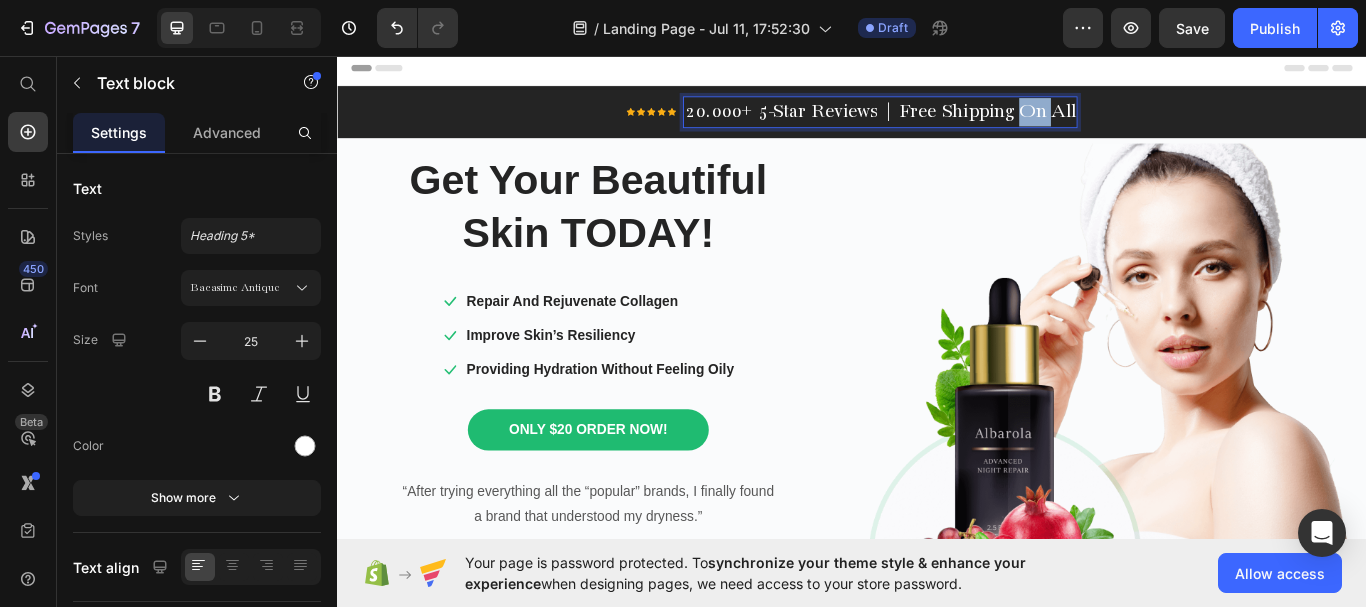 click on "20.000+ 5-Star Reviews | Free Shipping On All" at bounding box center [970, 122] 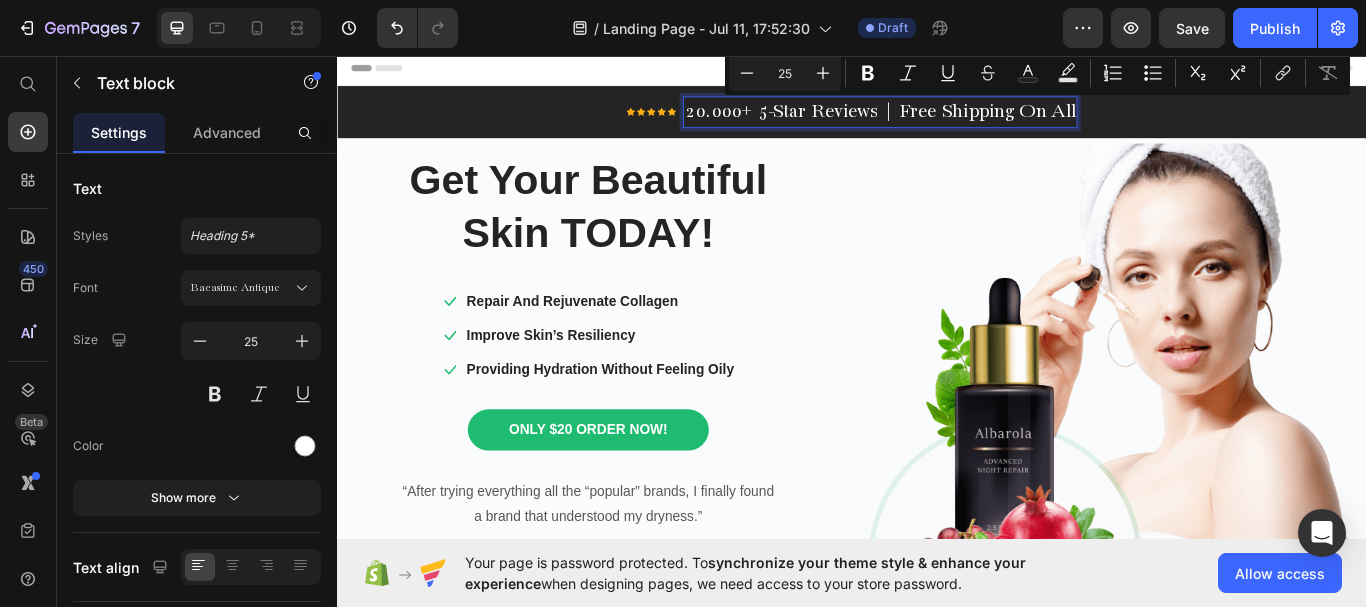 click on "20.000+ 5-Star Reviews | Free Shipping On All" at bounding box center (970, 122) 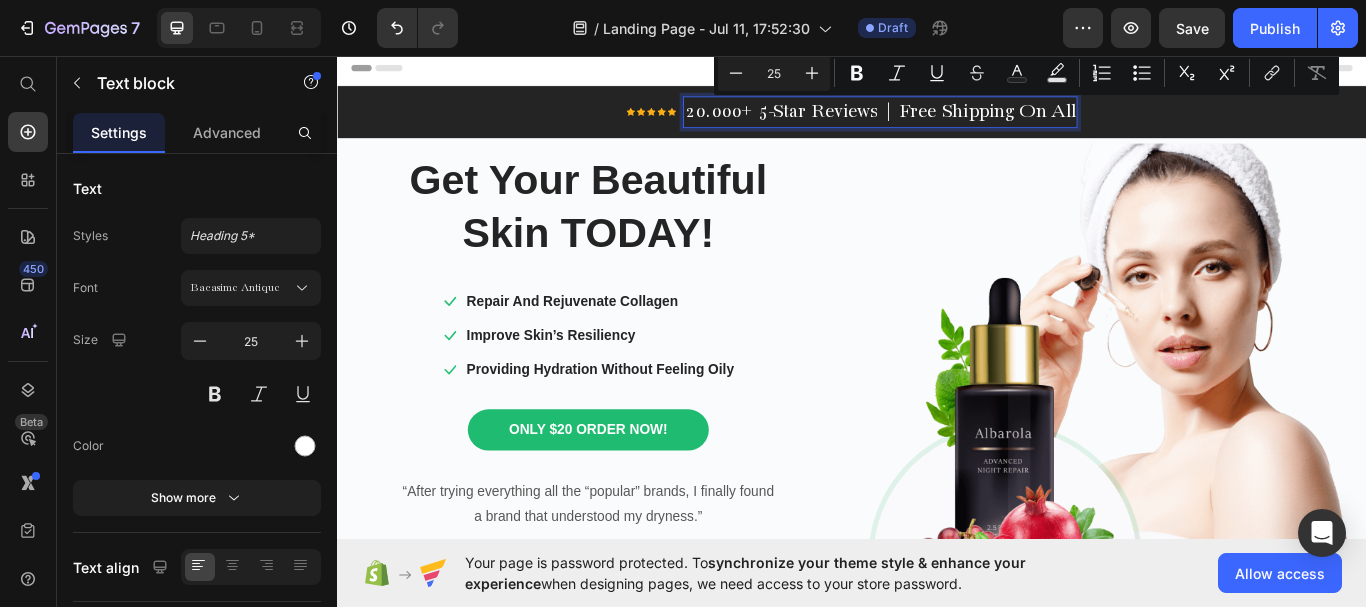 drag, startPoint x: 1201, startPoint y: 112, endPoint x: 978, endPoint y: 125, distance: 223.3786 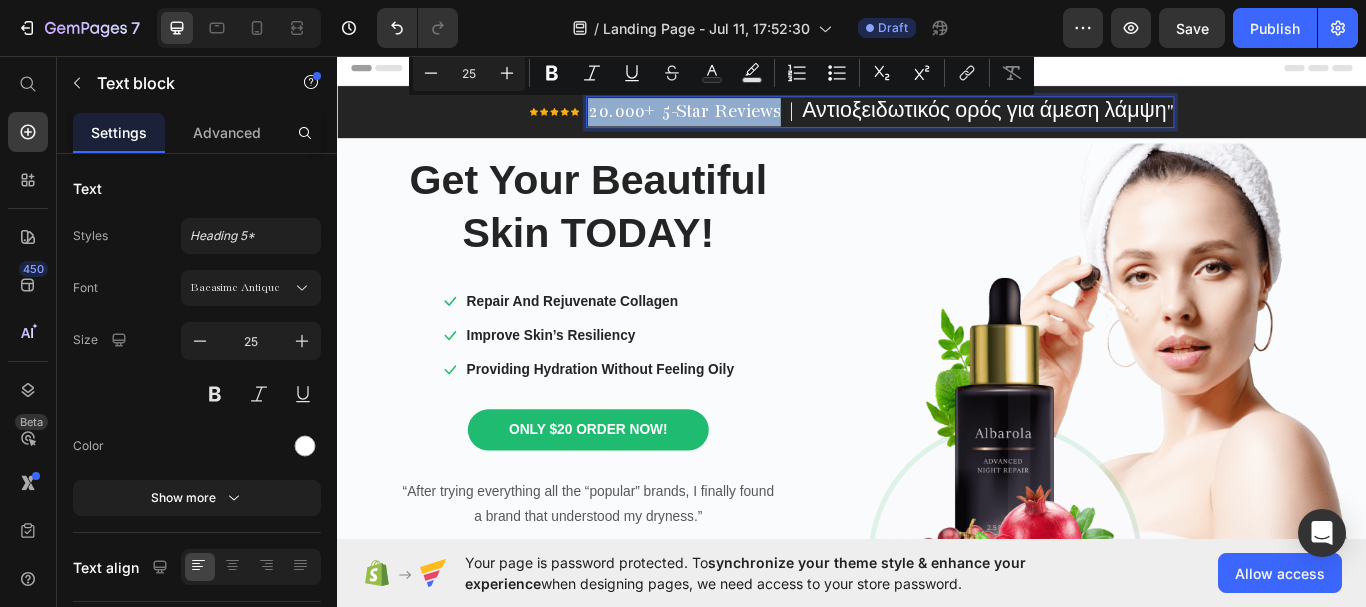 drag, startPoint x: 844, startPoint y: 117, endPoint x: 620, endPoint y: 124, distance: 224.10934 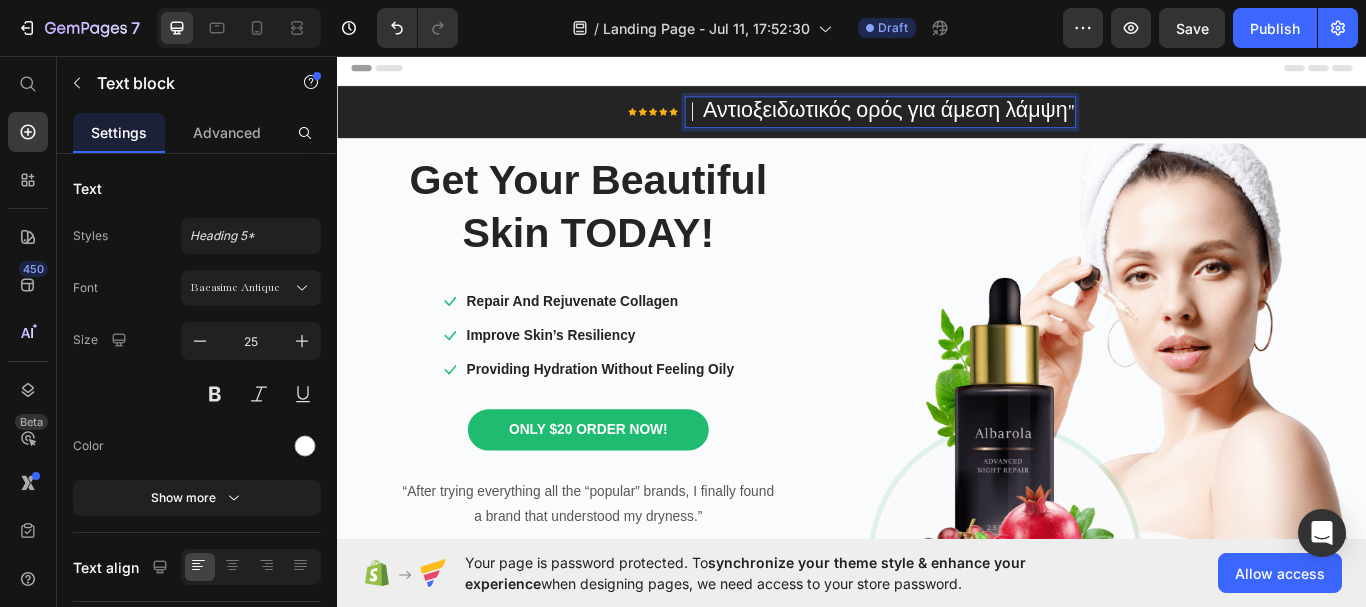 click on "| Αντιοξειδωτικός ορός για άμεση λάμψη"" at bounding box center (969, 122) 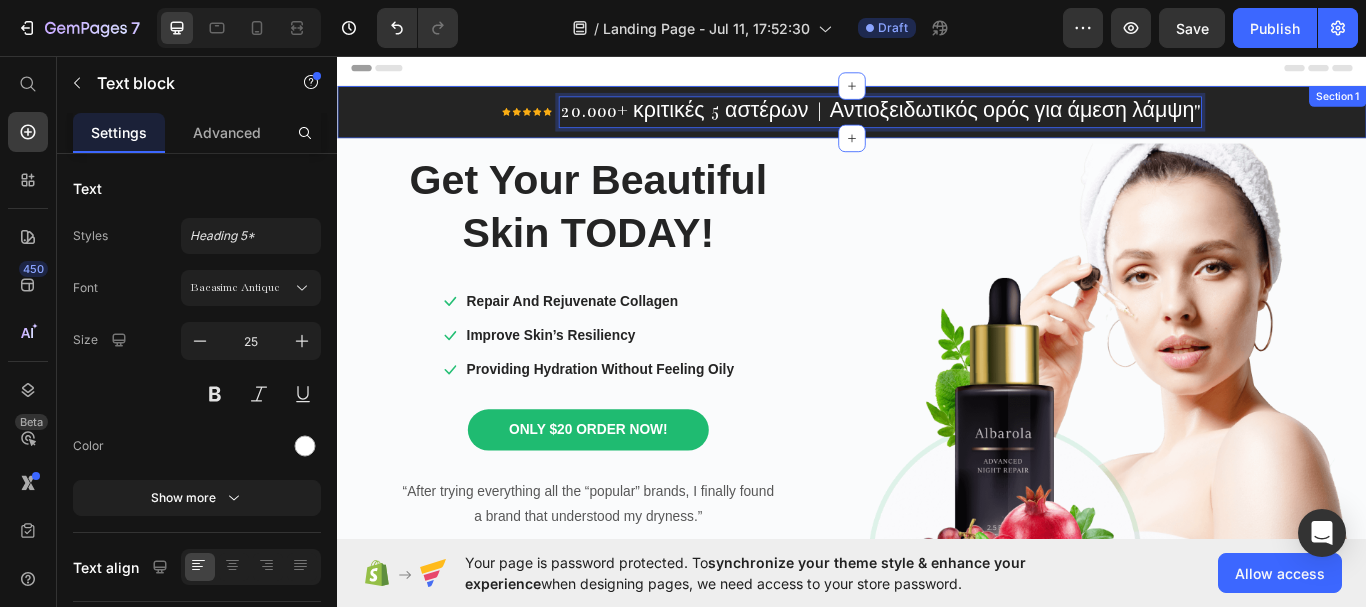 click on "Icon                Icon                Icon                Icon                Icon Icon List Hoz 20.000+ κριτικές 5 αστέρων | Αντιοξειδωτικός ορός για άμεση λάμψη" Text block   0 Row Section 1" at bounding box center [937, 122] 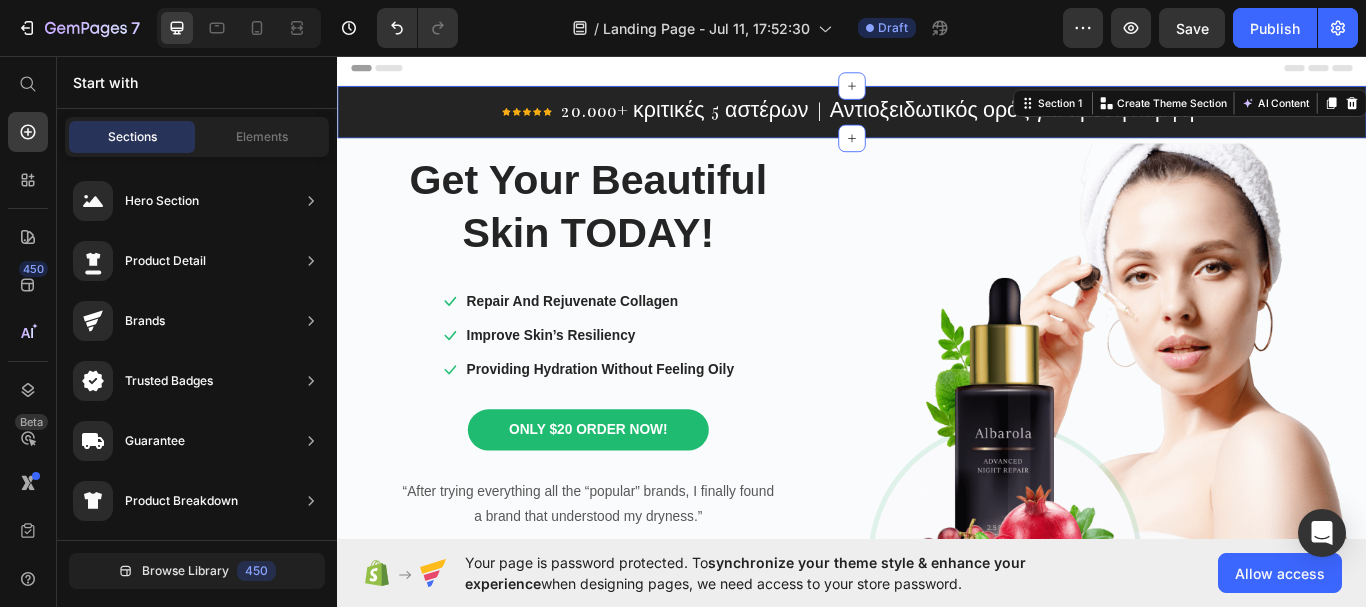 click on "Header" at bounding box center [937, 71] 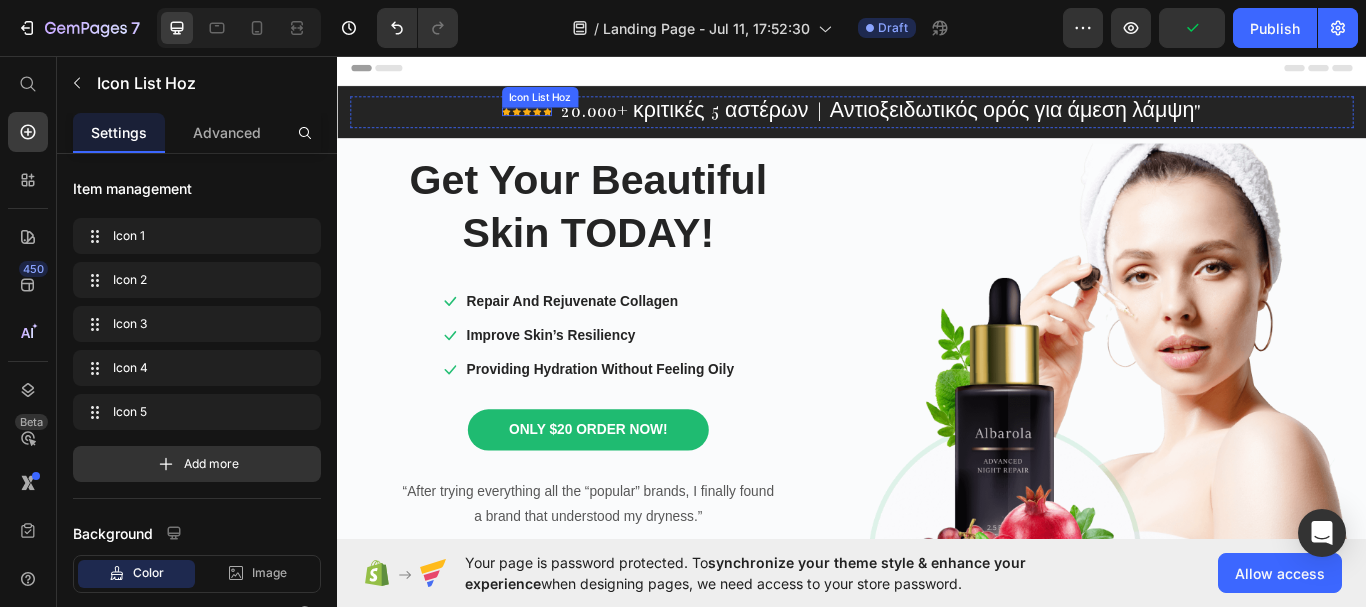 click on "Icon                Icon                Icon                Icon                Icon Icon List Hoz" at bounding box center (558, 122) 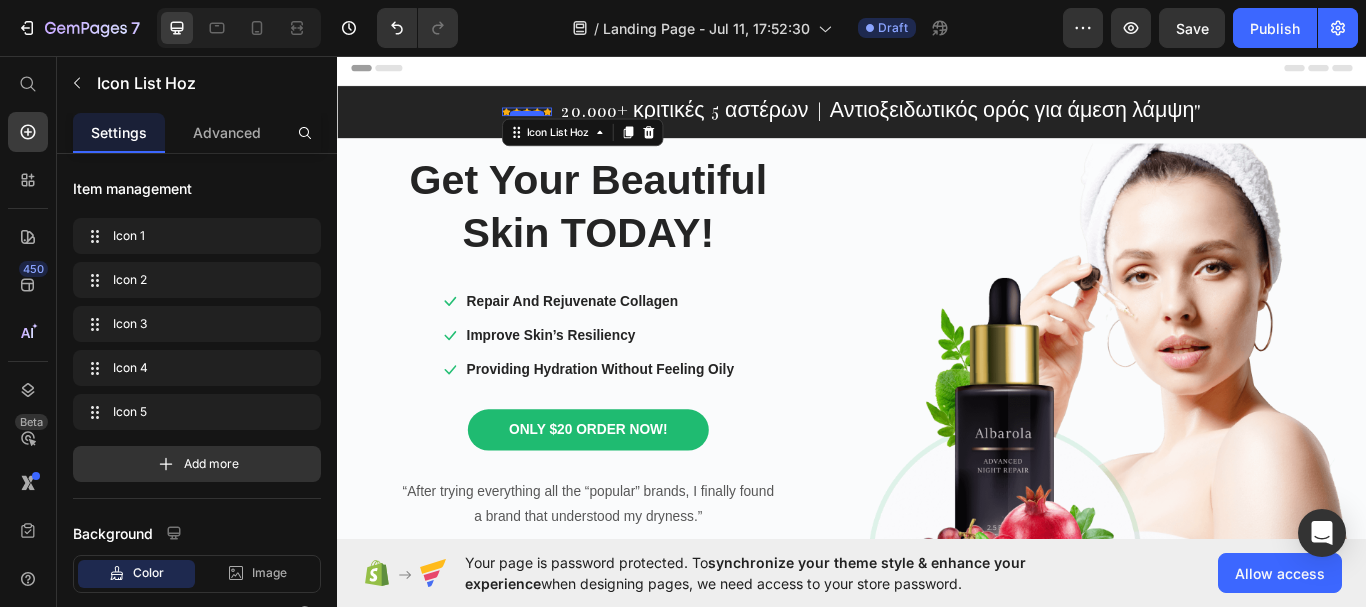 click at bounding box center [558, 124] 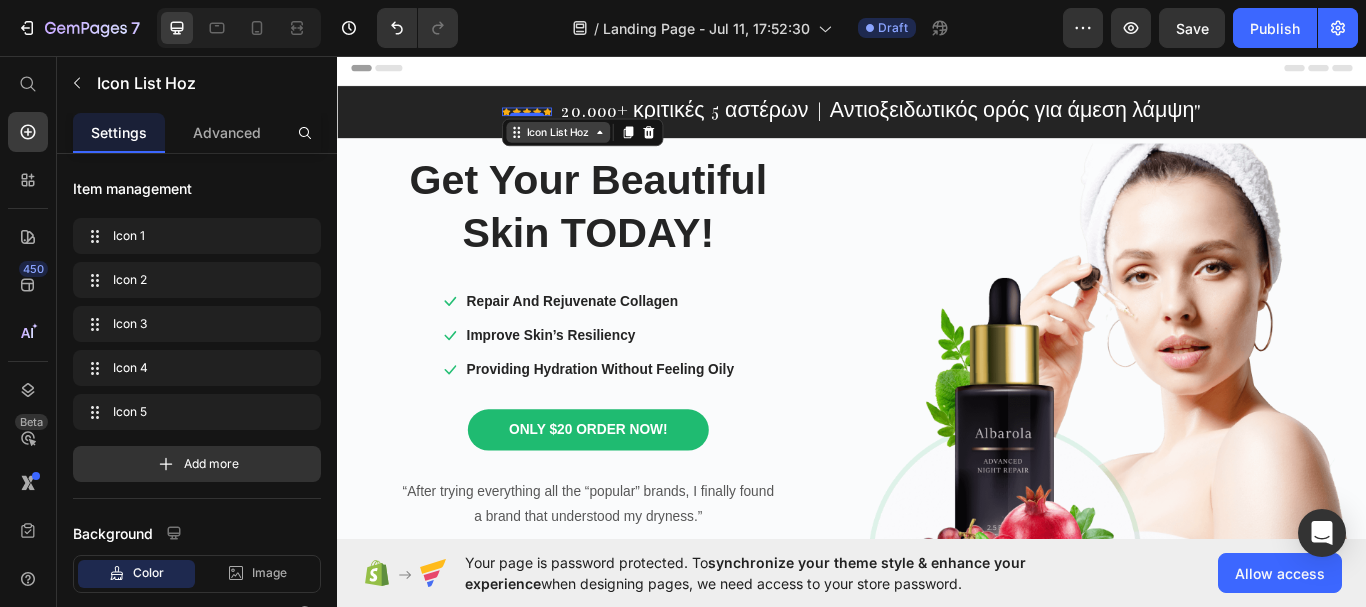 click 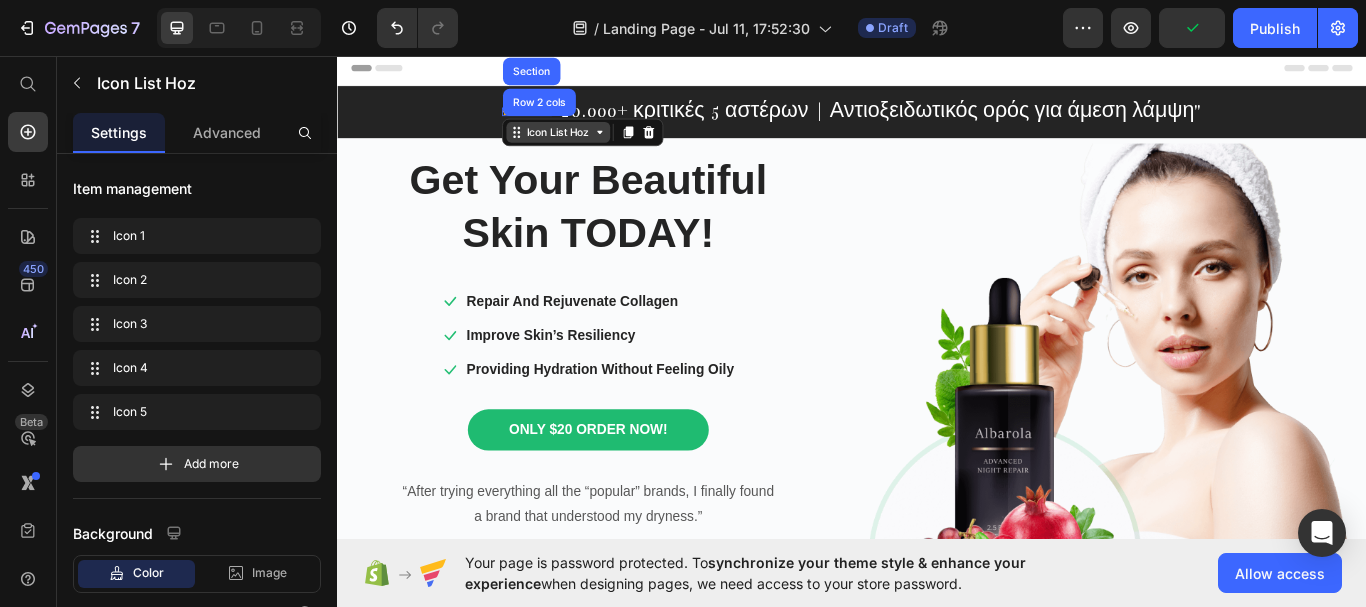 click 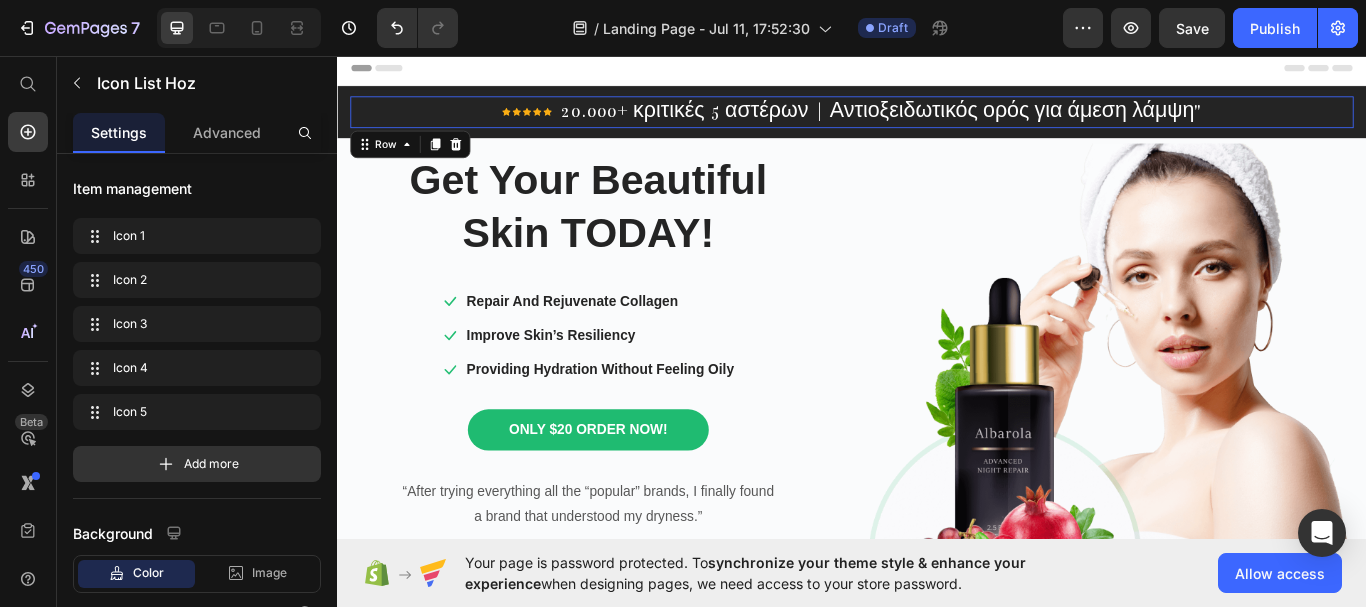 click on "Icon Icon Icon Icon Icon Icon List Hoz 20.000+ κριτικές 5 αστέρων | Αντιοξειδωτικός ορός για άμεση λάμψη" Text block Row 0" at bounding box center (937, 122) 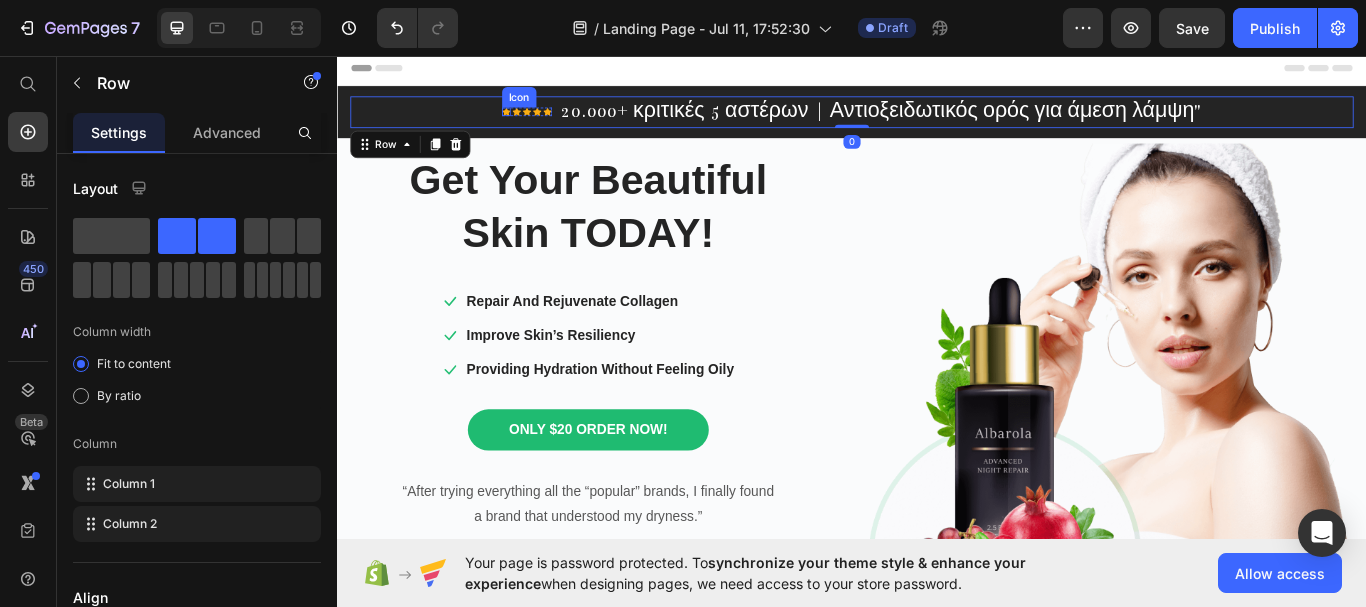 click 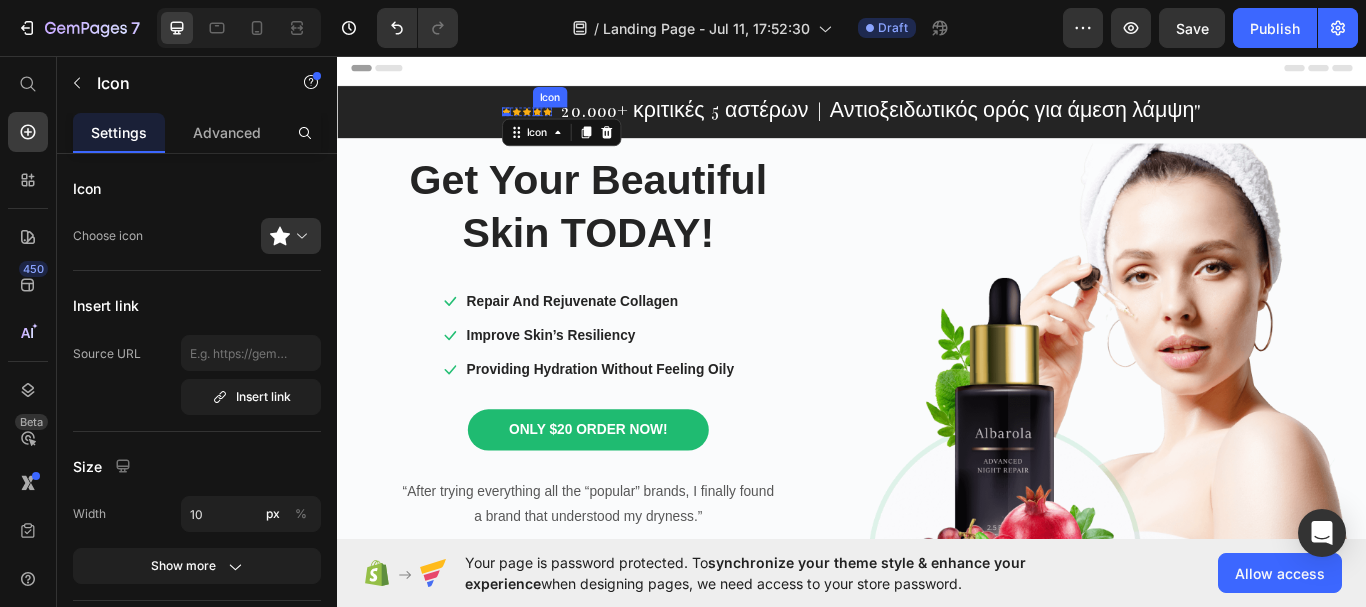 click on "Icon" at bounding box center [570, 122] 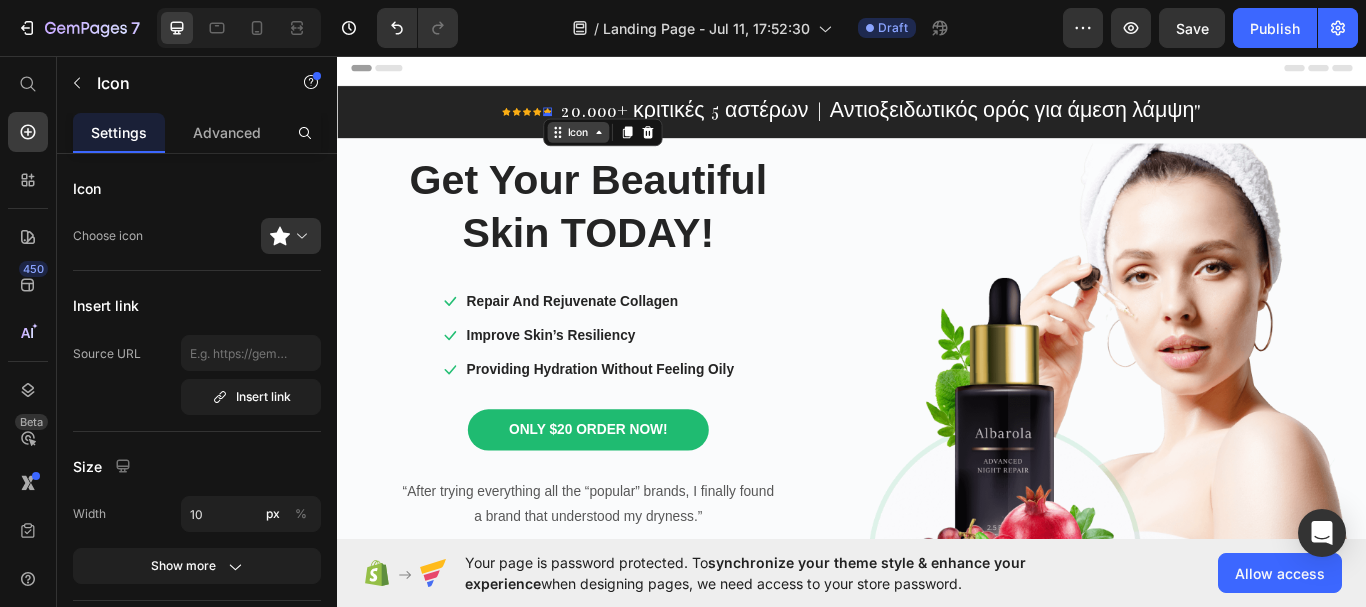 click on "Icon                Icon                Icon                Icon                Icon   0 Icon List Hoz" at bounding box center (558, 122) 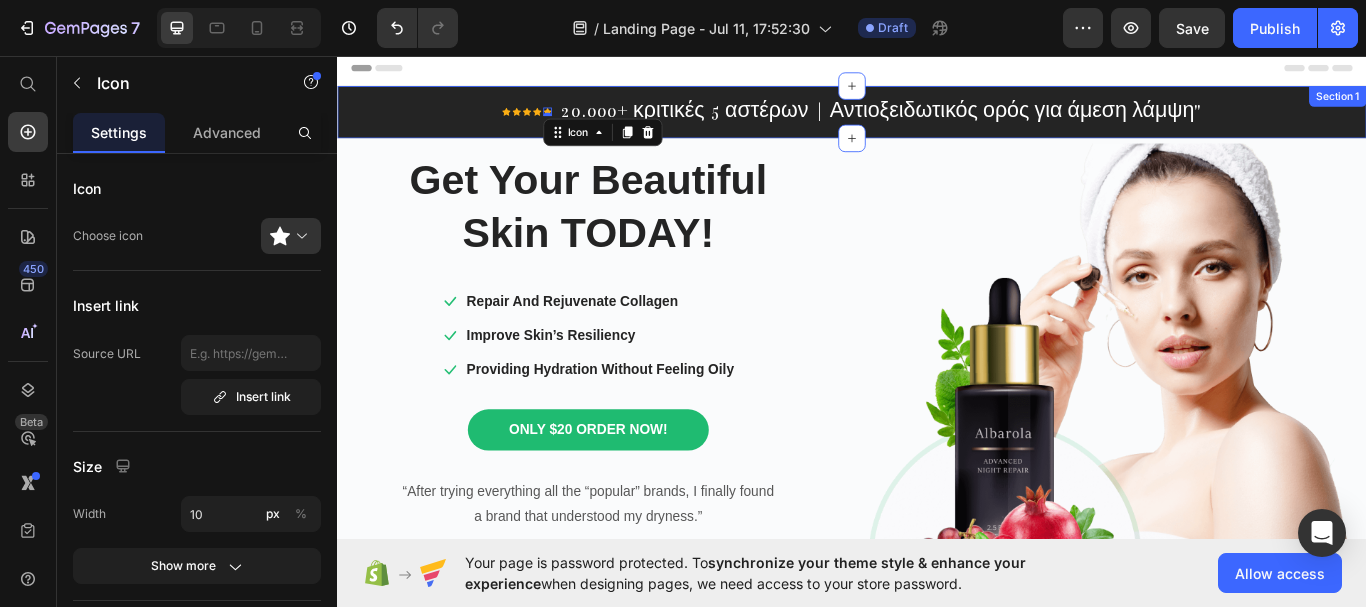 click on "Icon                Icon                Icon                Icon                Icon   0 Icon List Hoz 20.000+ κριτικές 5 αστέρων | Αντιοξειδωτικός ορός για άμεση λάμψη" Text block Row Section 1" at bounding box center [937, 122] 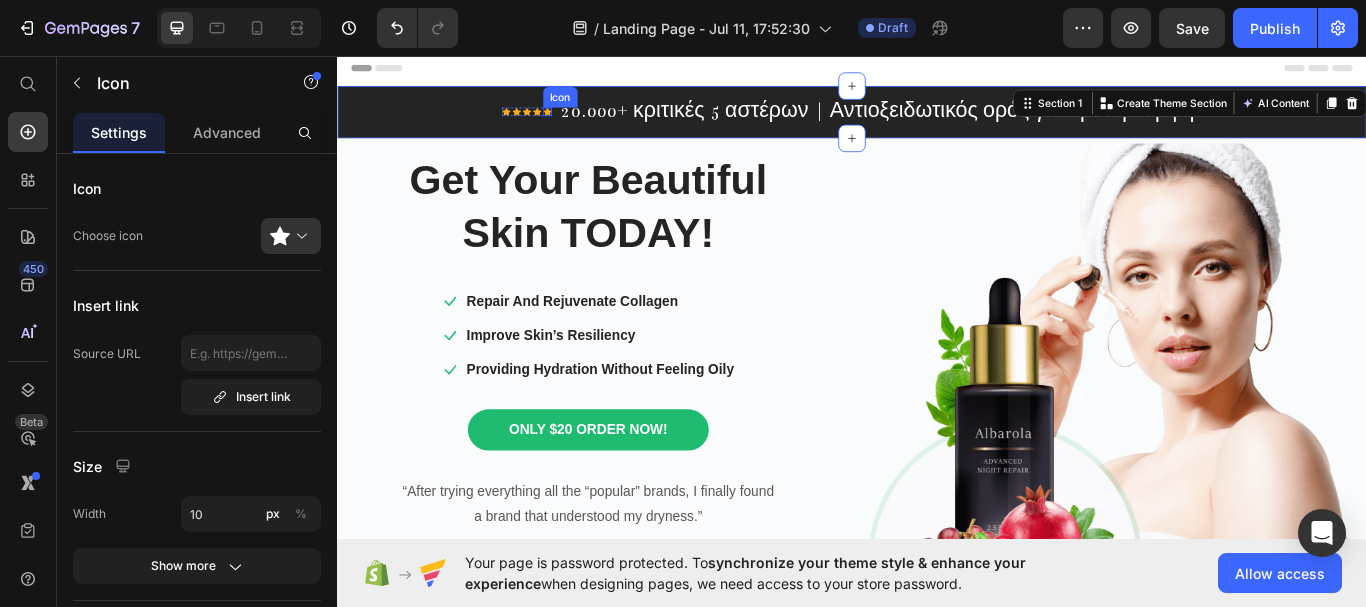 click 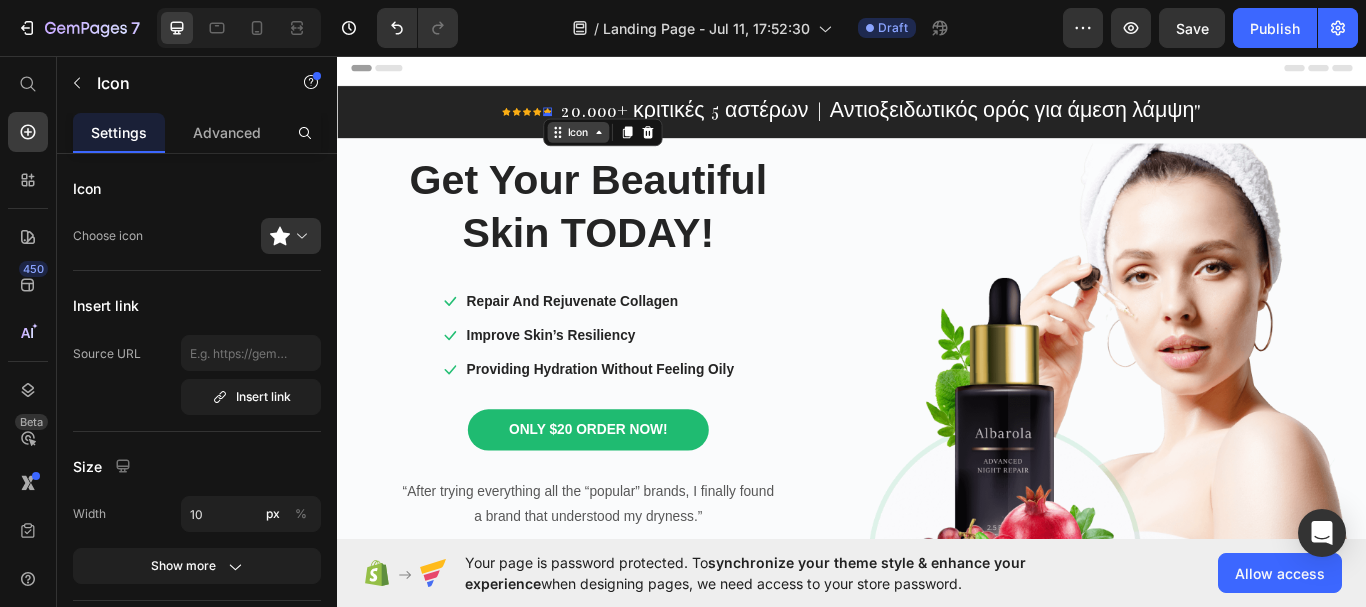 click 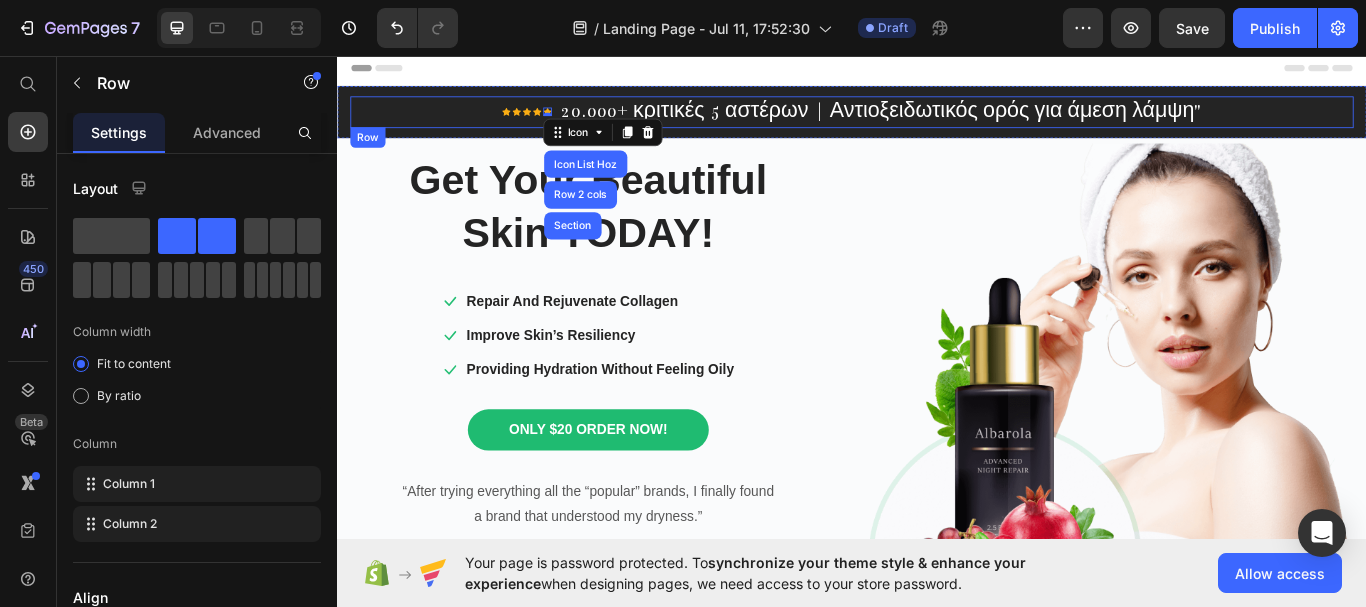 click on "Icon Icon Icon Icon Icon Icon List Hoz Row 2 cols Section 0 Icon List 20.000+ κριτικές 5 αστέρων | Αντιοξειδωτικός ορός για άμεση λάμψη" Text block Row" at bounding box center (937, 122) 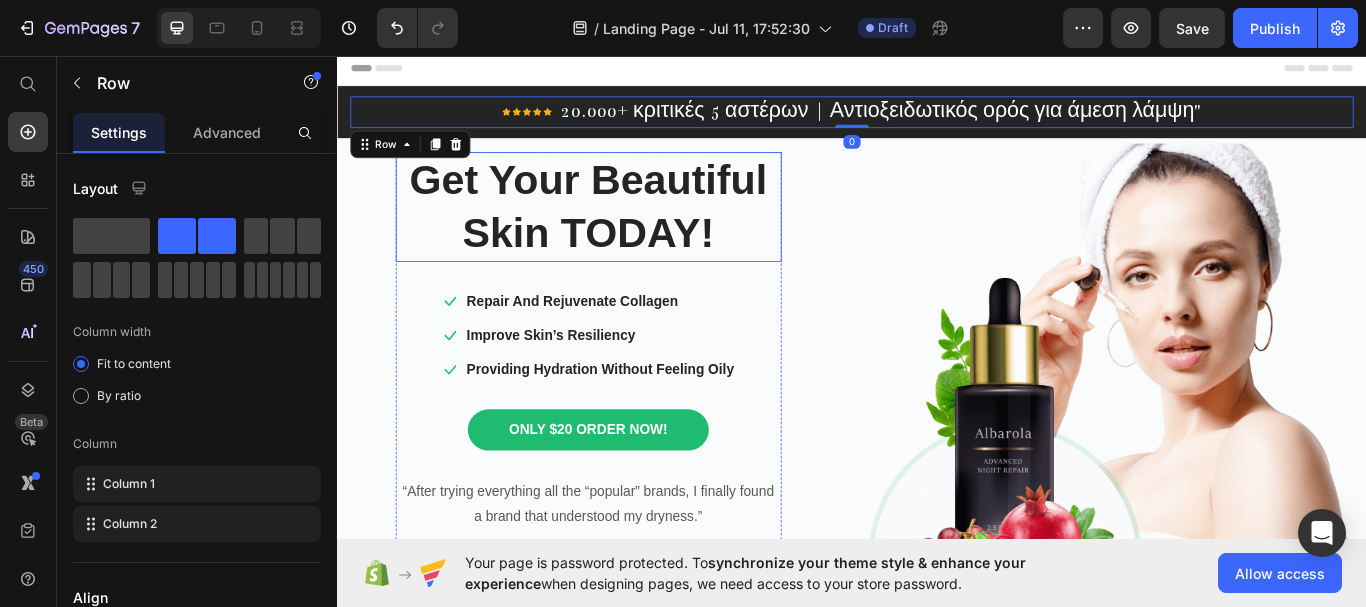 click on "Get Your Beautiful Skin TODAY!" at bounding box center [630, 233] 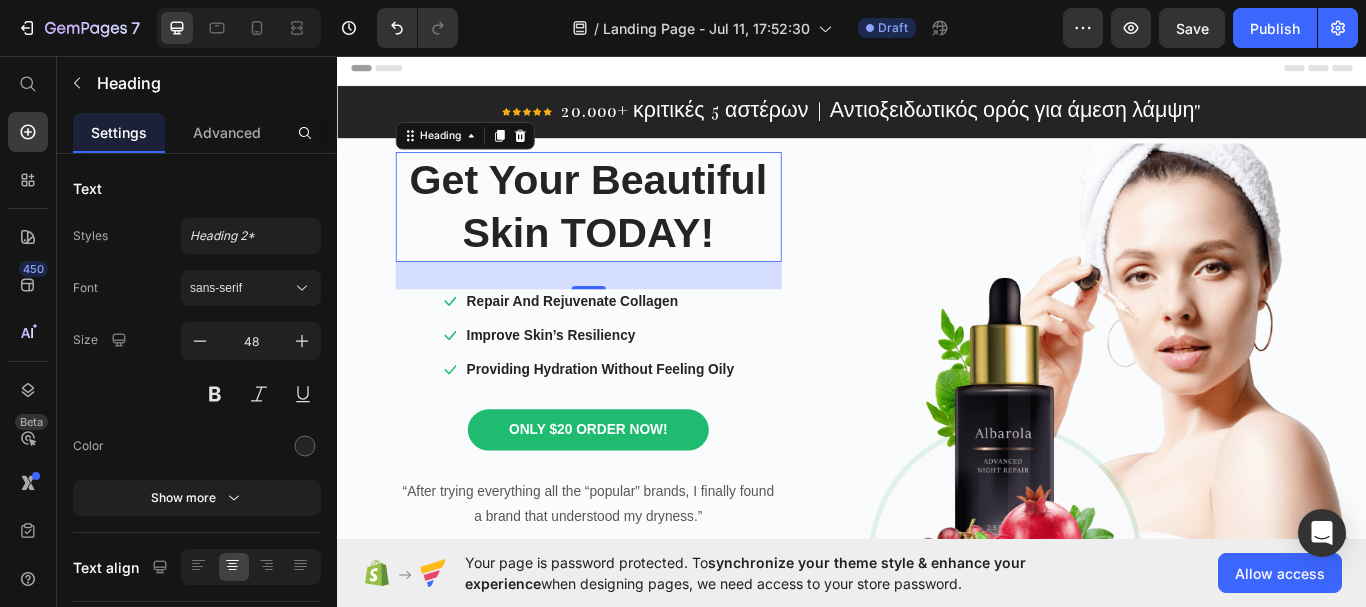 click on "Get Your Beautiful Skin TODAY!" at bounding box center (630, 233) 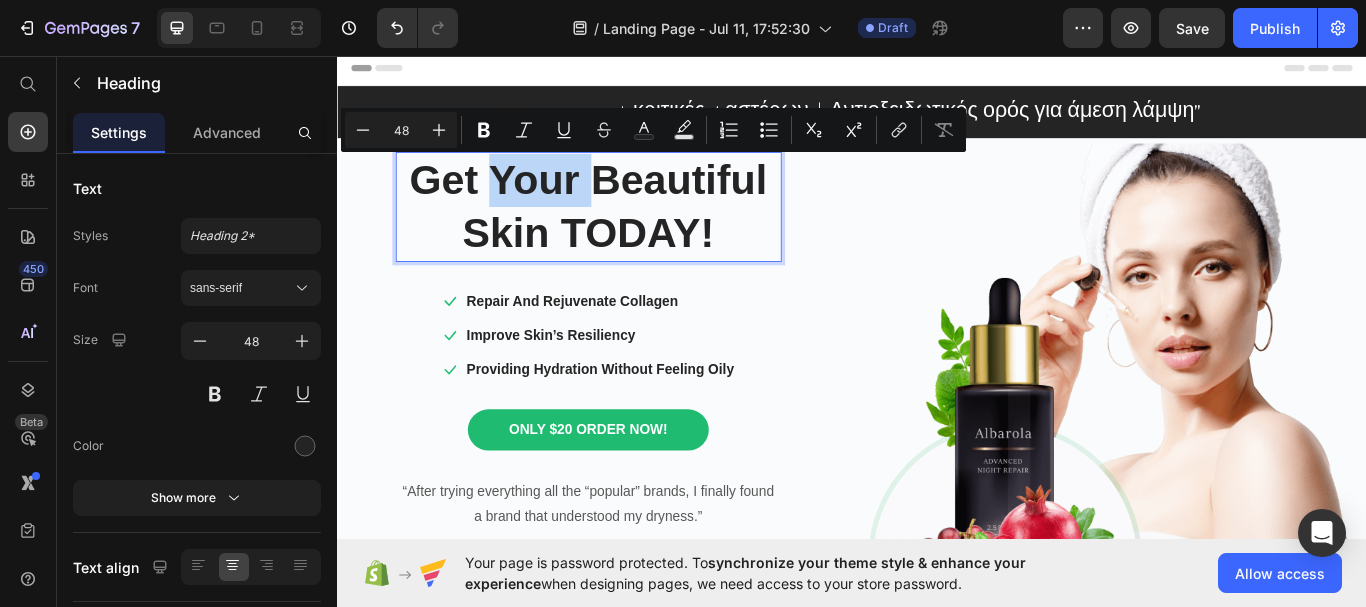 click on "Get Your Beautiful Skin TODAY!" at bounding box center [630, 233] 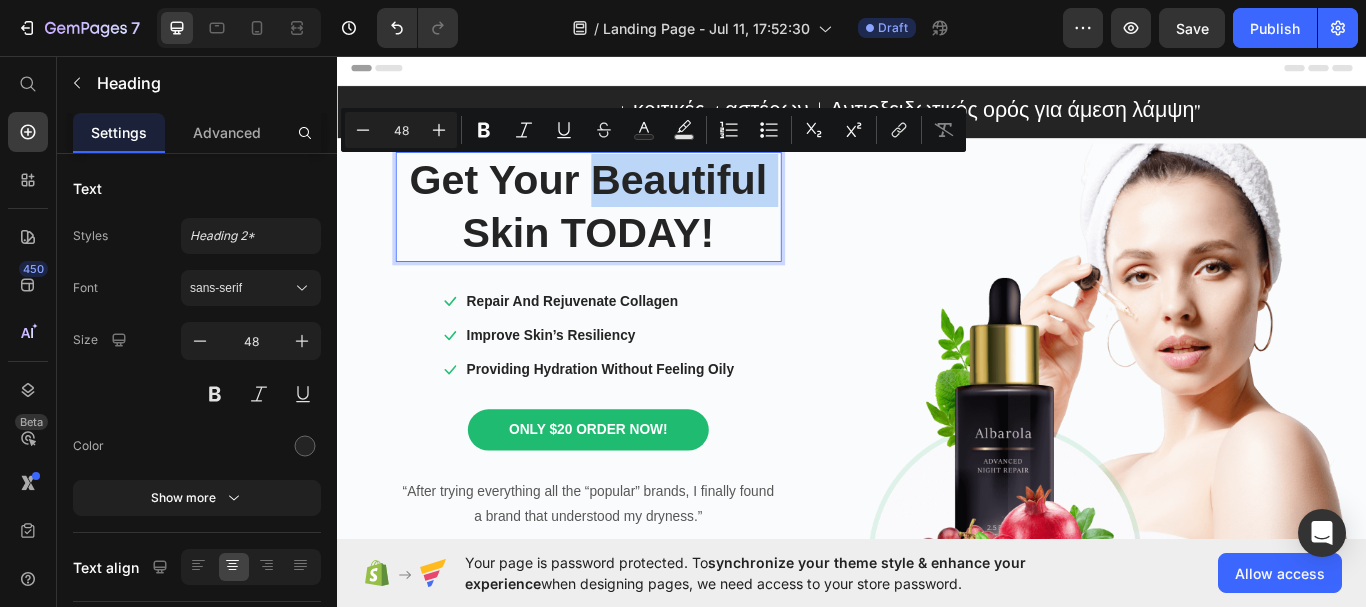 click on "Get Your Beautiful Skin TODAY!" at bounding box center [630, 233] 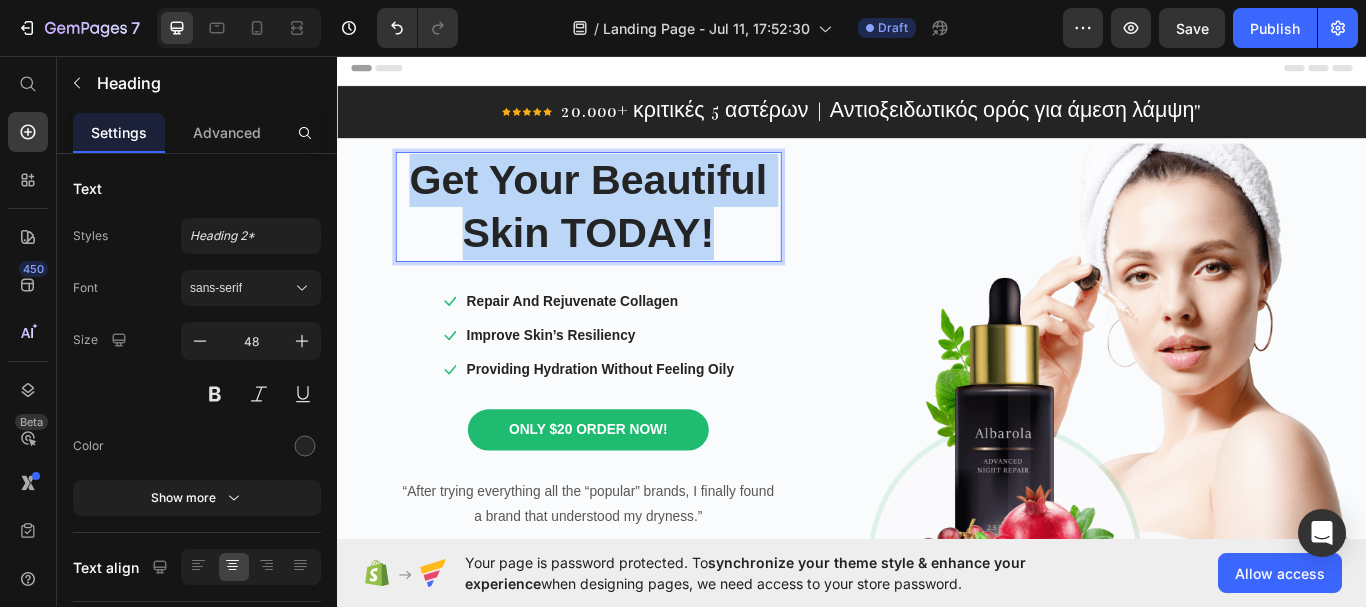 click on "Get Your Beautiful Skin TODAY!" at bounding box center [630, 233] 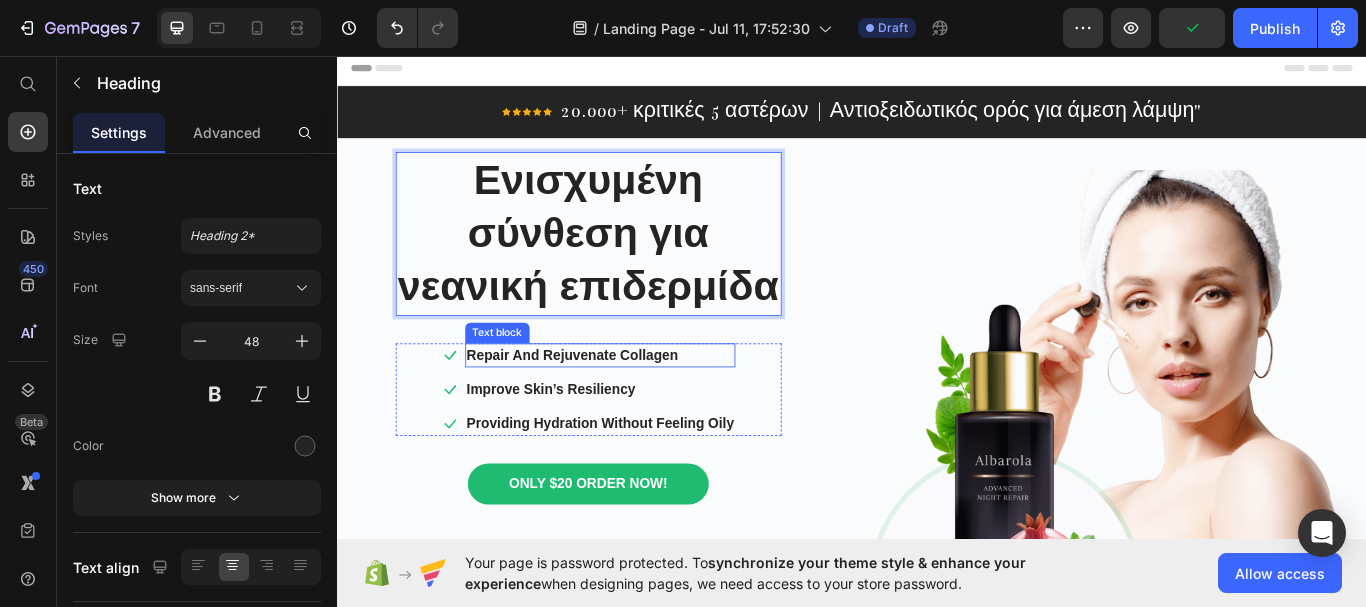 click on "Repair And Rejuvenate Collagen" at bounding box center (644, 406) 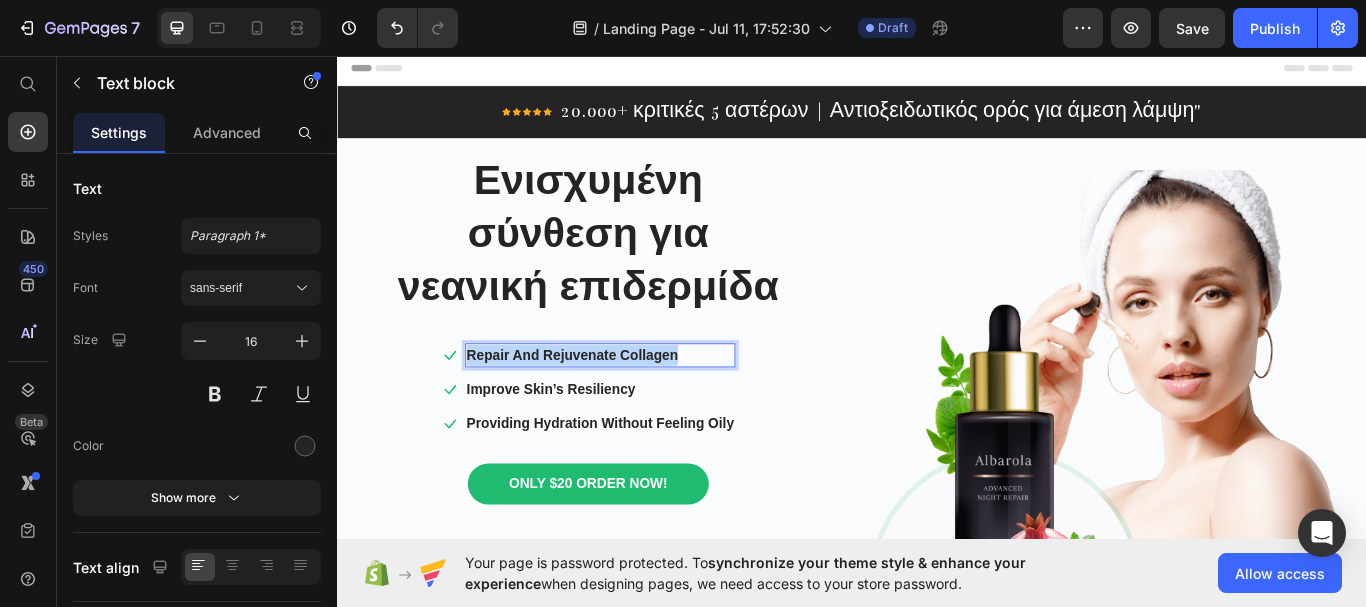 click on "Repair And Rejuvenate Collagen" at bounding box center [644, 406] 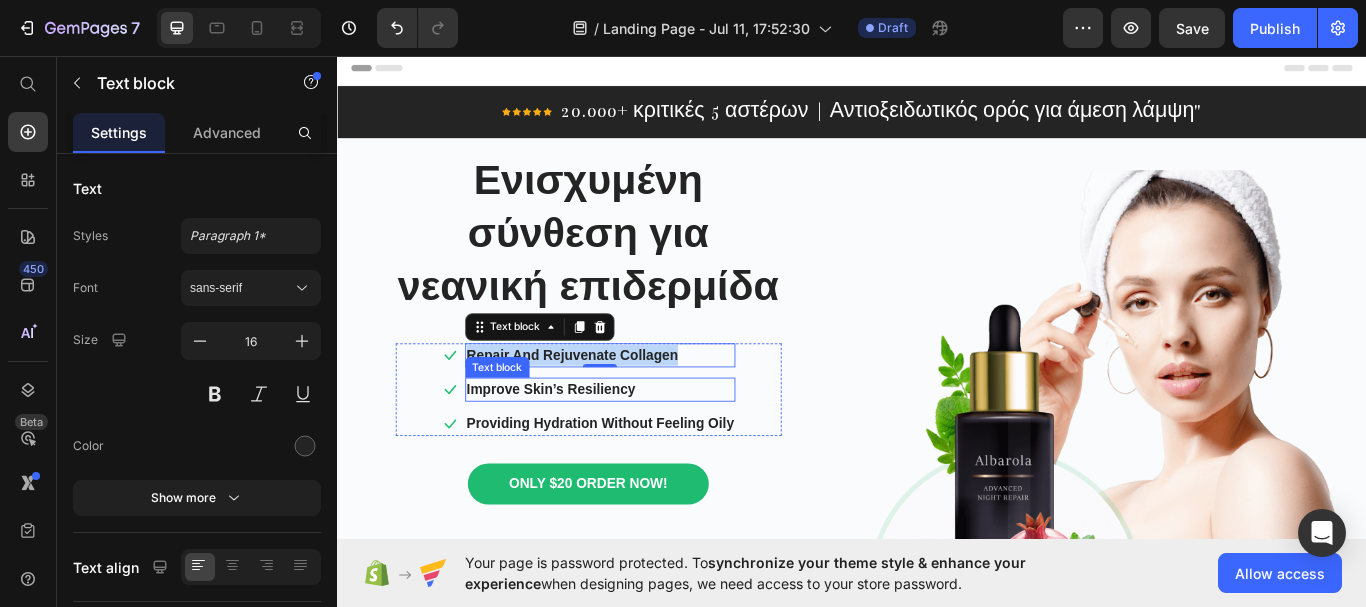 click on "Improve Skin’s Resiliency" at bounding box center [644, 446] 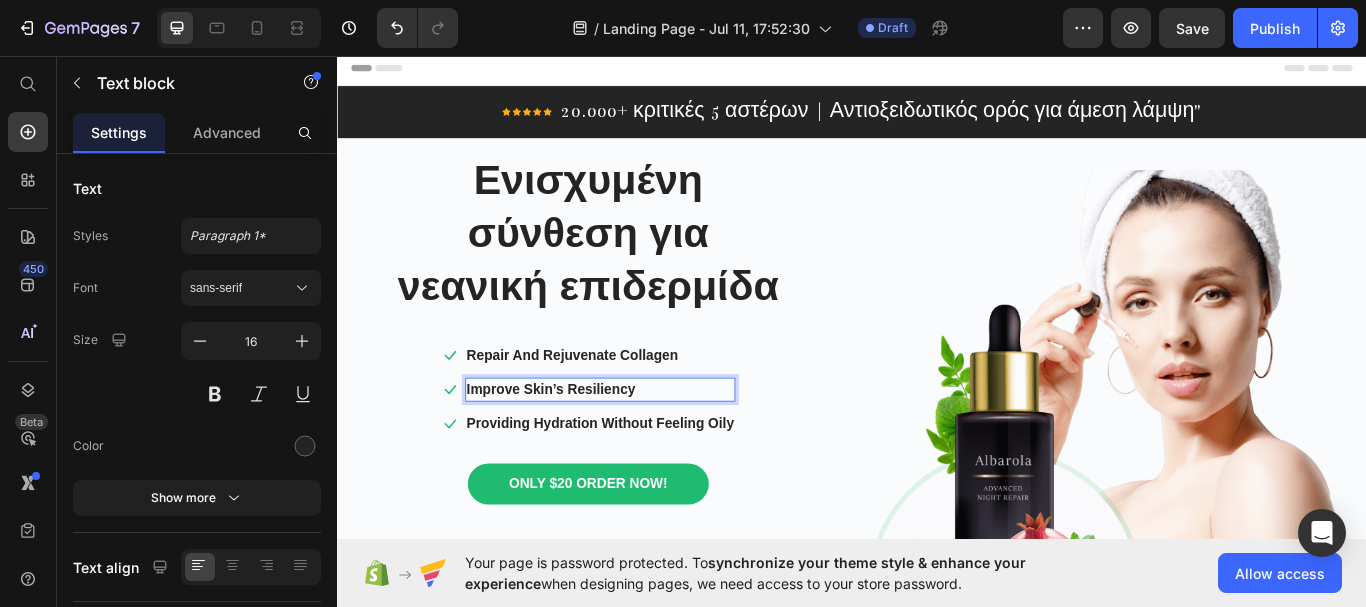 click on "Improve Skin’s Resiliency" at bounding box center [644, 446] 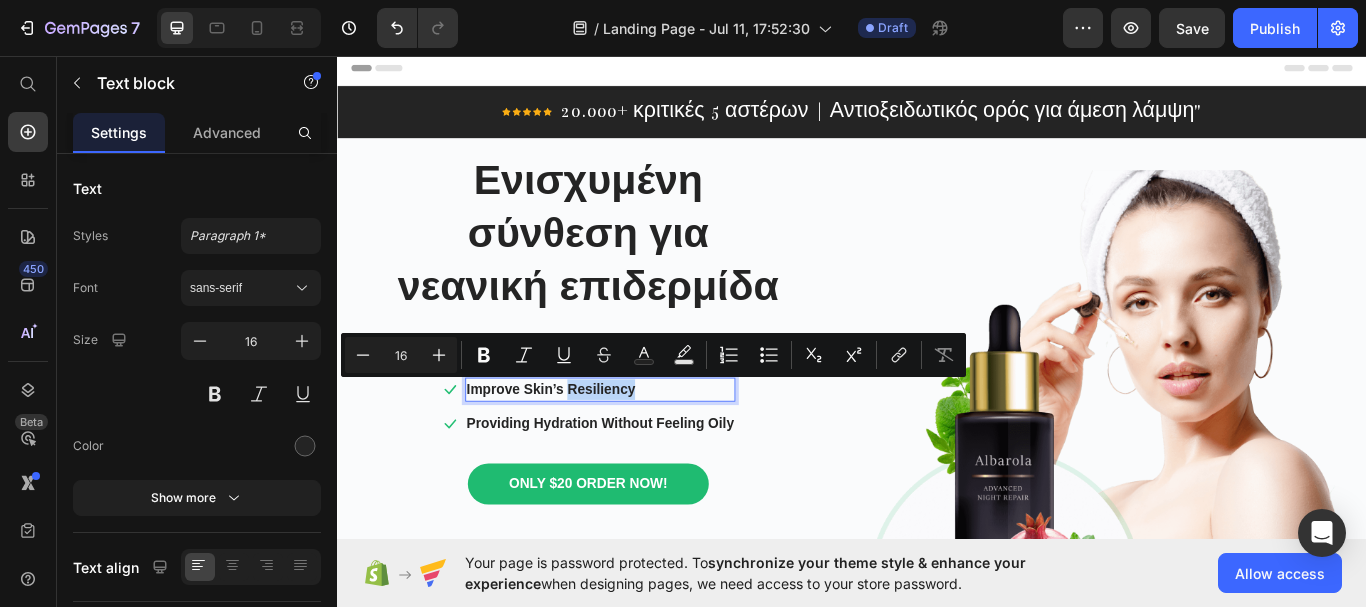 click on "Improve Skin’s Resiliency" at bounding box center [644, 446] 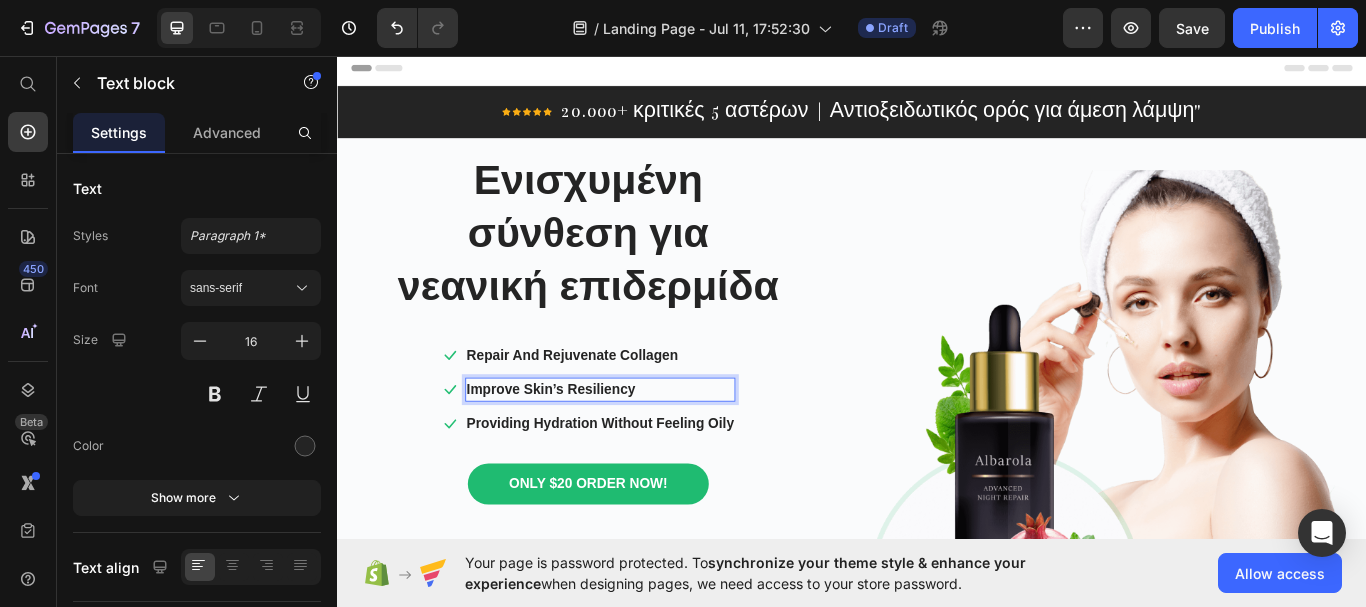 click on "Improve Skin’s Resiliency" at bounding box center (644, 446) 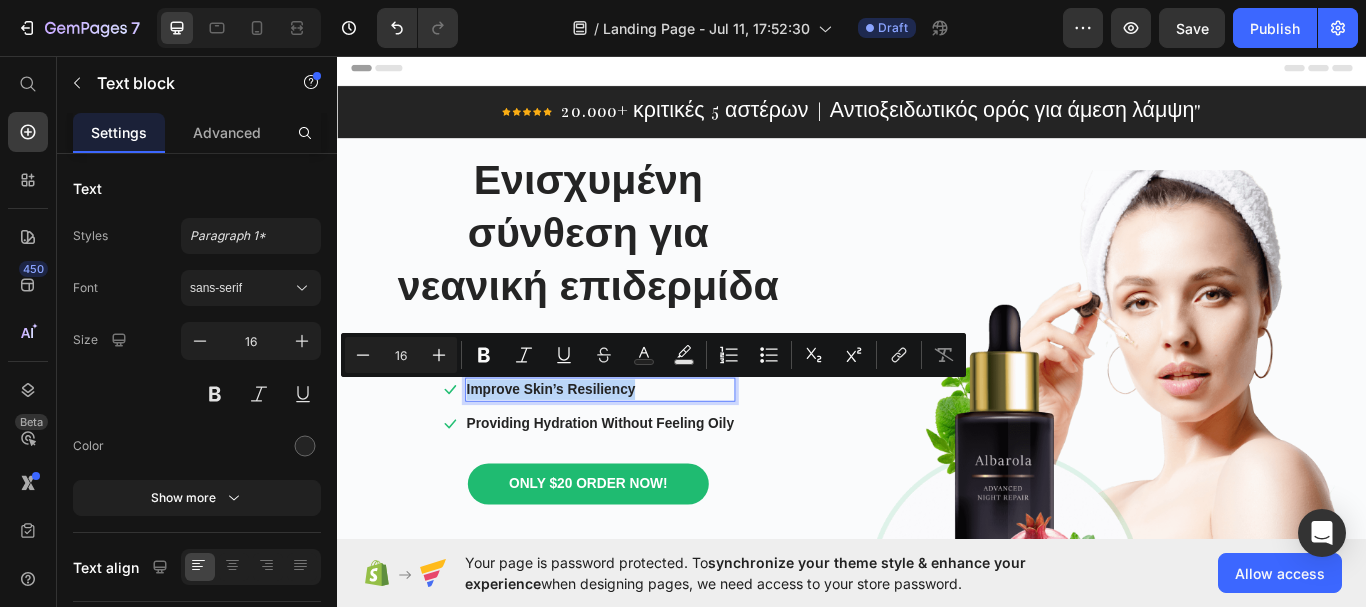 click on "Improve Skin’s Resiliency" at bounding box center (644, 446) 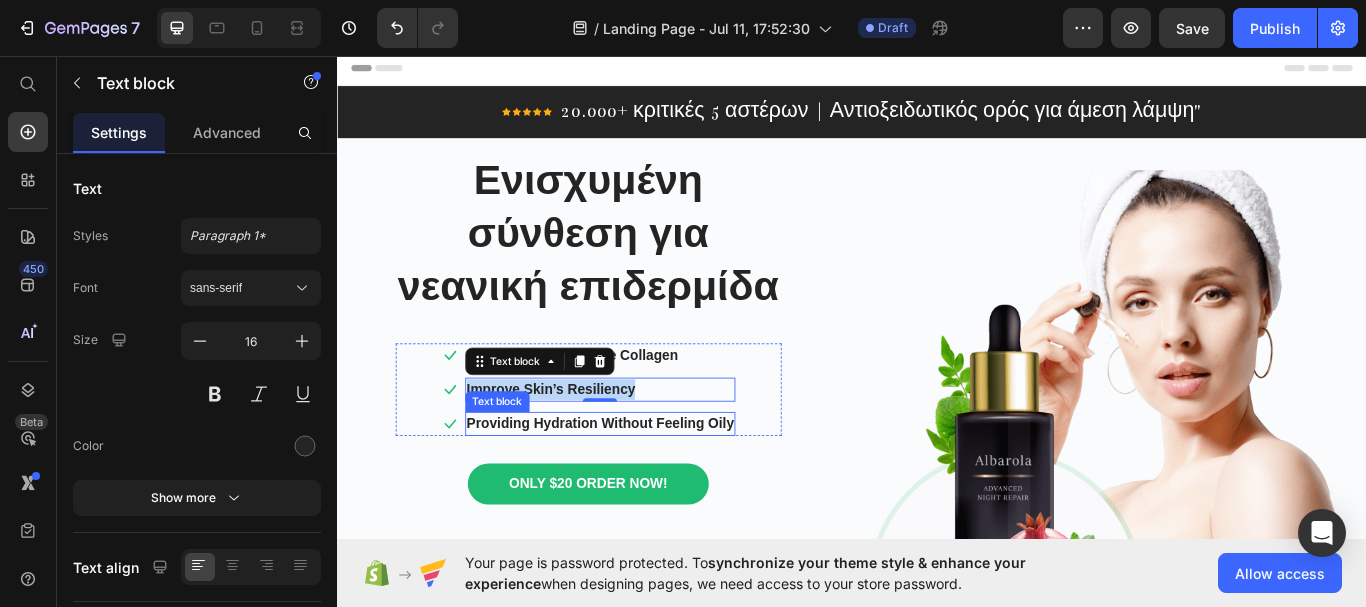 click on "Providing Hydration Without Feeling Oily" at bounding box center [644, 486] 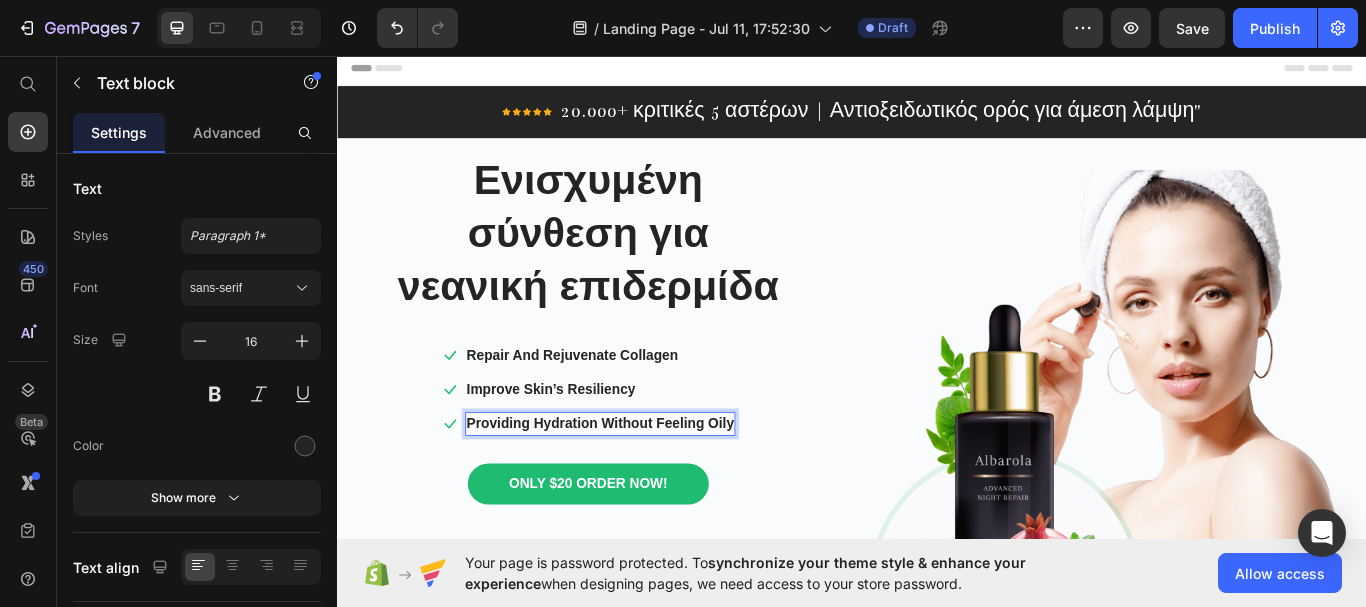 click on "Providing Hydration Without Feeling Oily" at bounding box center (644, 486) 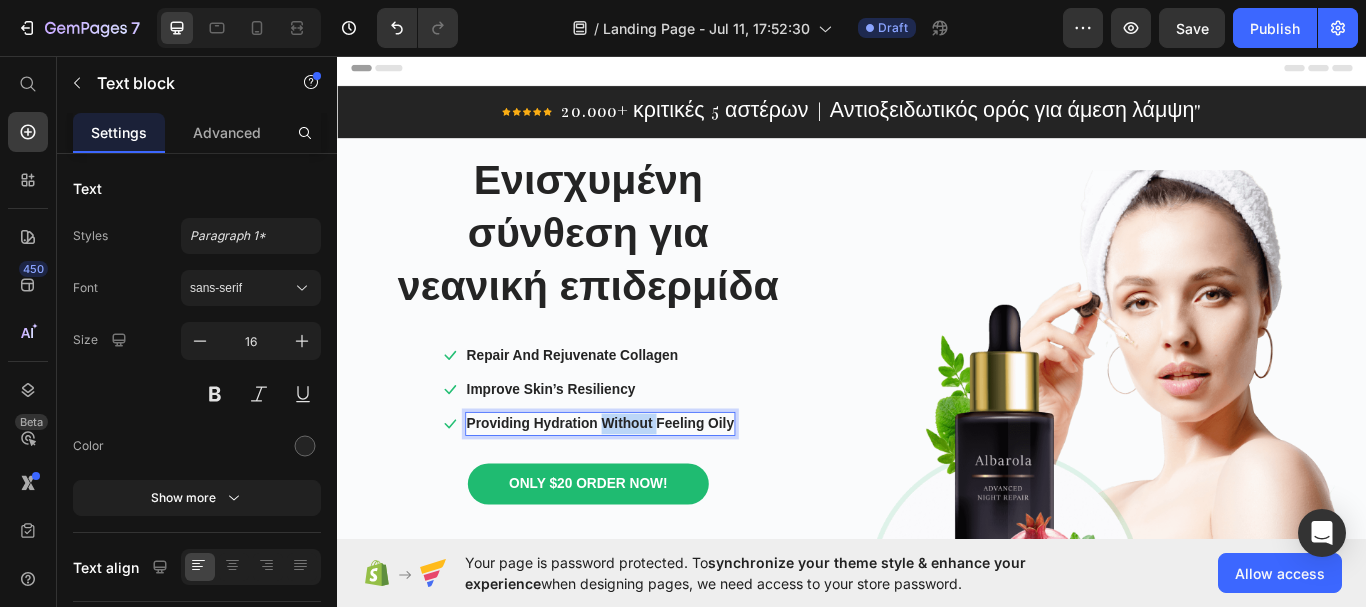 click on "Providing Hydration Without Feeling Oily" at bounding box center [644, 486] 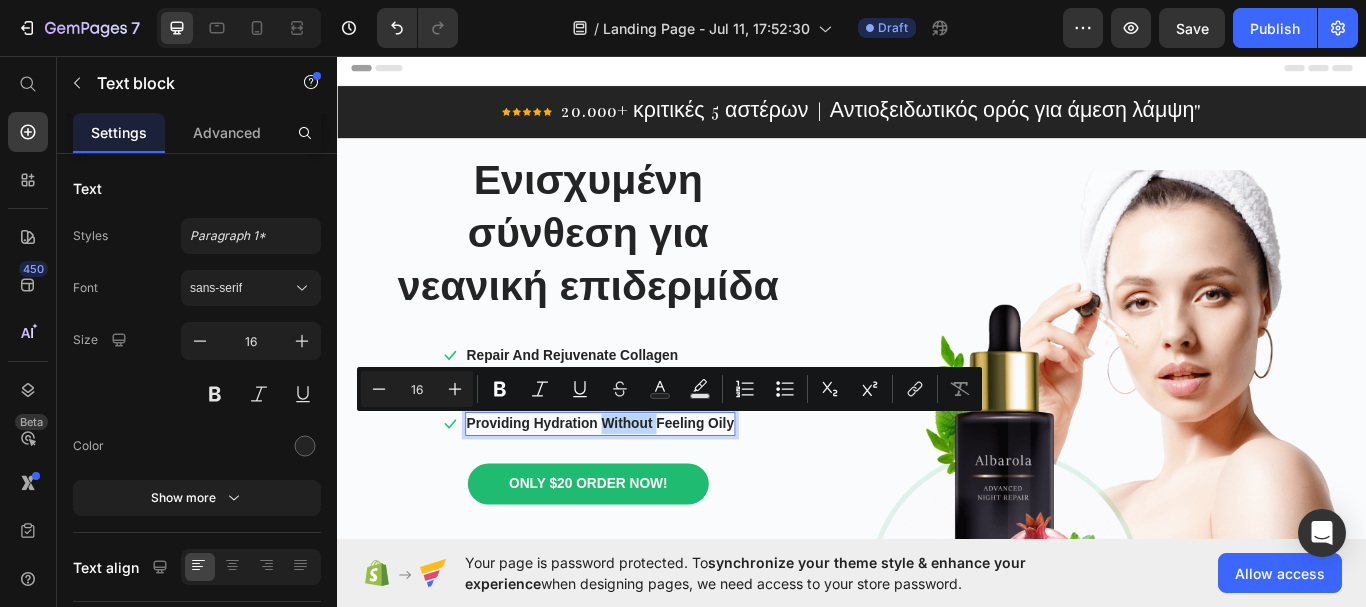 click on "Providing Hydration Without Feeling Oily" at bounding box center (644, 486) 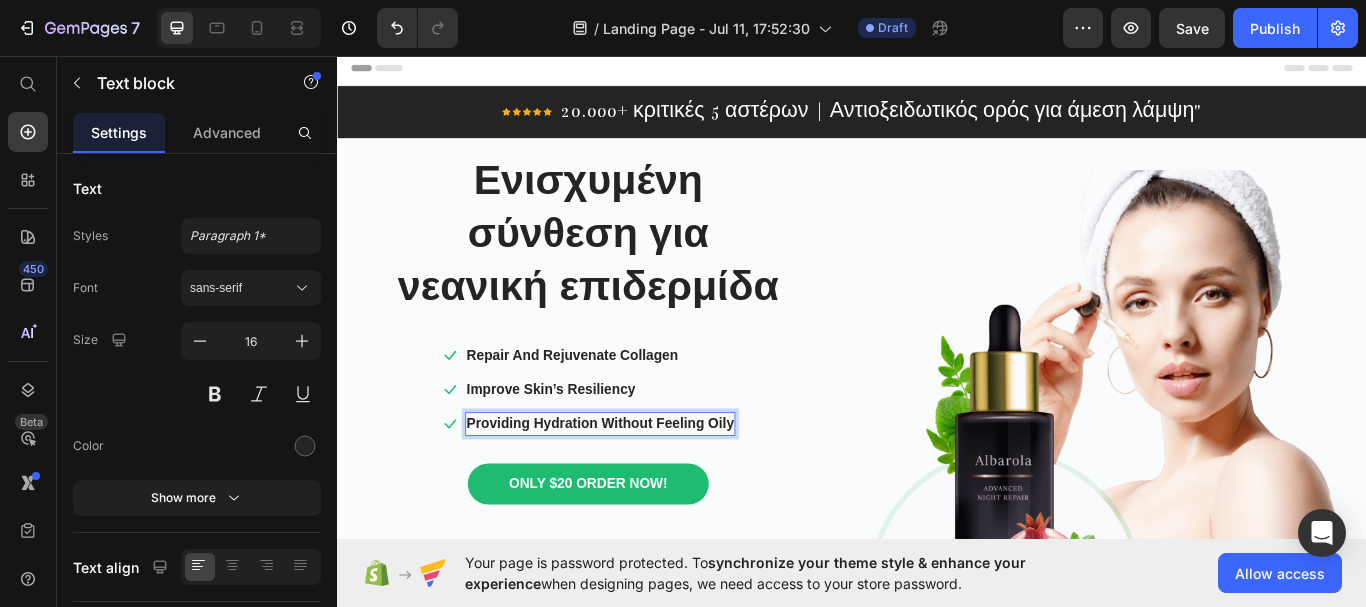click on "Providing Hydration Without Feeling Oily" at bounding box center (644, 486) 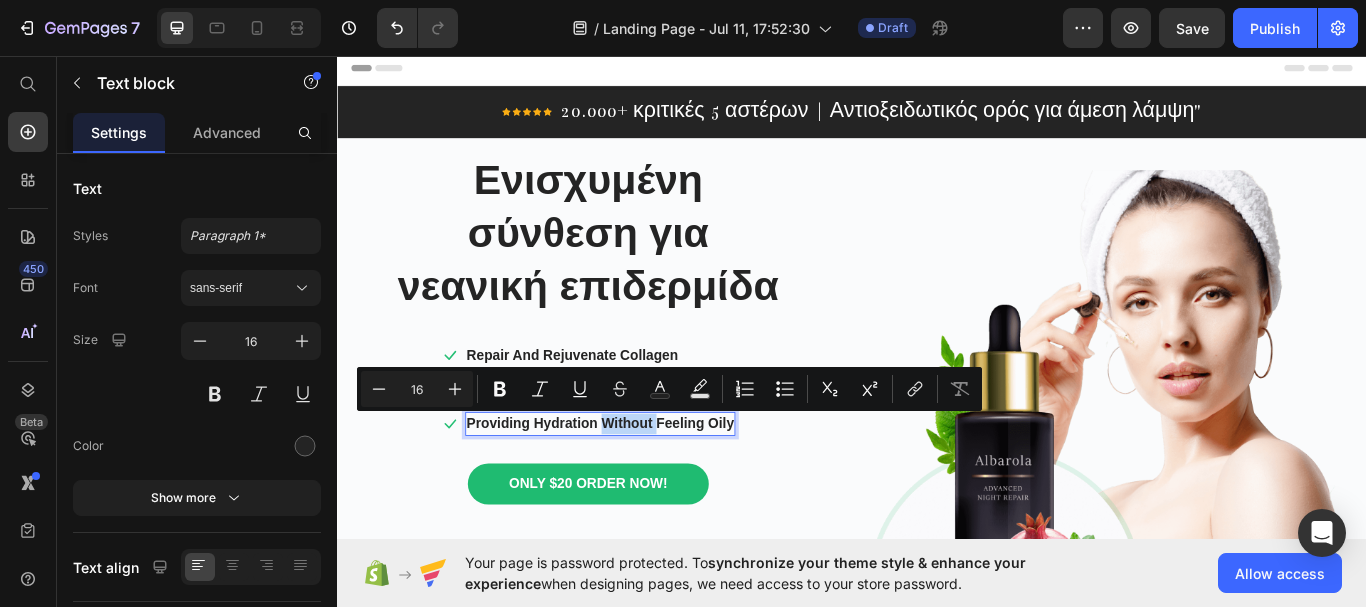 click on "Providing Hydration Without Feeling Oily" at bounding box center (644, 486) 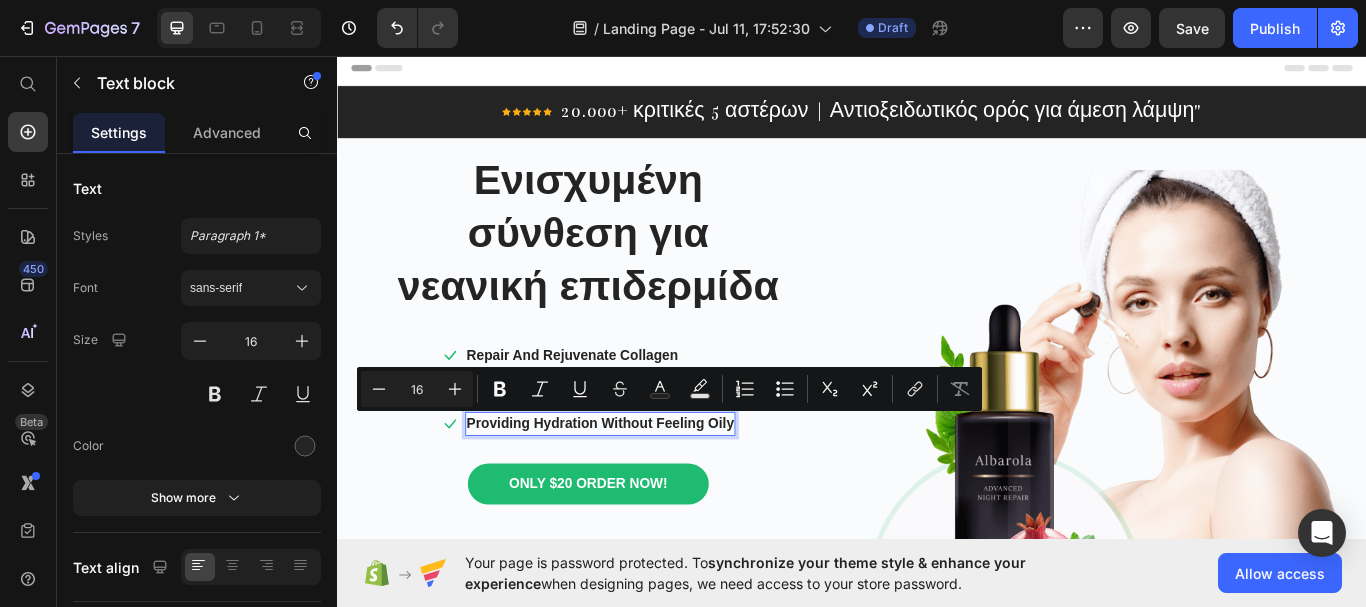 click on "Providing Hydration Without Feeling Oily" at bounding box center (644, 486) 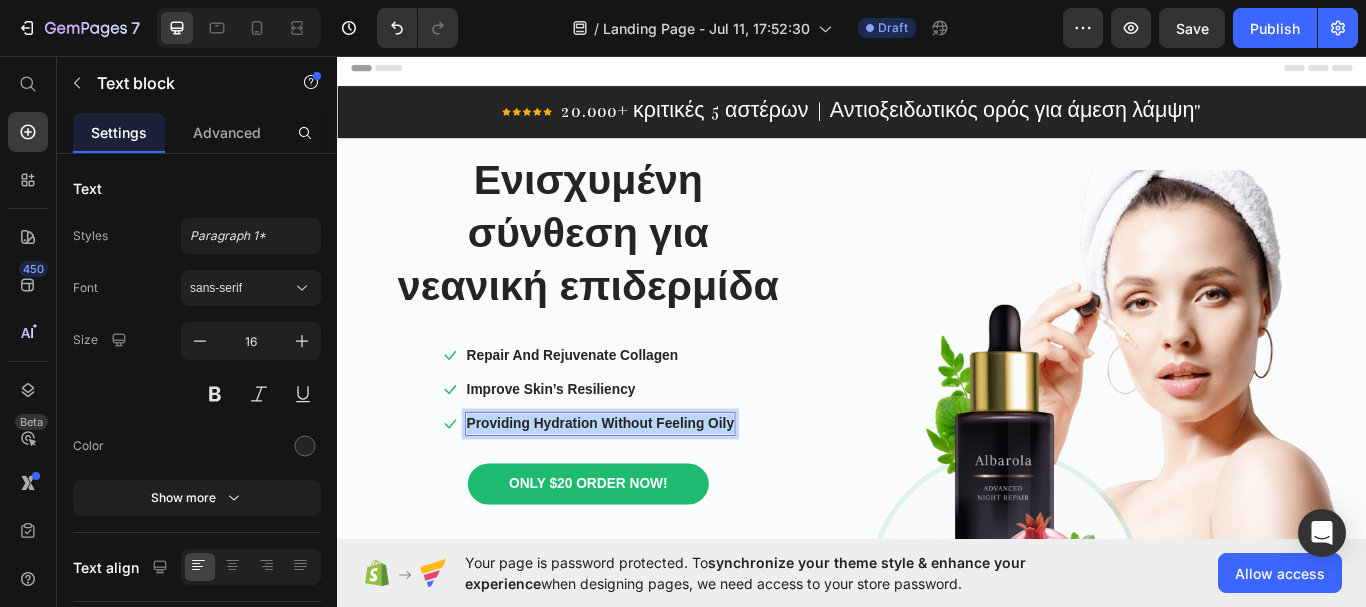 click on "Providing Hydration Without Feeling Oily" at bounding box center [644, 486] 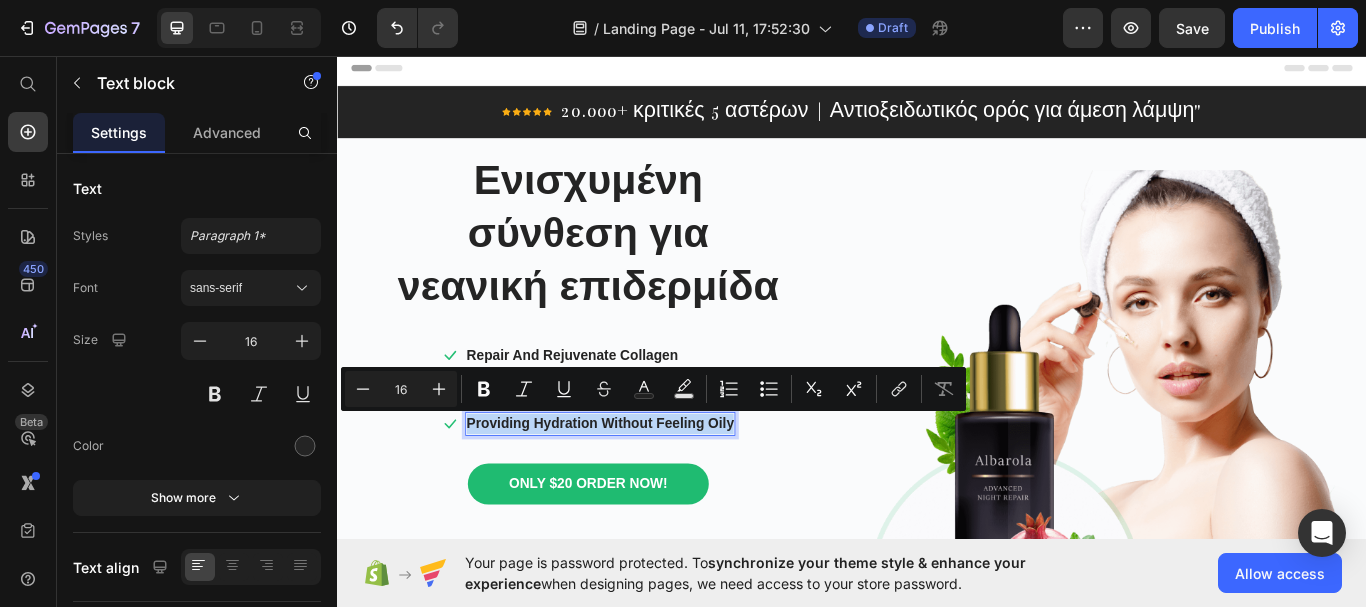 click on "Providing Hydration Without Feeling Oily" at bounding box center [644, 486] 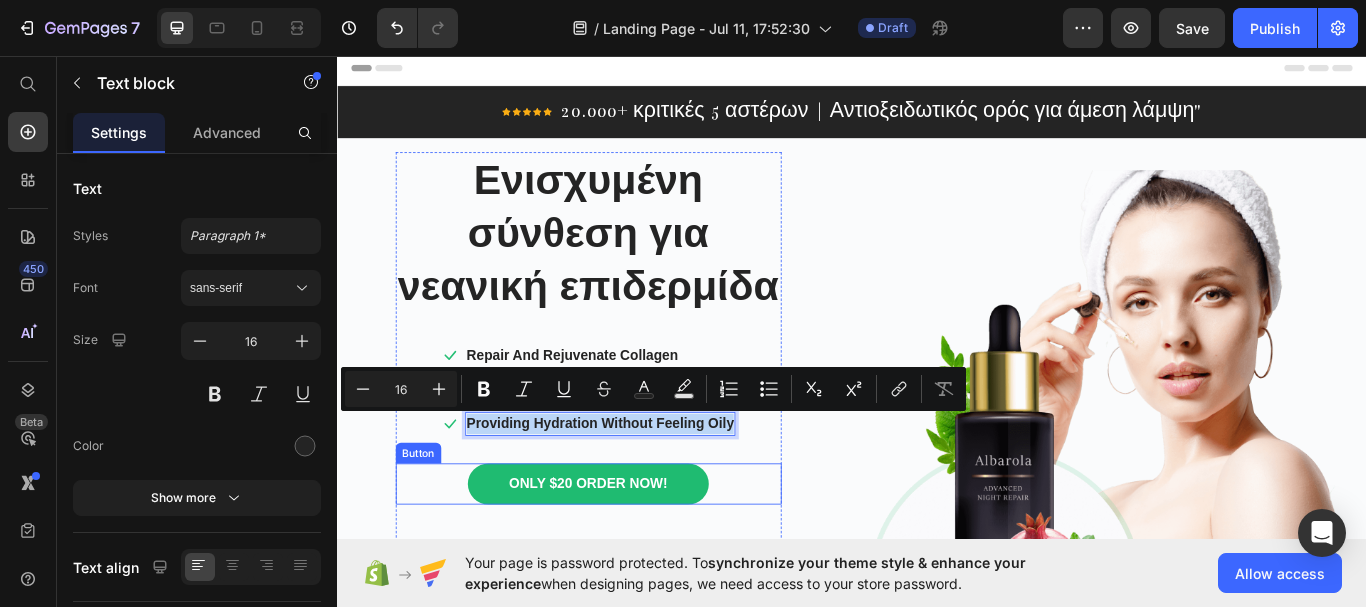 click on "ONLY $20 ORDER NOW! Button" at bounding box center [630, 556] 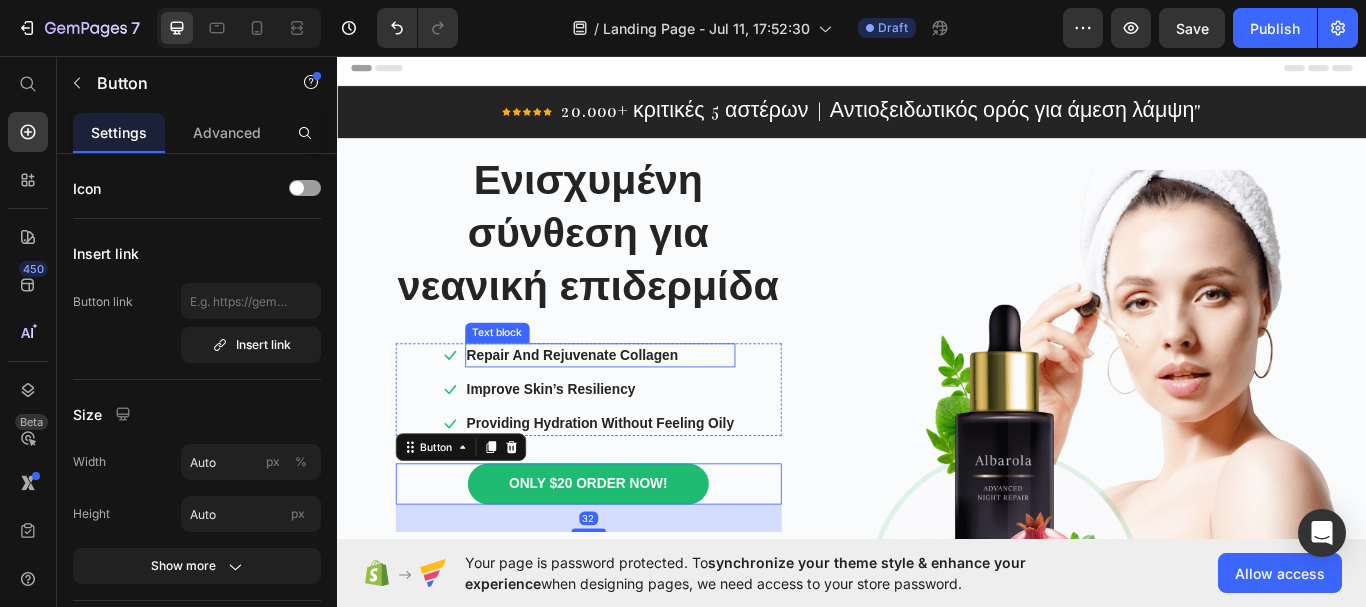 click on "Repair And Rejuvenate Collagen" at bounding box center [644, 406] 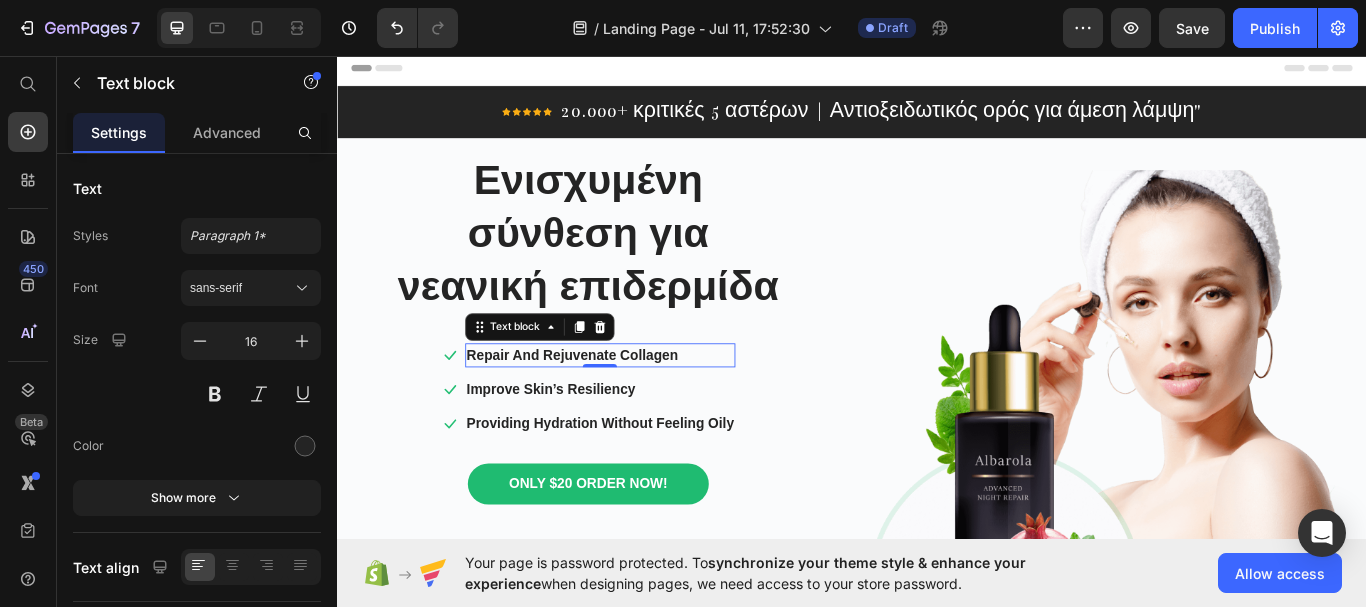 click on "Repair And Rejuvenate Collagen" at bounding box center (644, 406) 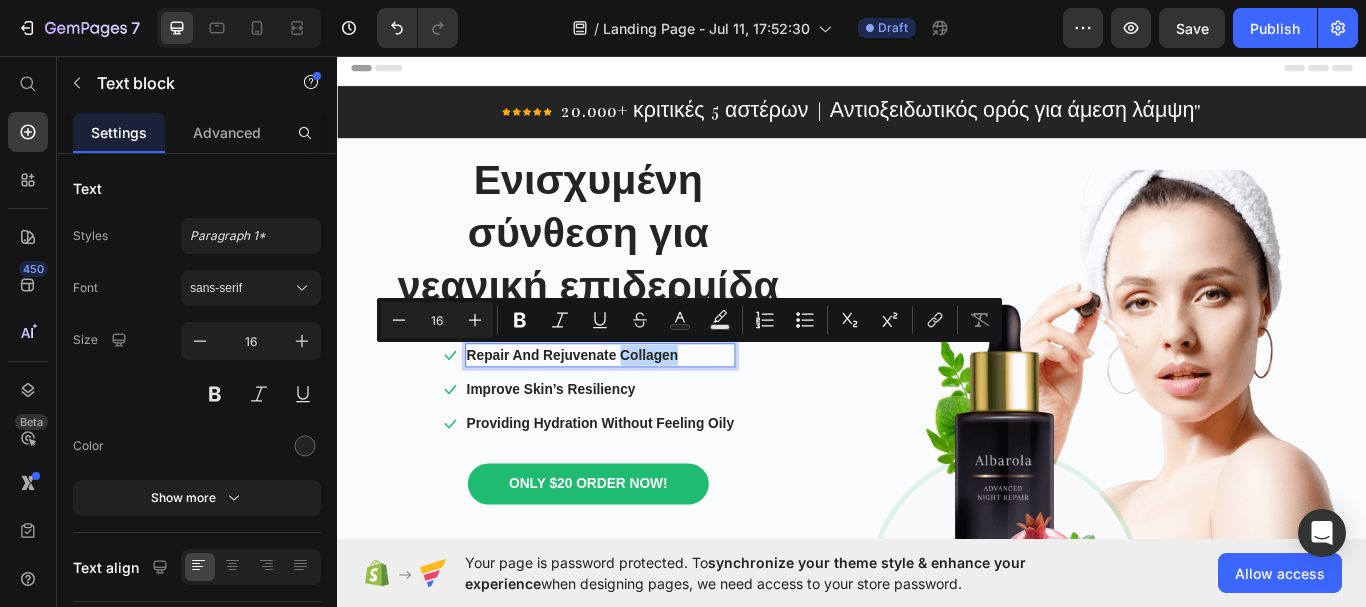 click on "Repair And Rejuvenate Collagen" at bounding box center [644, 406] 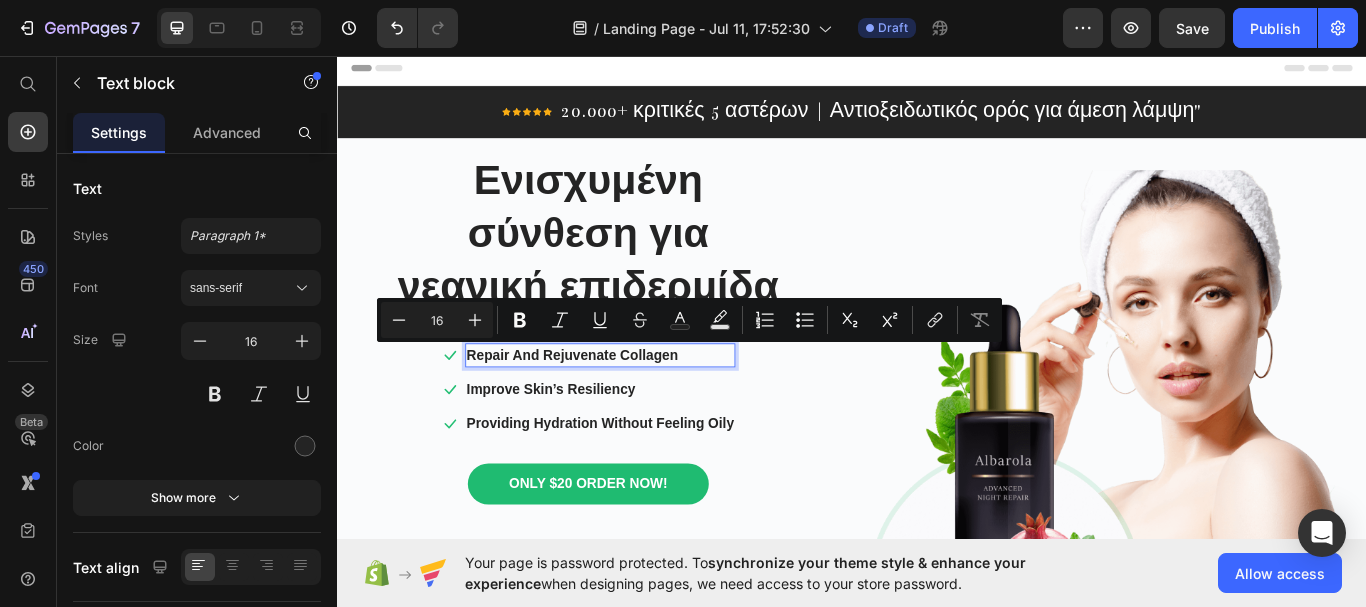 click on "Repair And Rejuvenate Collagen" at bounding box center [644, 406] 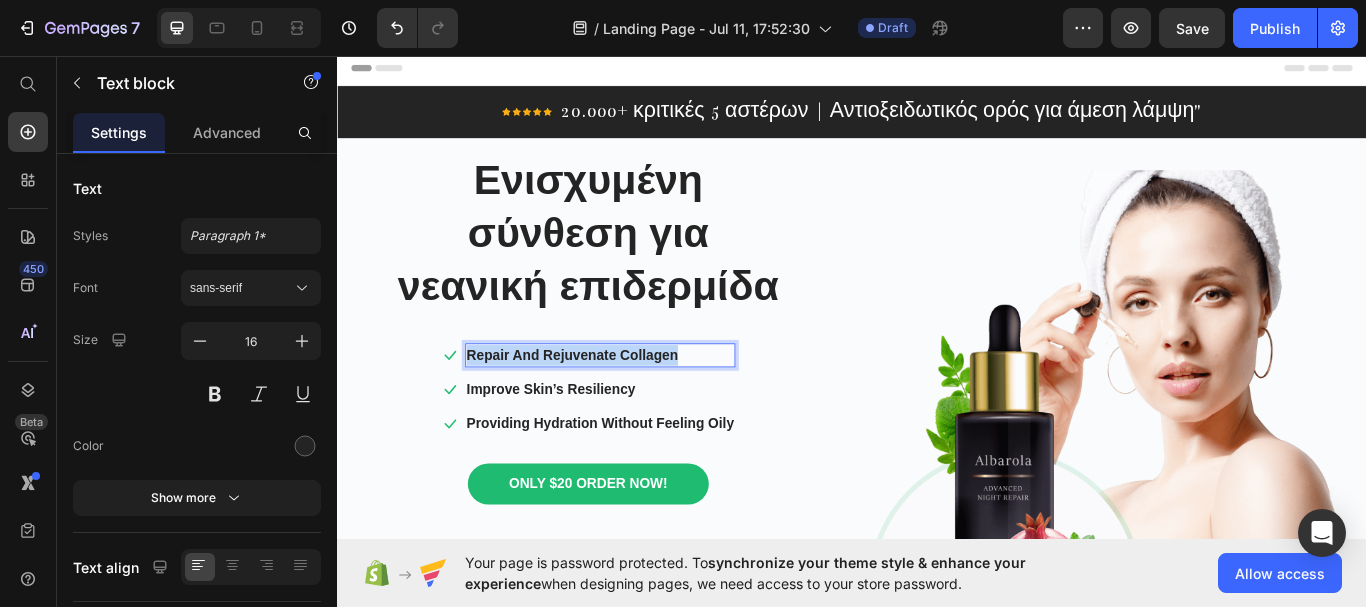 click on "Repair And Rejuvenate Collagen" at bounding box center (644, 406) 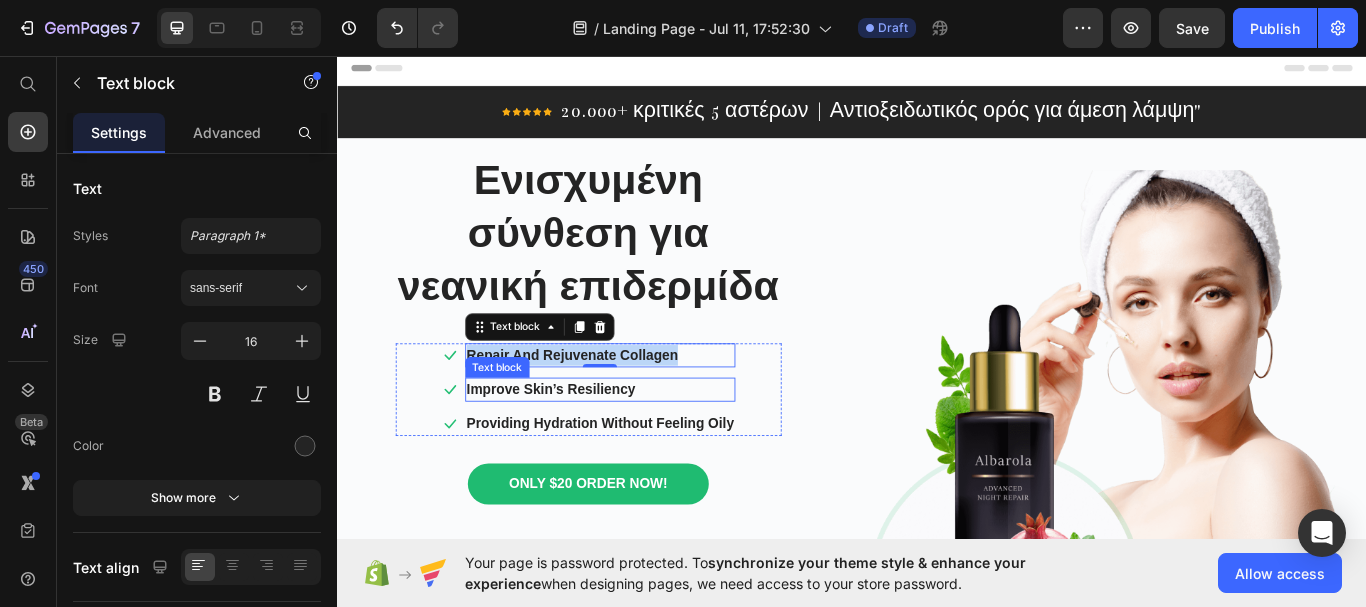 click on "Improve Skin’s Resiliency" at bounding box center [644, 446] 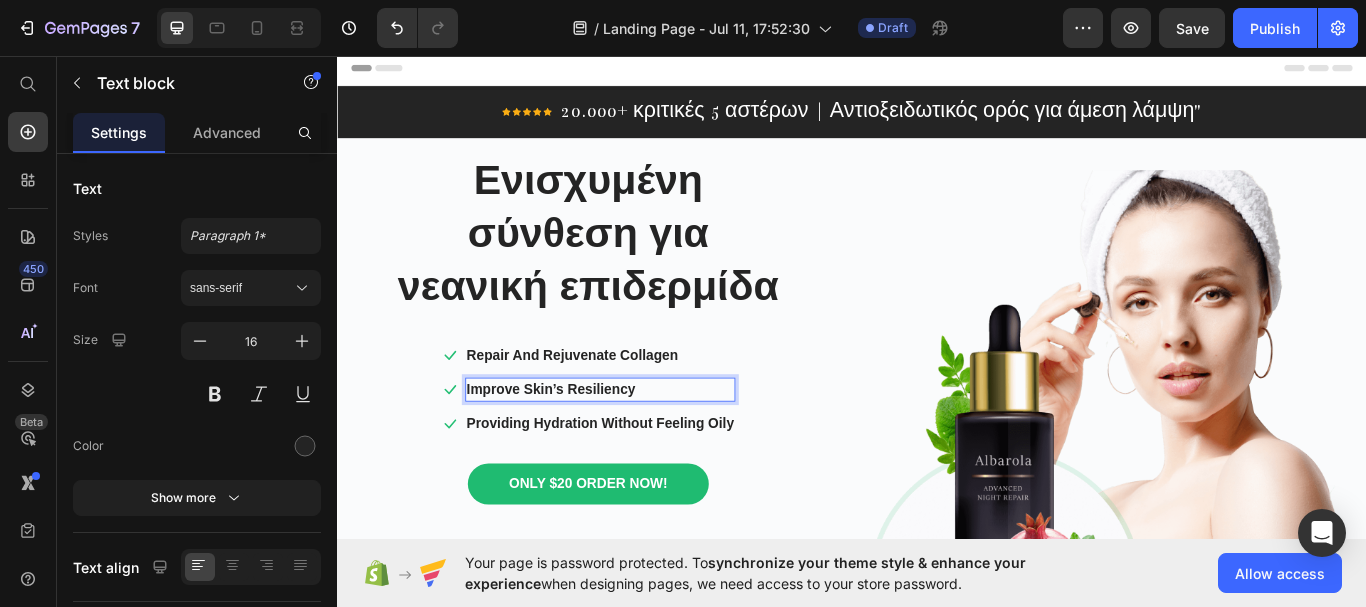click on "Improve Skin’s Resiliency" at bounding box center (644, 446) 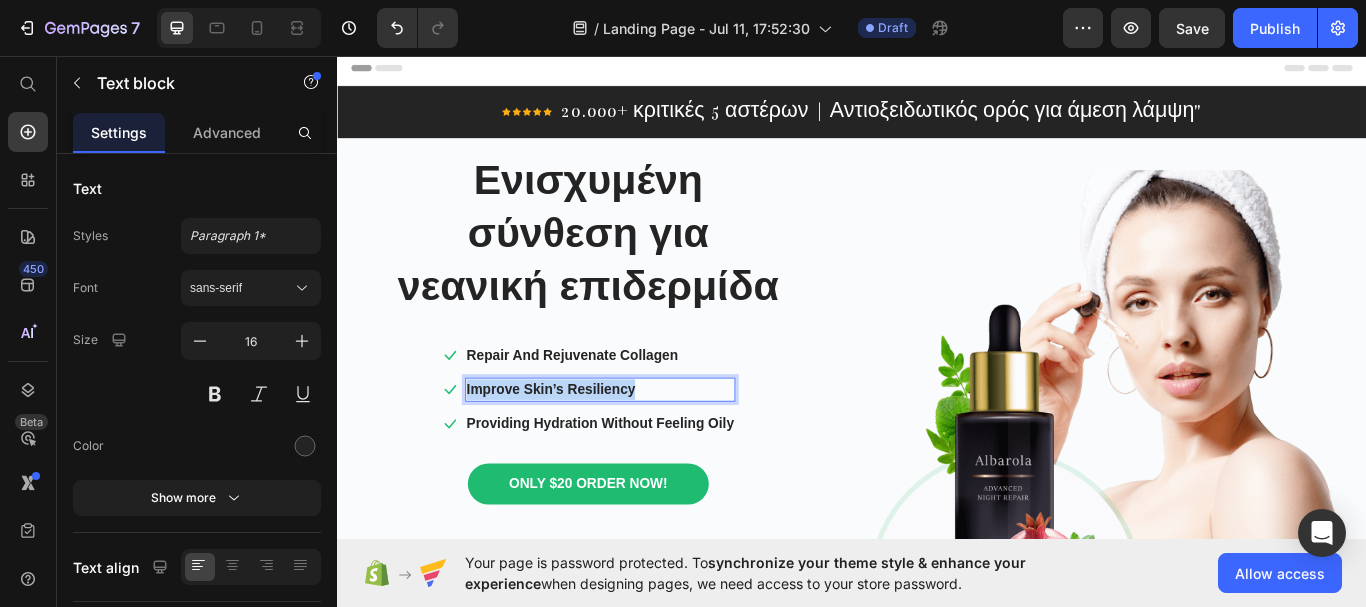 click on "Improve Skin’s Resiliency" at bounding box center (644, 446) 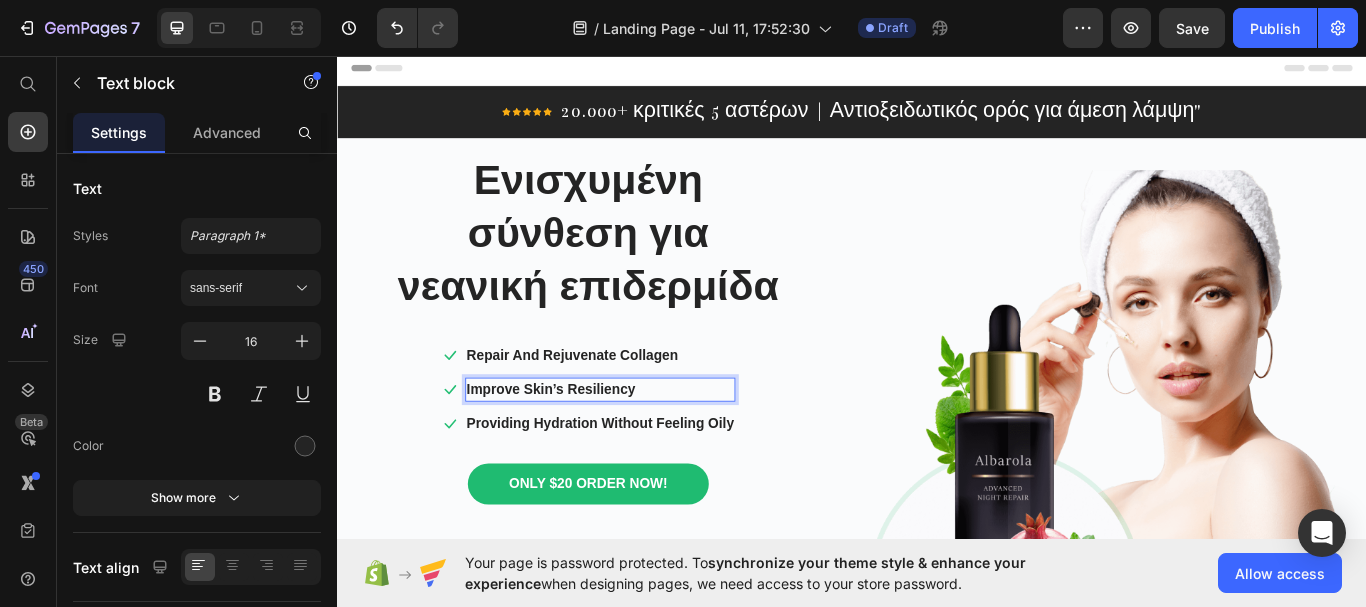 drag, startPoint x: 698, startPoint y: 437, endPoint x: 695, endPoint y: 448, distance: 11.401754 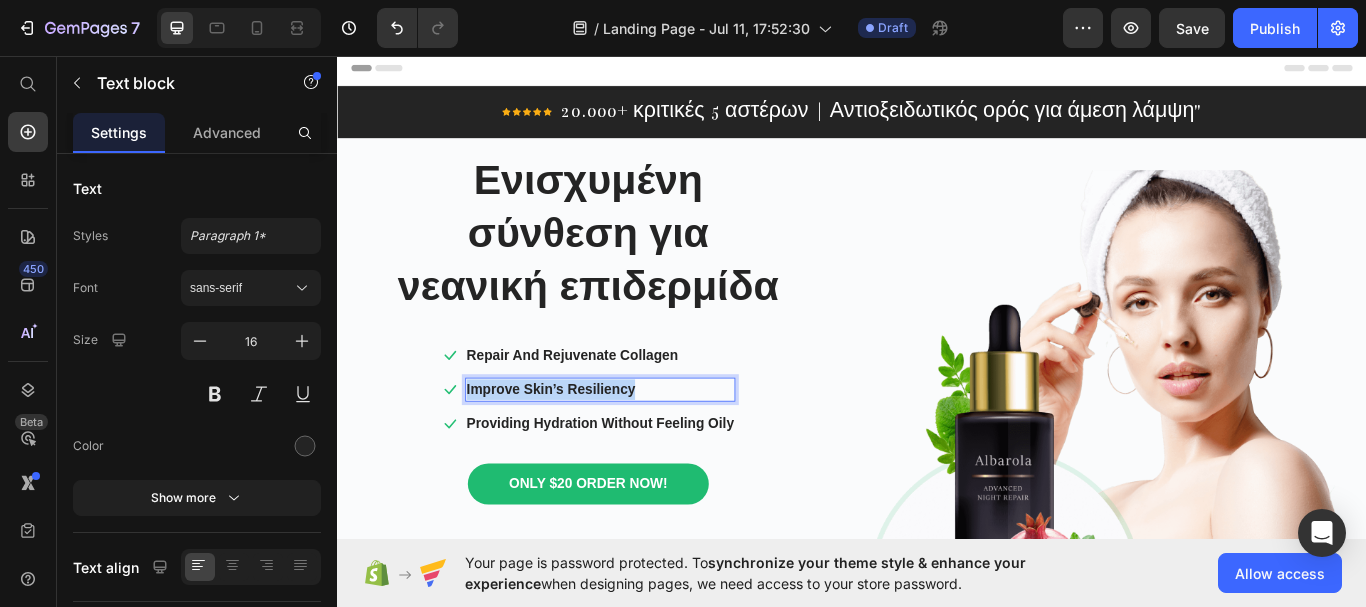 click on "Improve Skin’s Resiliency" at bounding box center (644, 446) 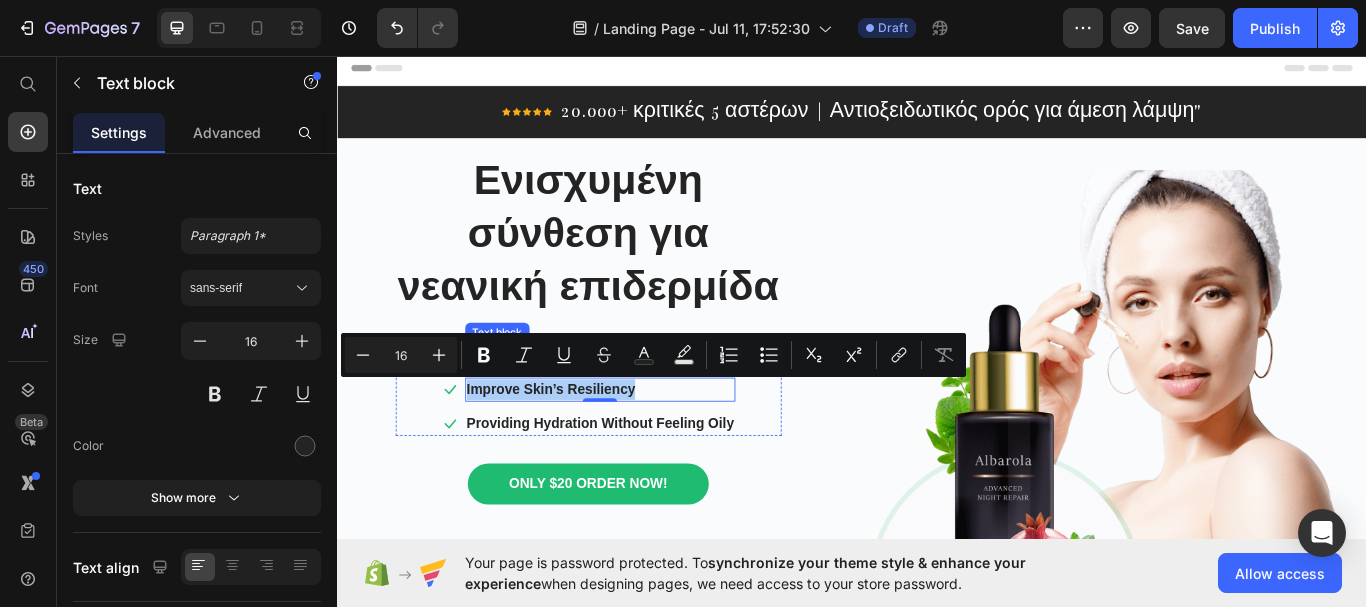 click on "Text Background Color" at bounding box center [684, 355] 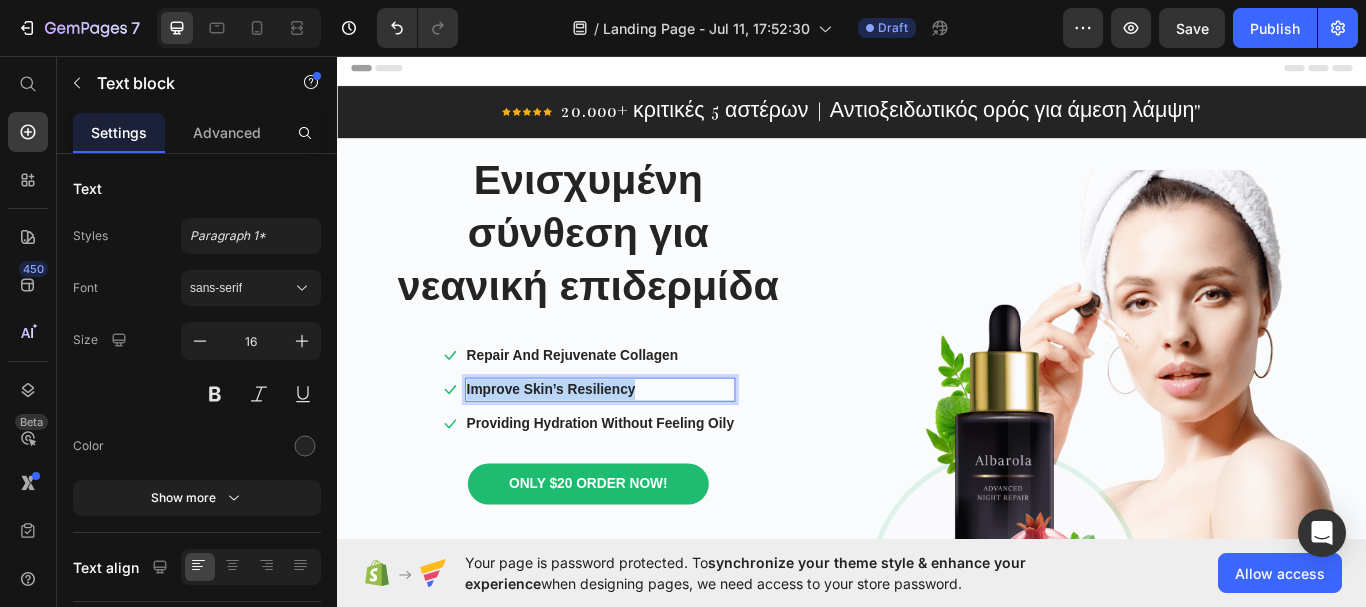 click on "Improve Skin’s Resiliency" at bounding box center (644, 446) 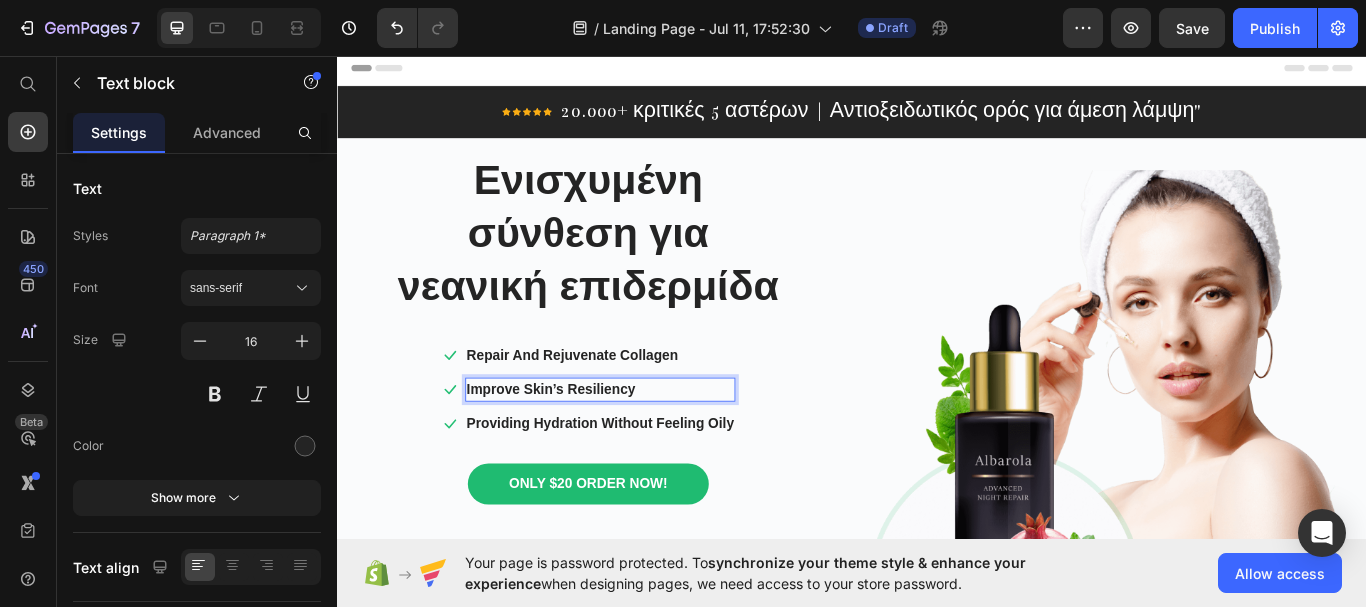 click on "Improve Skin’s Resiliency" at bounding box center (644, 446) 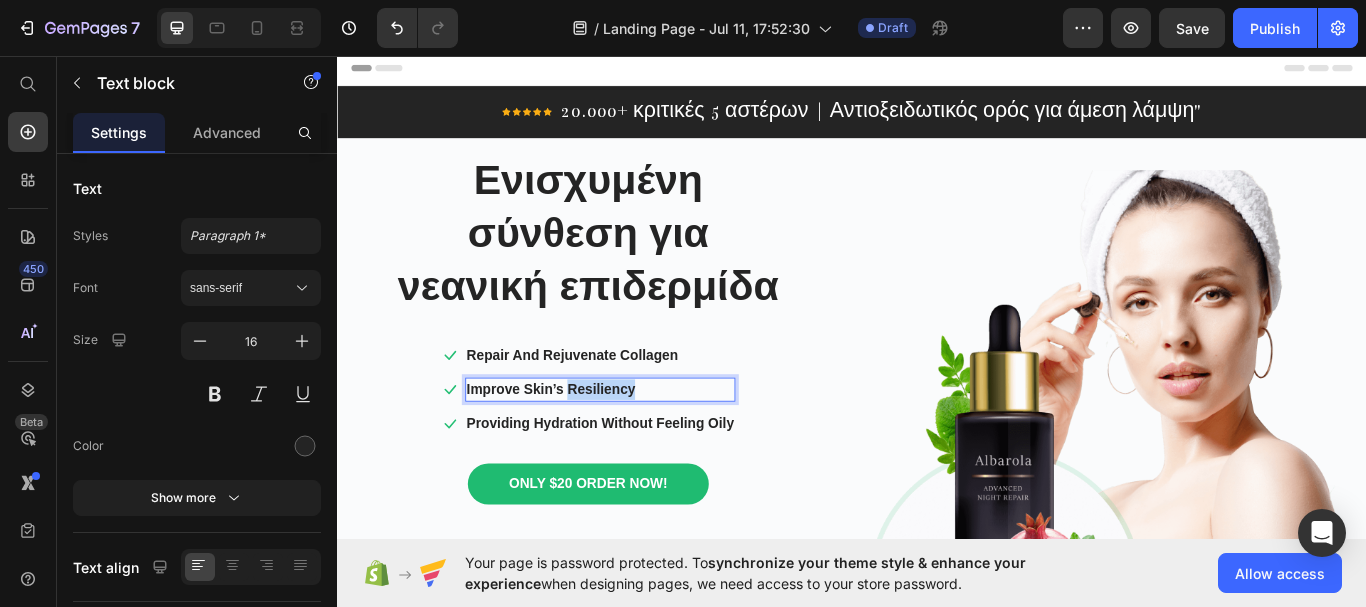 click on "Improve Skin’s Resiliency" at bounding box center [644, 446] 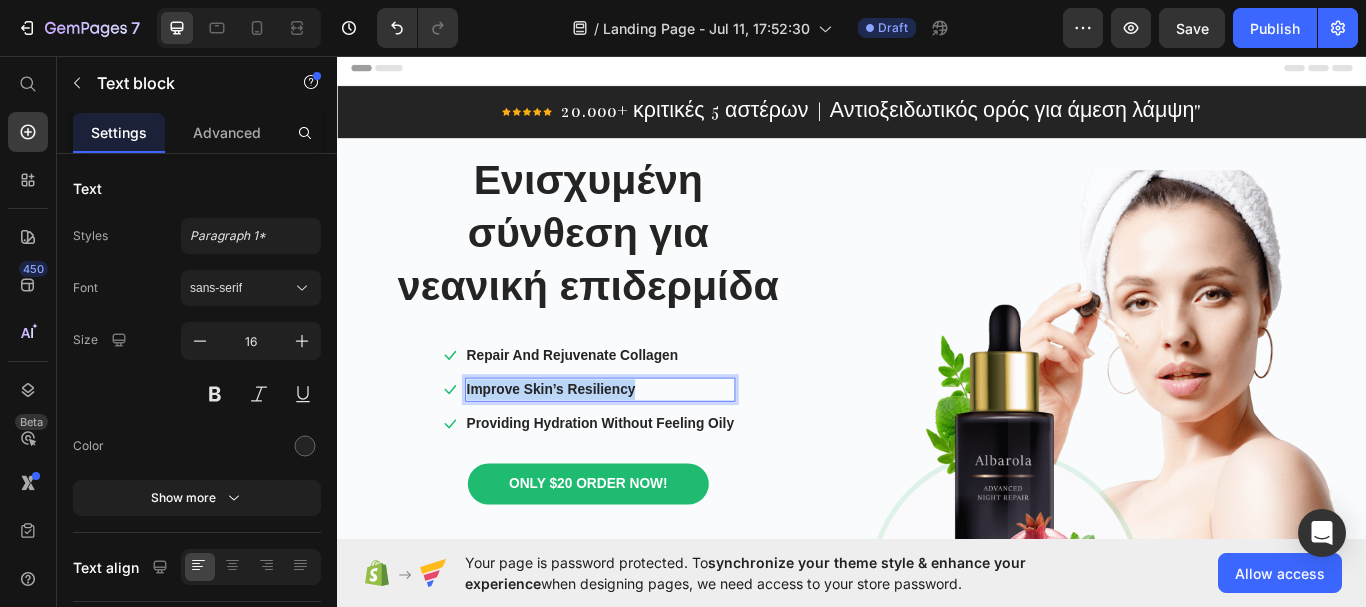 click on "Improve Skin’s Resiliency" at bounding box center [644, 446] 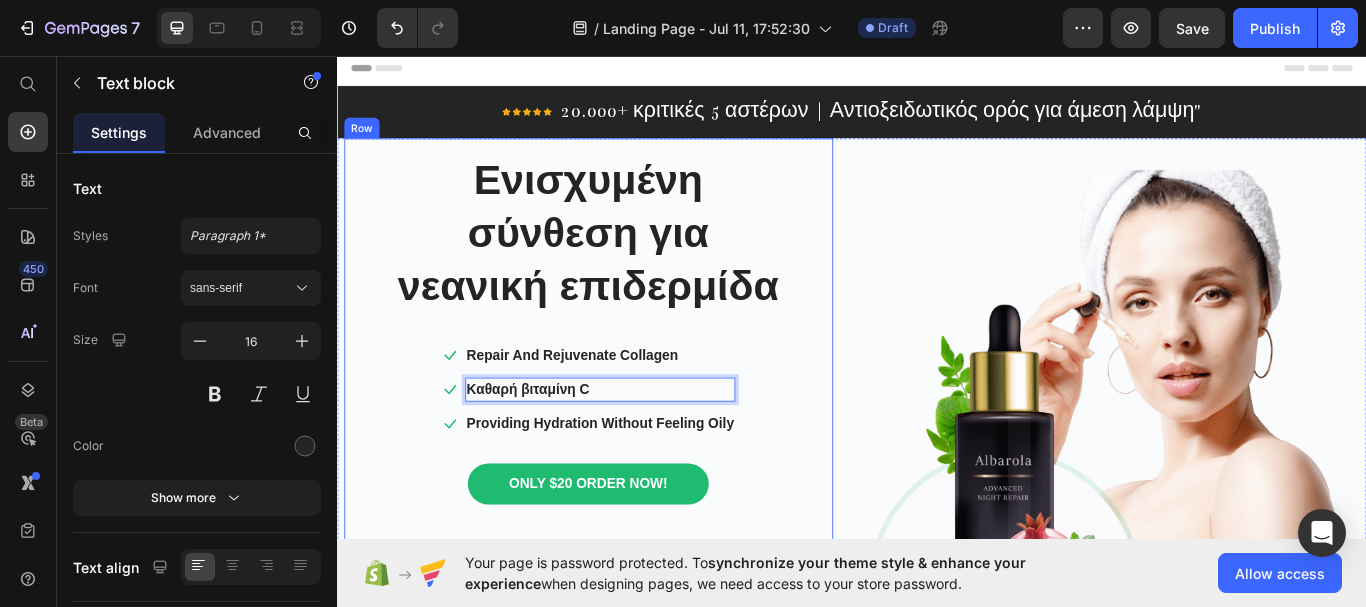 click on "Ενισχυμένη σύνθεση για νεανική επιδερμίδα Heading Icon Repair And Rejuvenate Collagen Text block Icon Καθαρή βιταμίνη C Text block 0 Icon Providing Hydration Without Feeling Oily Text block Icon List ONLY $20 ORDER NOW! Button “After trying everything all the “popular” brands, I finally found a brand that understood my dryness.” Text block Image [PERSON] Text block Icon Icon Icon Icon Icon Icon List Hoz Row Row Row" at bounding box center [630, 439] 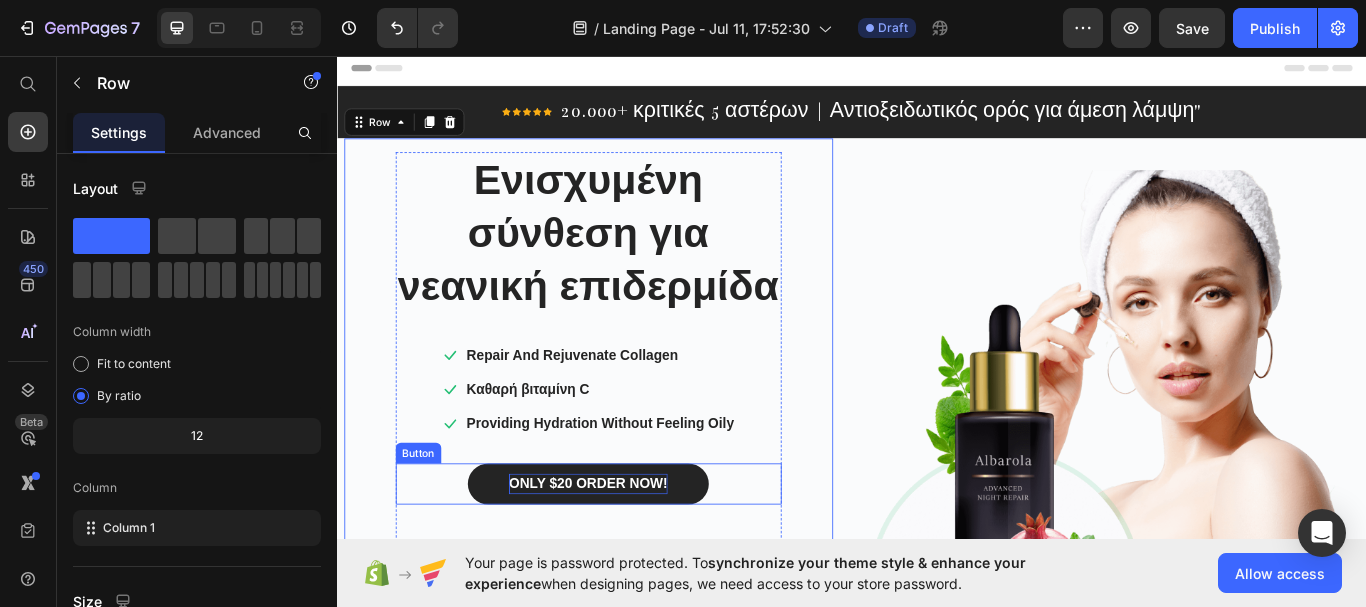 click on "ONLY $20 ORDER NOW!" at bounding box center [629, 556] 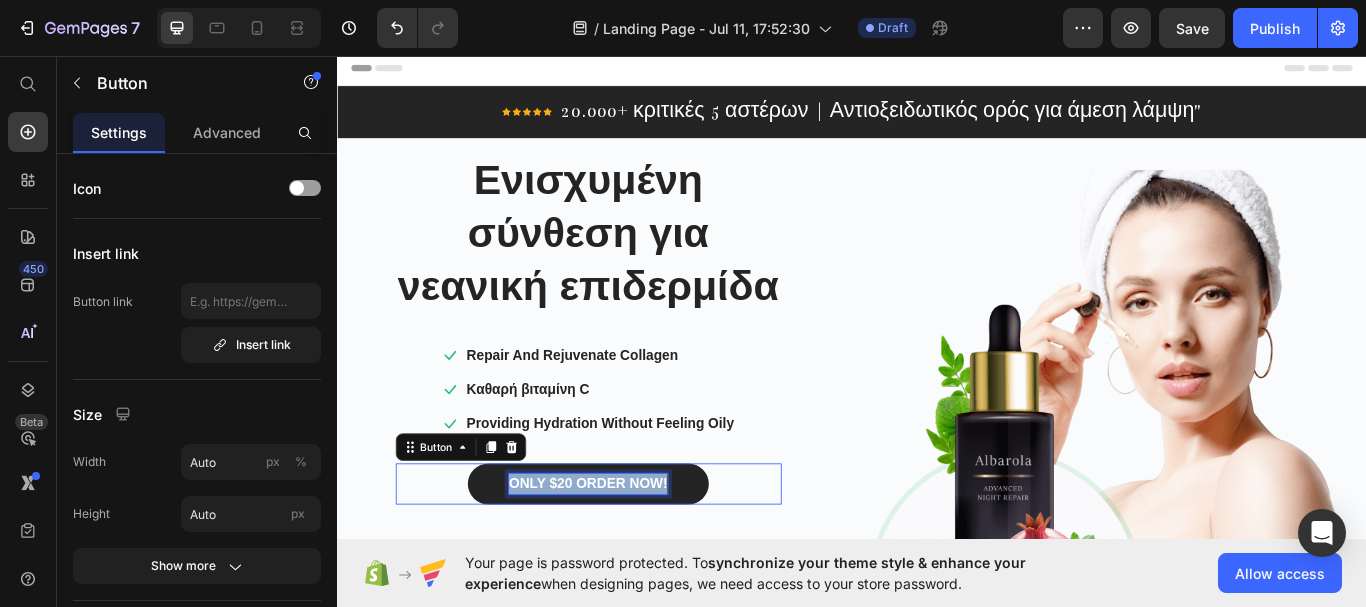 click on "ONLY $20 ORDER NOW!" at bounding box center [629, 556] 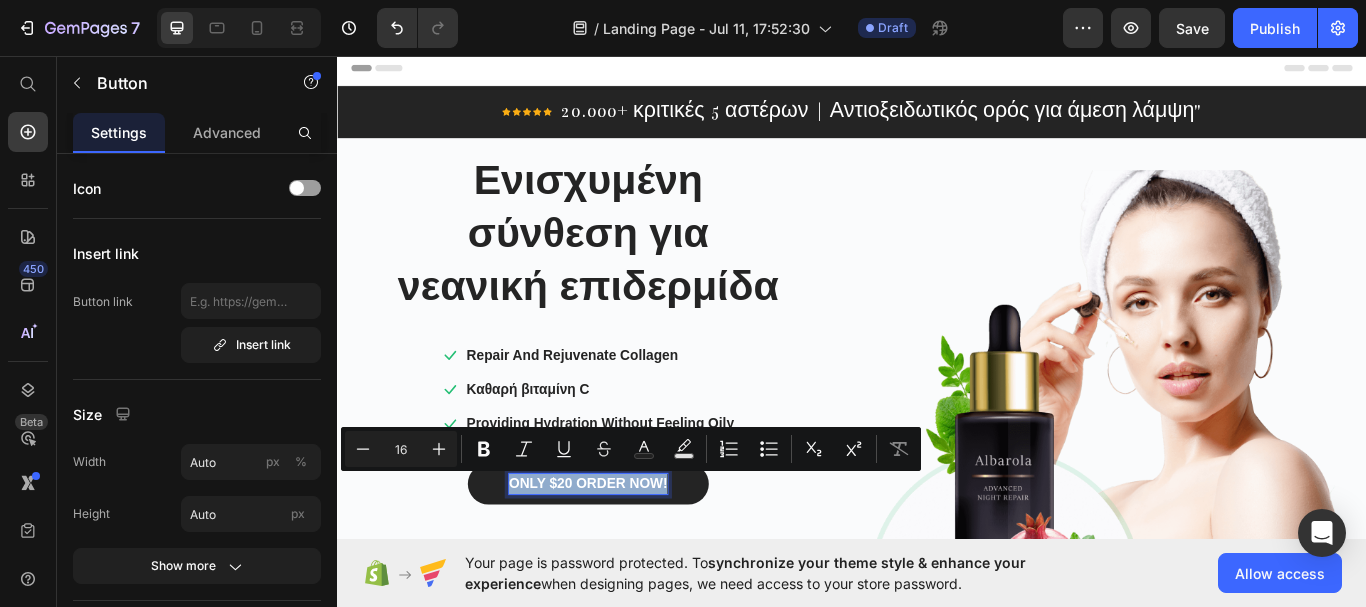 copy on "ONLY $20 ORDER NOW!" 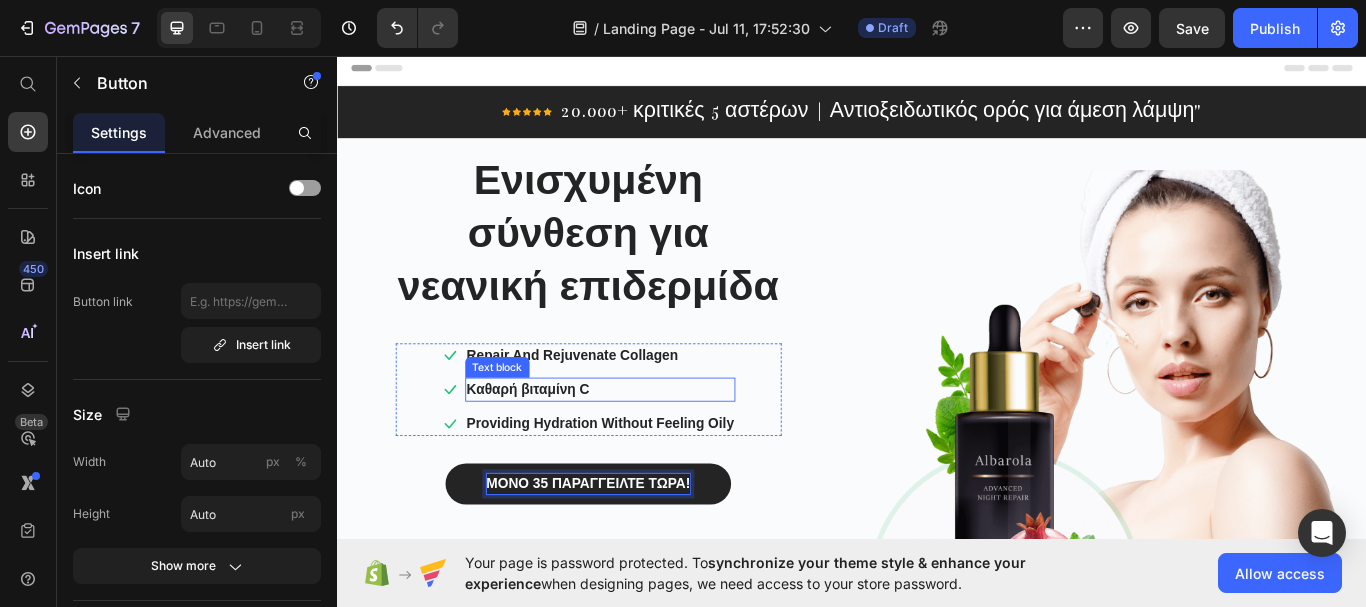 click on "Καθαρή βιταμίνη C" at bounding box center [644, 446] 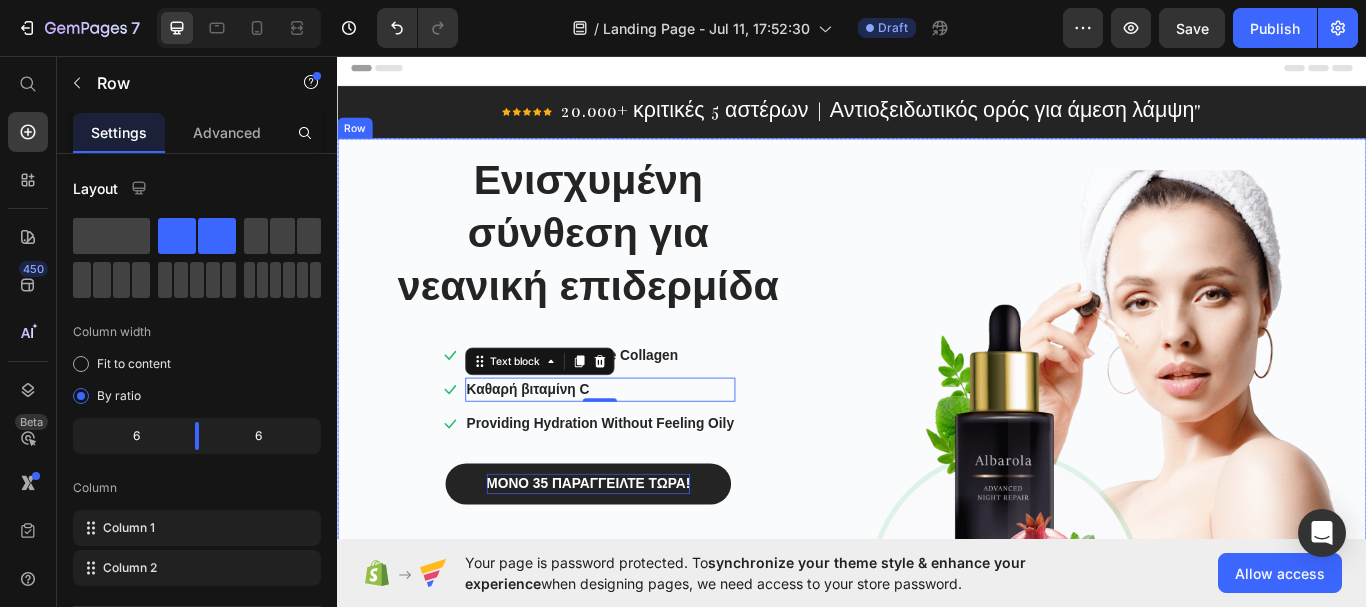 click on "Ενισχυμένη σύνθεση για νεανική επιδερμίδα Heading Icon Repair And Rejuvenate Collagen Text block Icon Καθαρή βιταμίνη C Text block 0 Icon Providing Hydration Without Feeling Oily Text block Icon List ΜΟΝΟ 35 ΠΑΡΑΓΓΕΙΛΤΕ ΤΩΡΑ! Button “After trying everything all the “popular” brands, I finally found a brand that understood my dryness.” Text block Image [PERSON] Text block Icon Icon Icon Icon Icon Icon List Hoz Row Row Row Row Image Row" at bounding box center [937, 439] 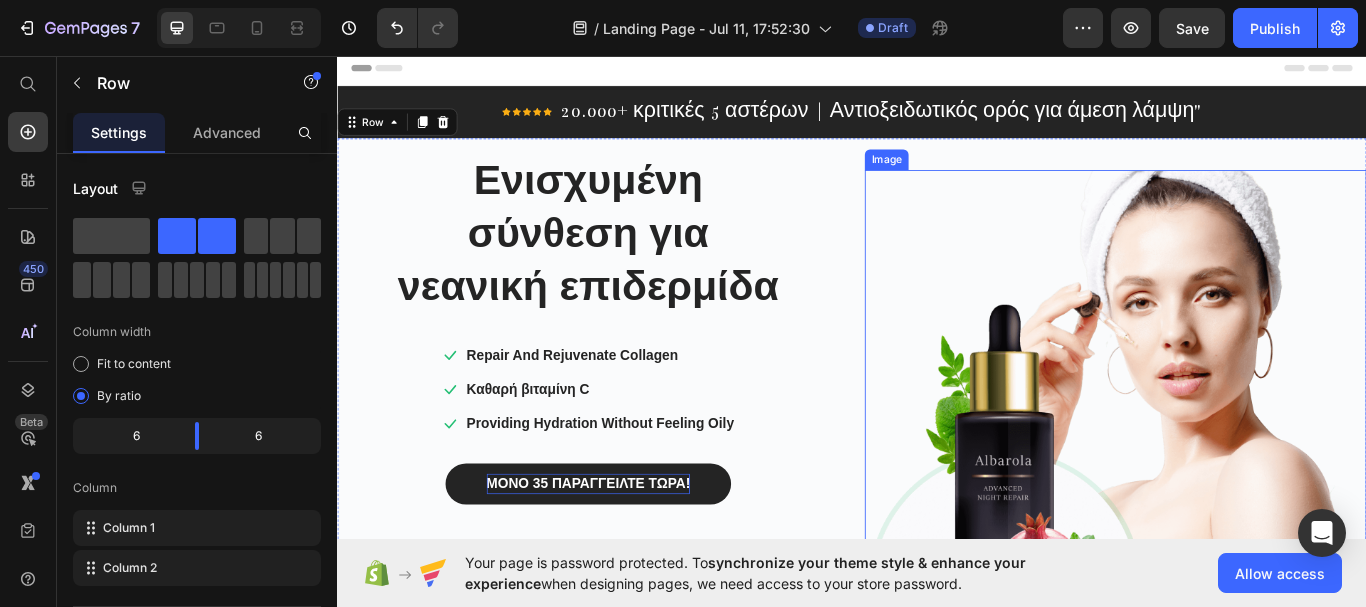 click on "Image" at bounding box center (1244, 439) 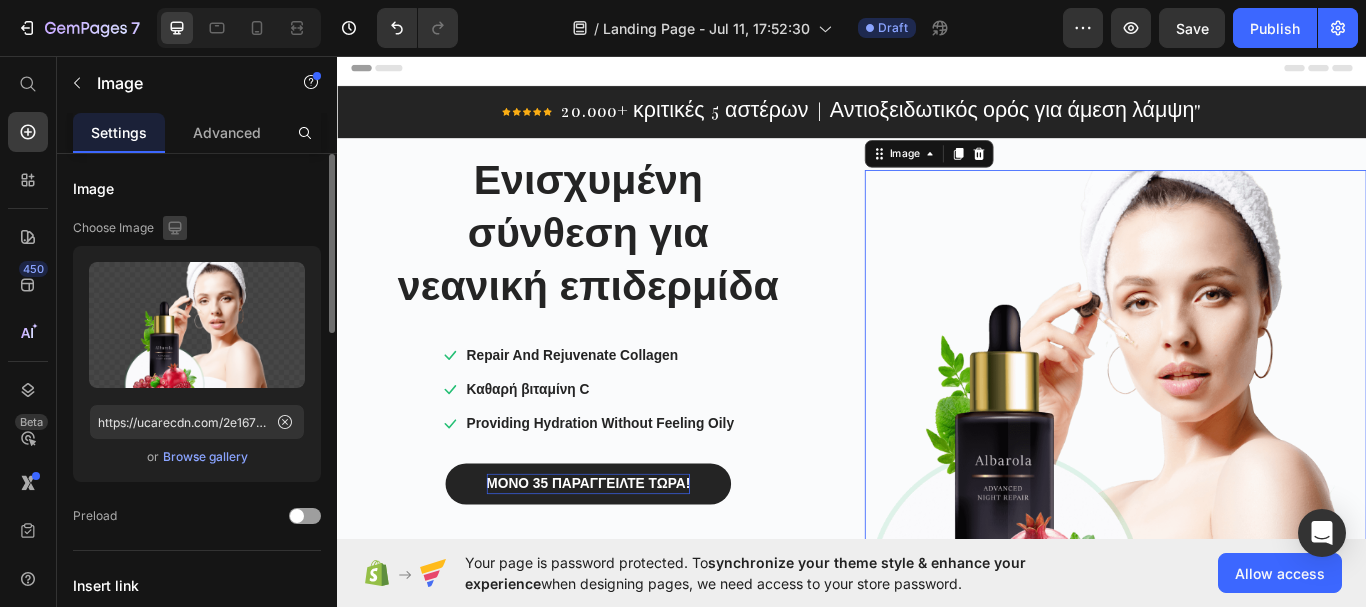 click at bounding box center (175, 228) 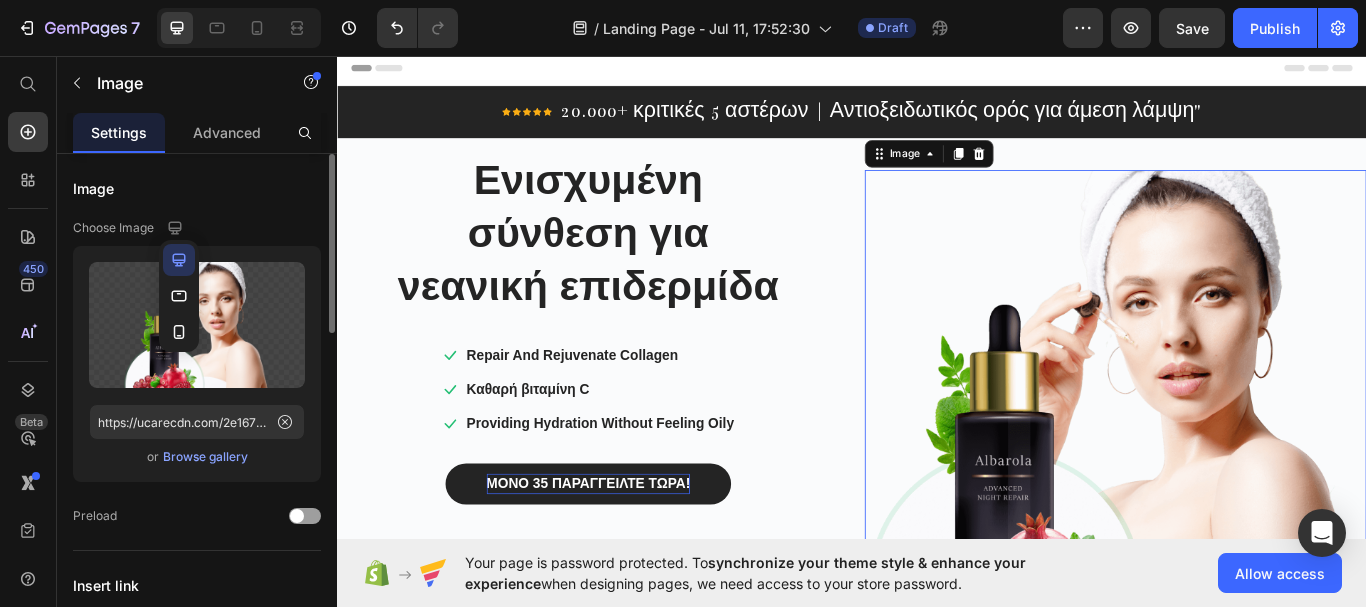 click 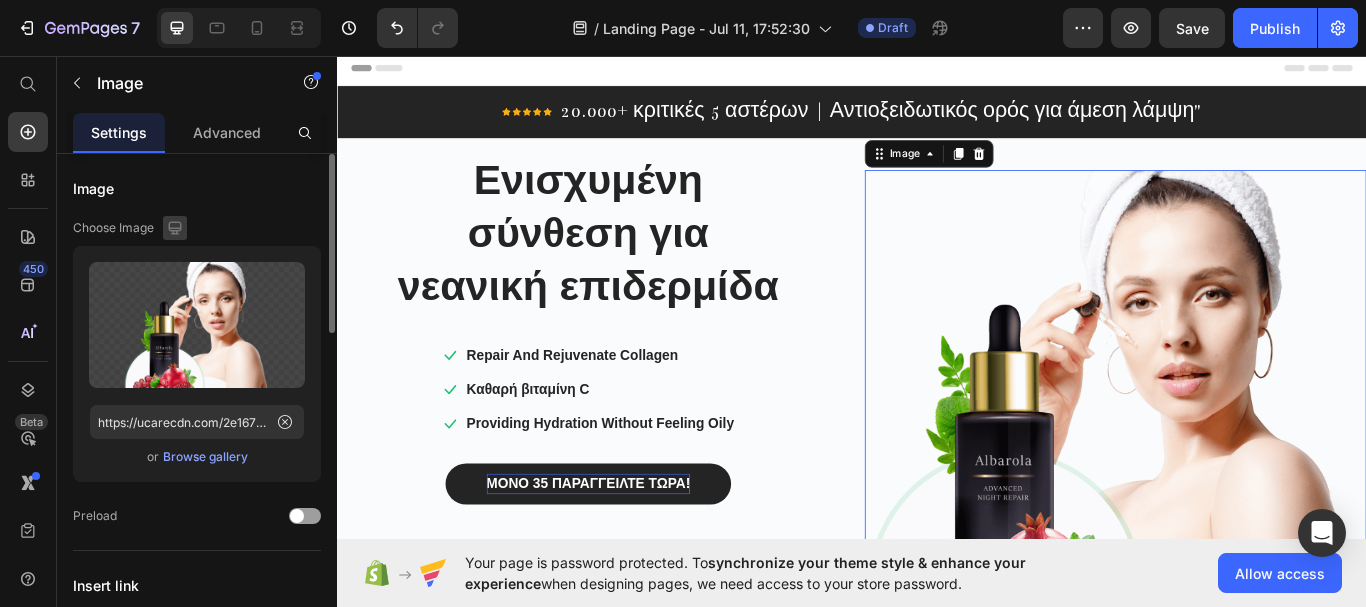 click 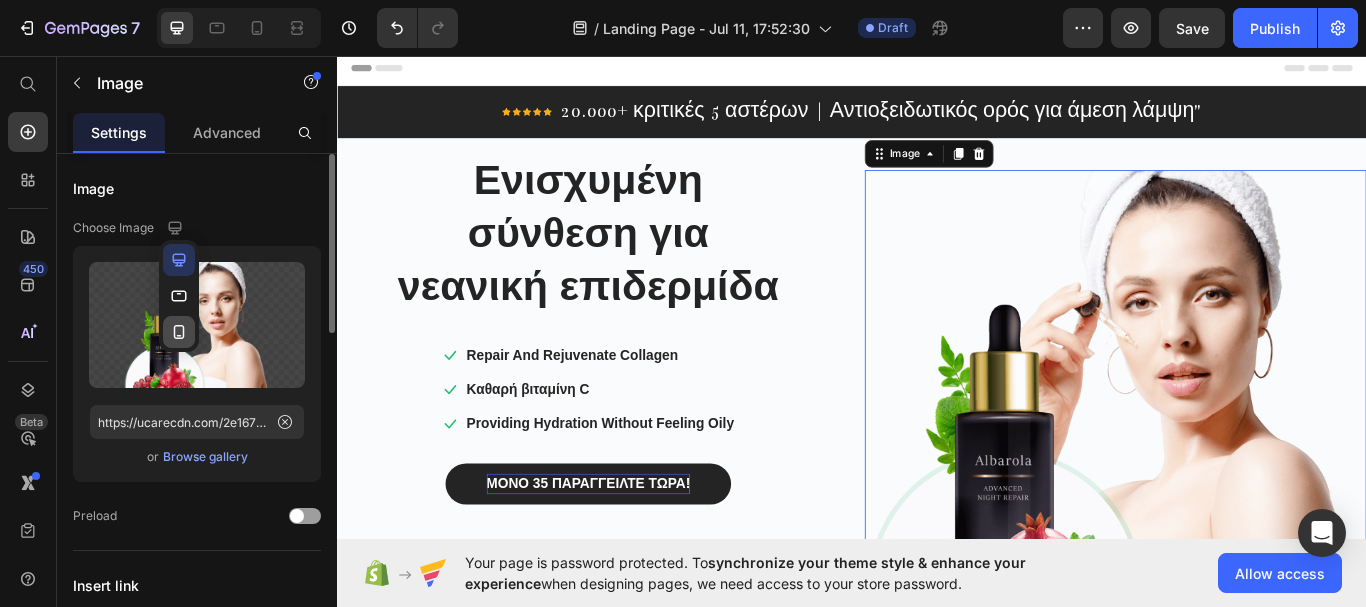 click 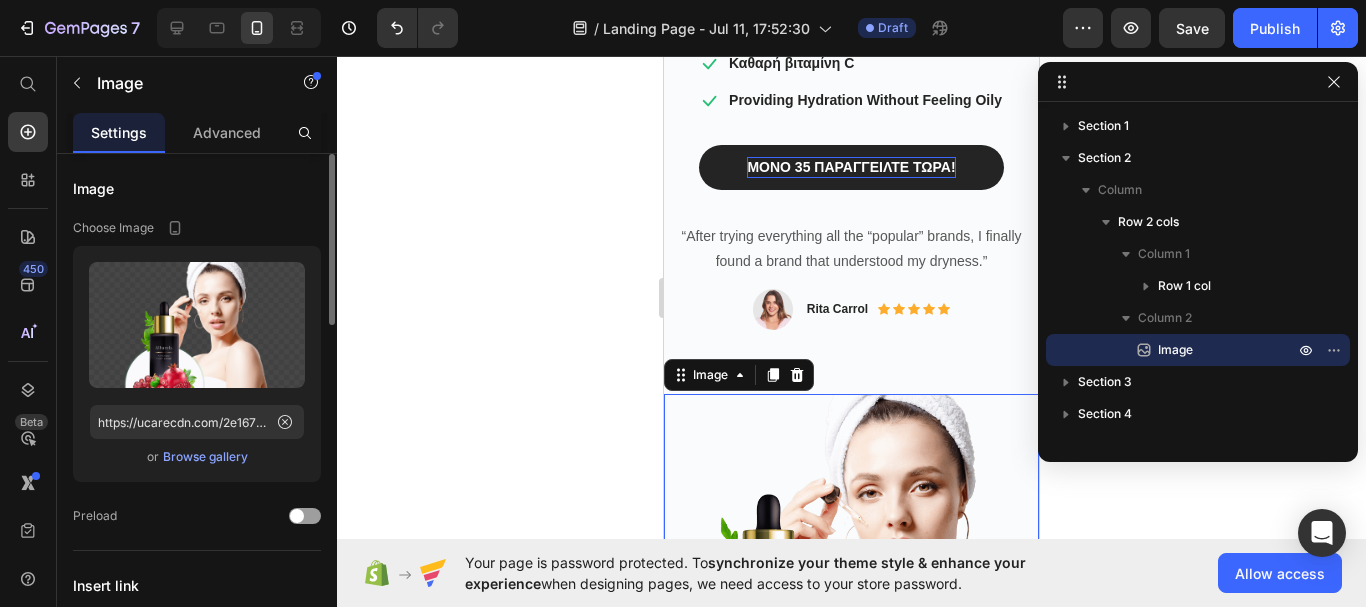 scroll, scrollTop: 803, scrollLeft: 0, axis: vertical 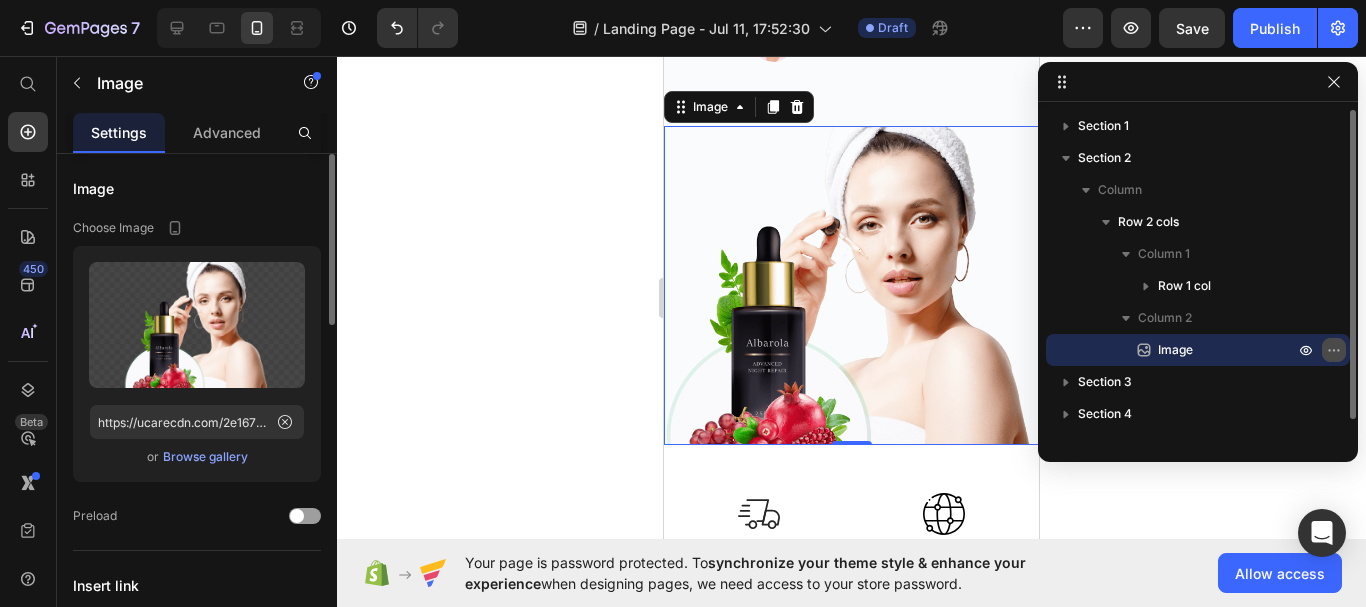 click 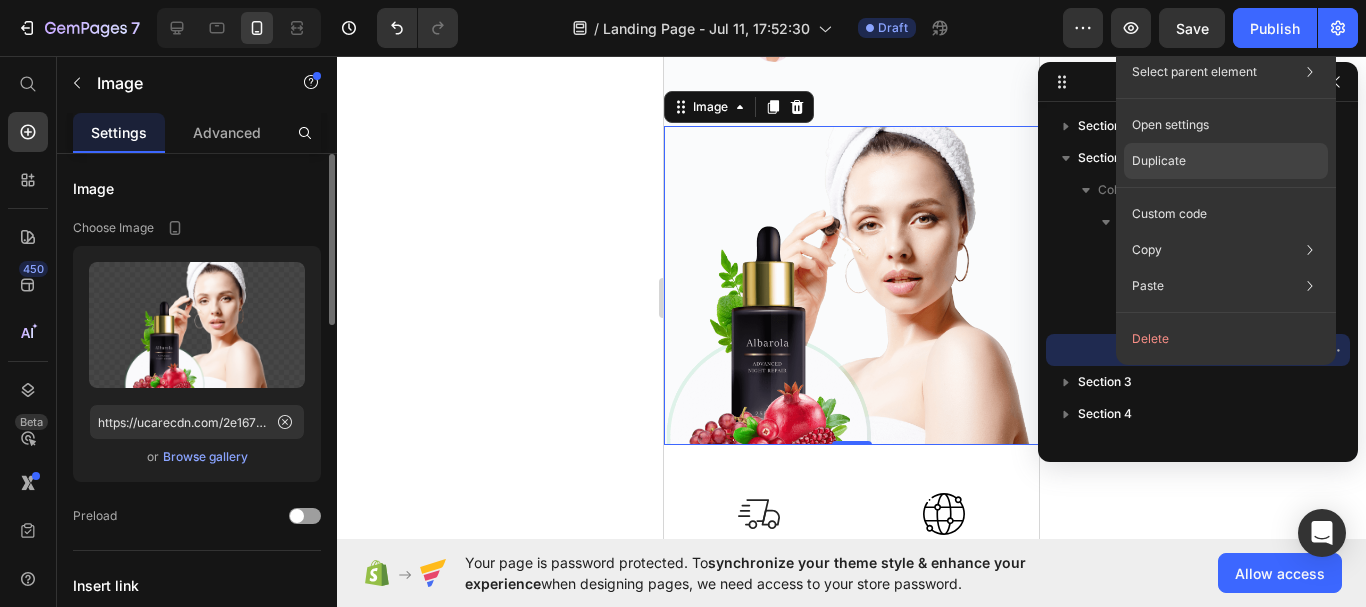 click on "Duplicate" at bounding box center (1159, 161) 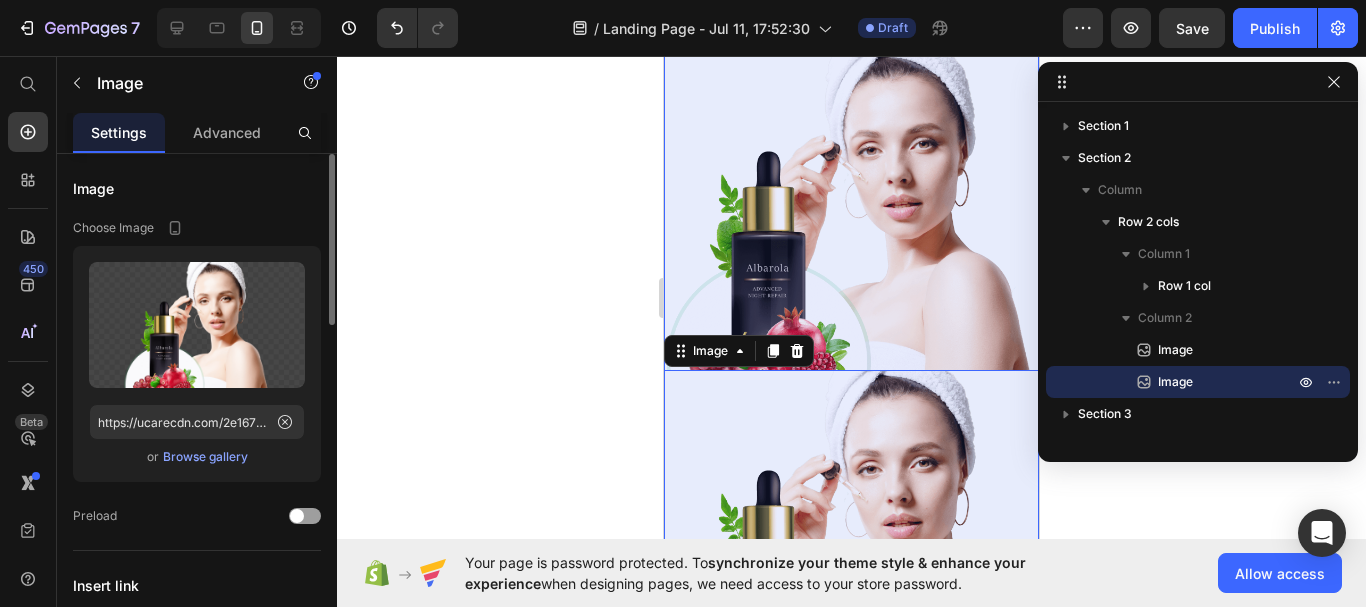 scroll, scrollTop: 1109, scrollLeft: 0, axis: vertical 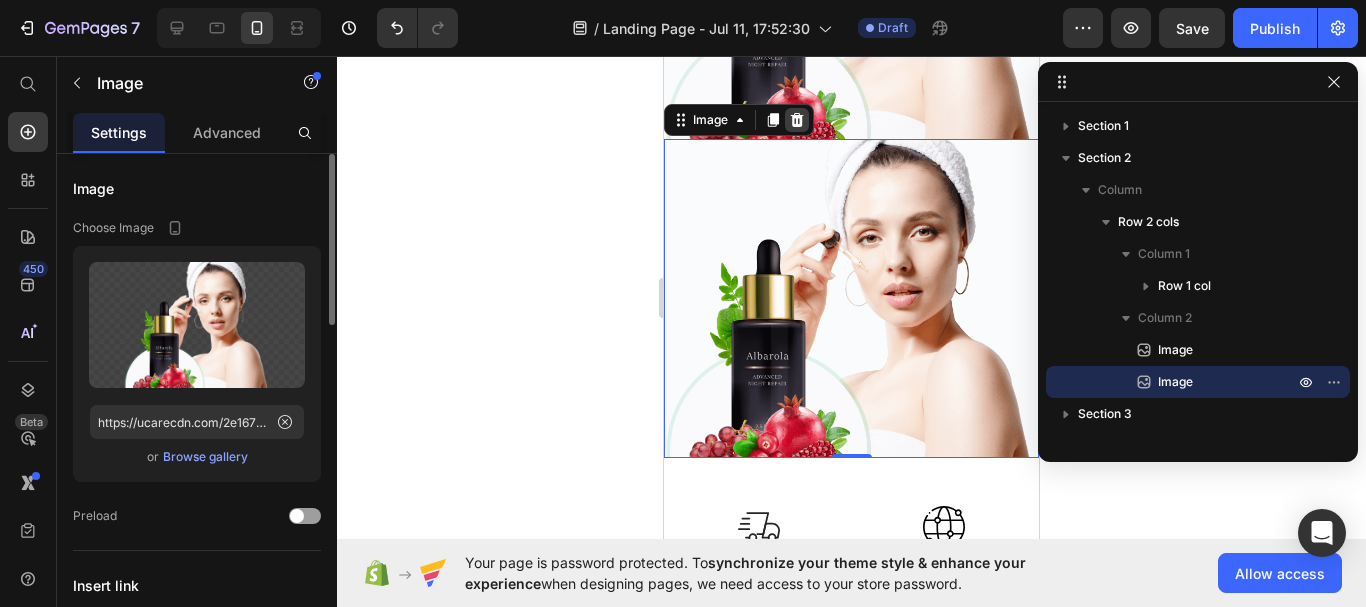 click 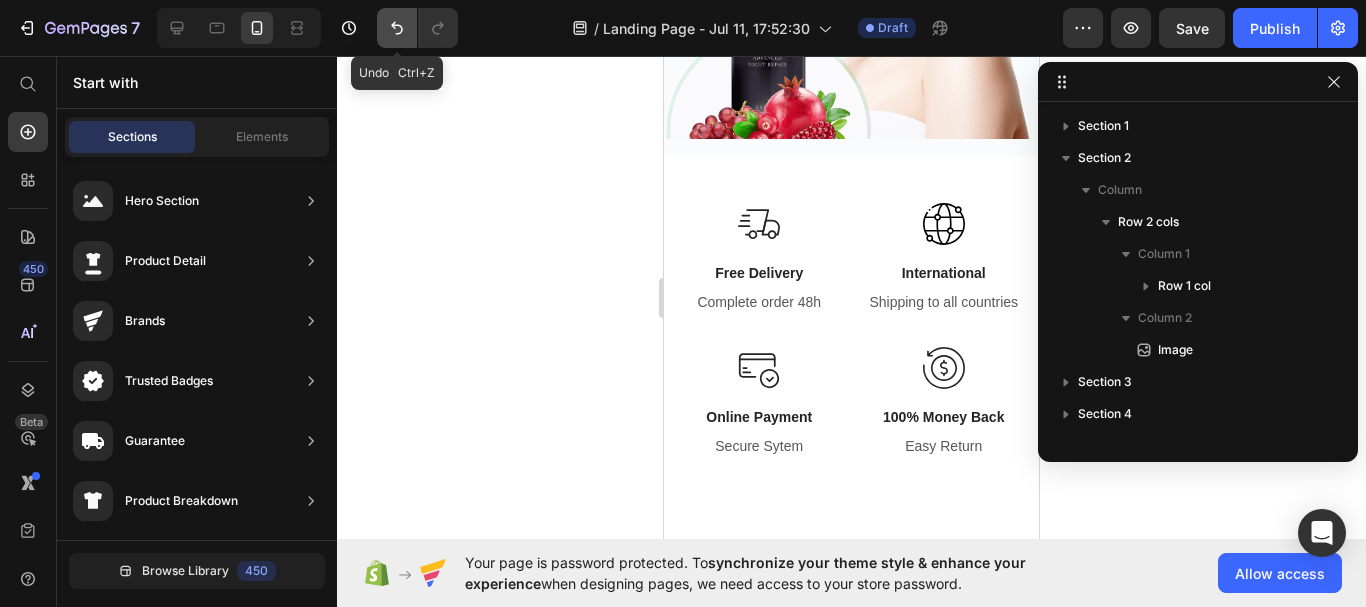 click 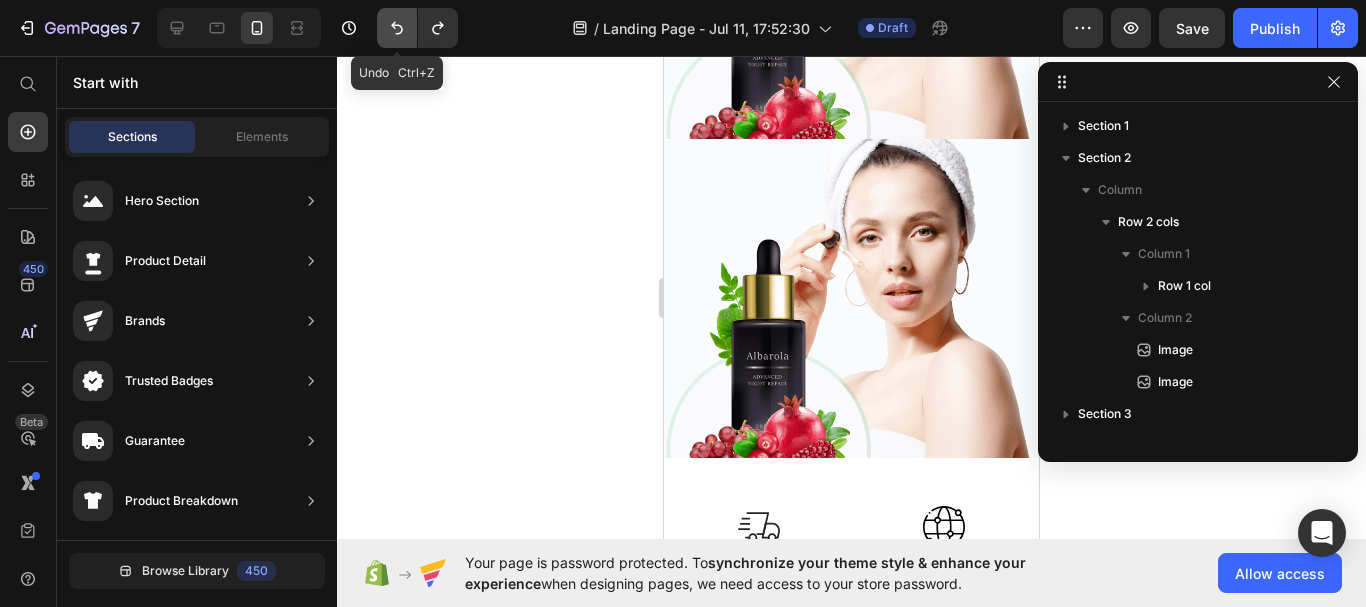 click 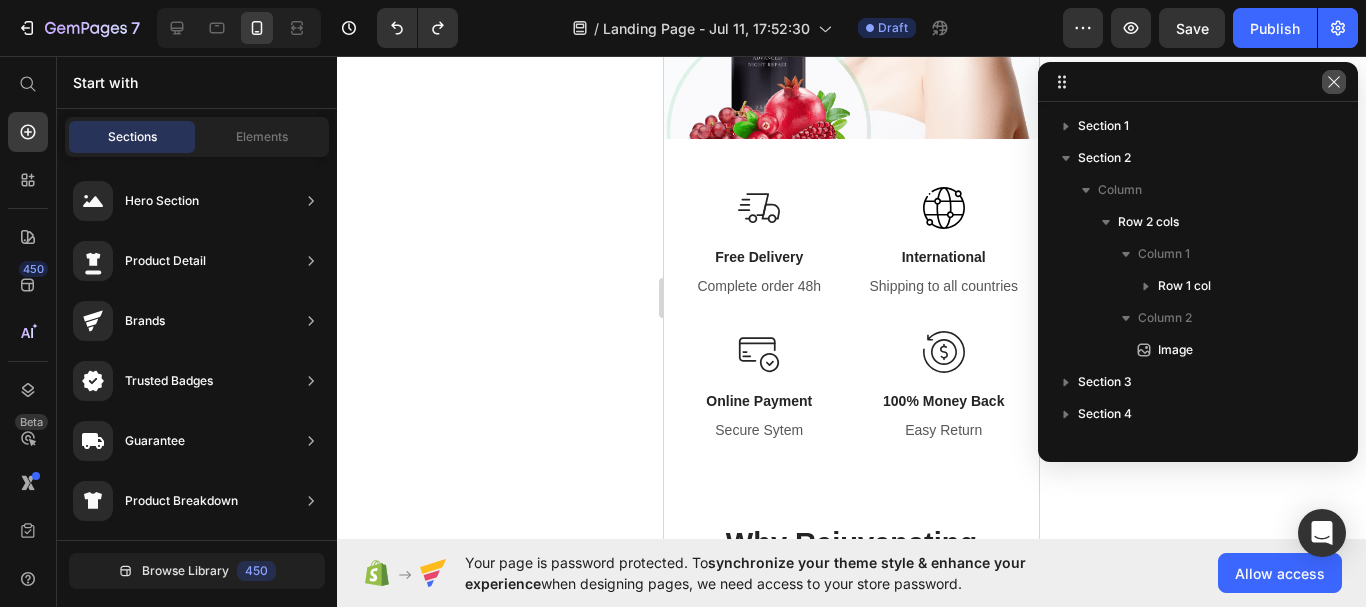 click 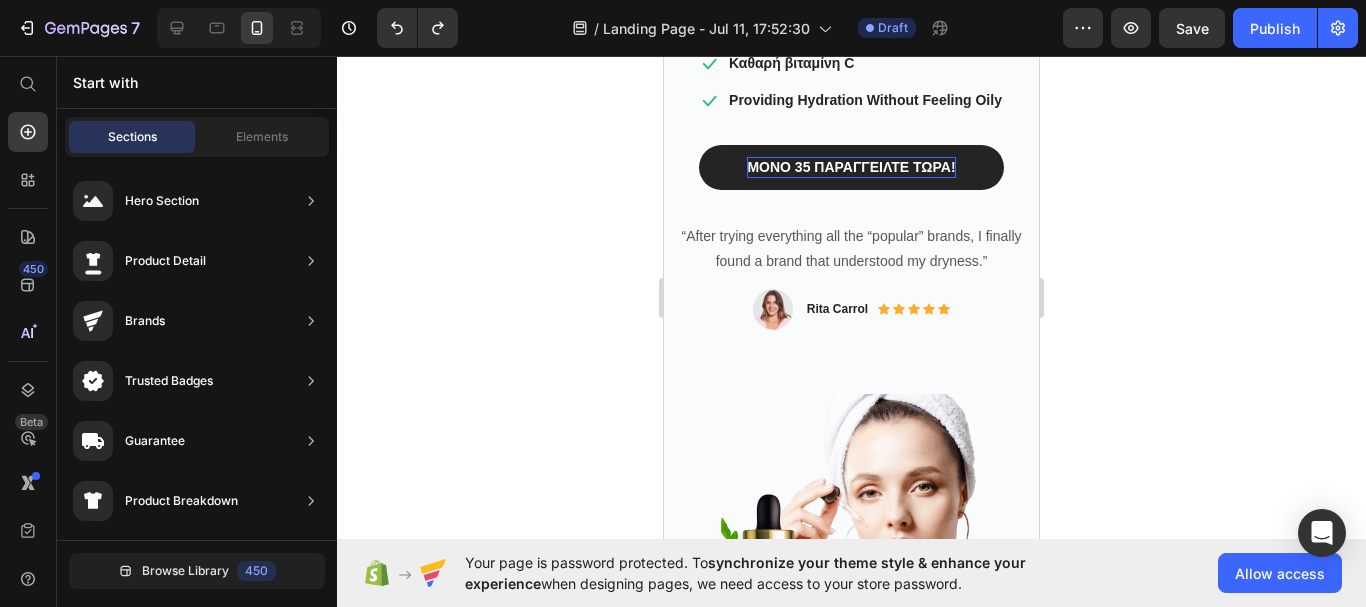 scroll, scrollTop: 599, scrollLeft: 0, axis: vertical 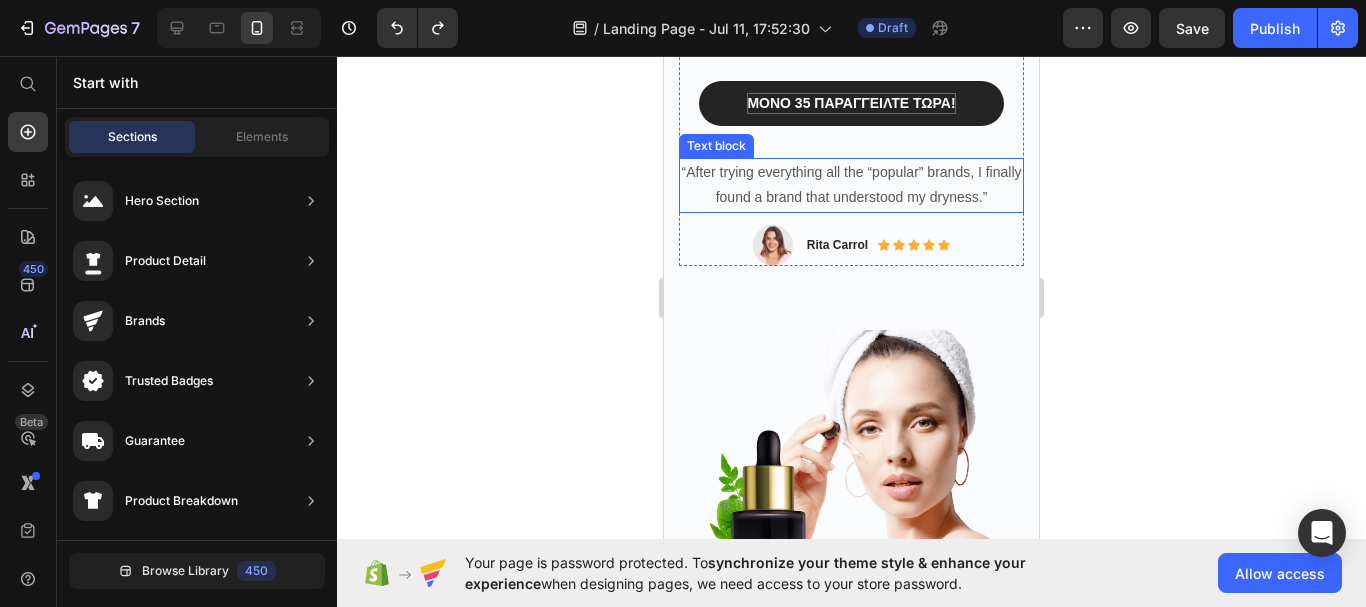 click on "“After trying everything all the “popular” brands, I finally found a brand that understood my dryness.”" at bounding box center (851, 185) 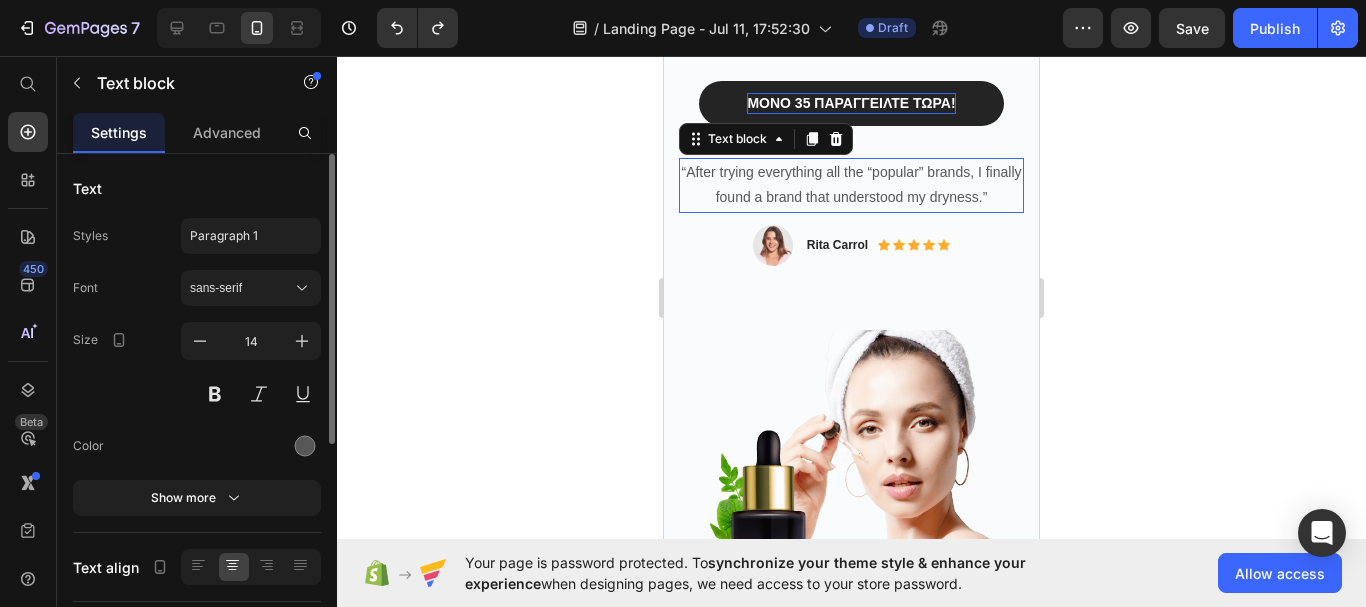 click on "“After trying everything all the “popular” brands, I finally found a brand that understood my dryness.”" at bounding box center [851, 185] 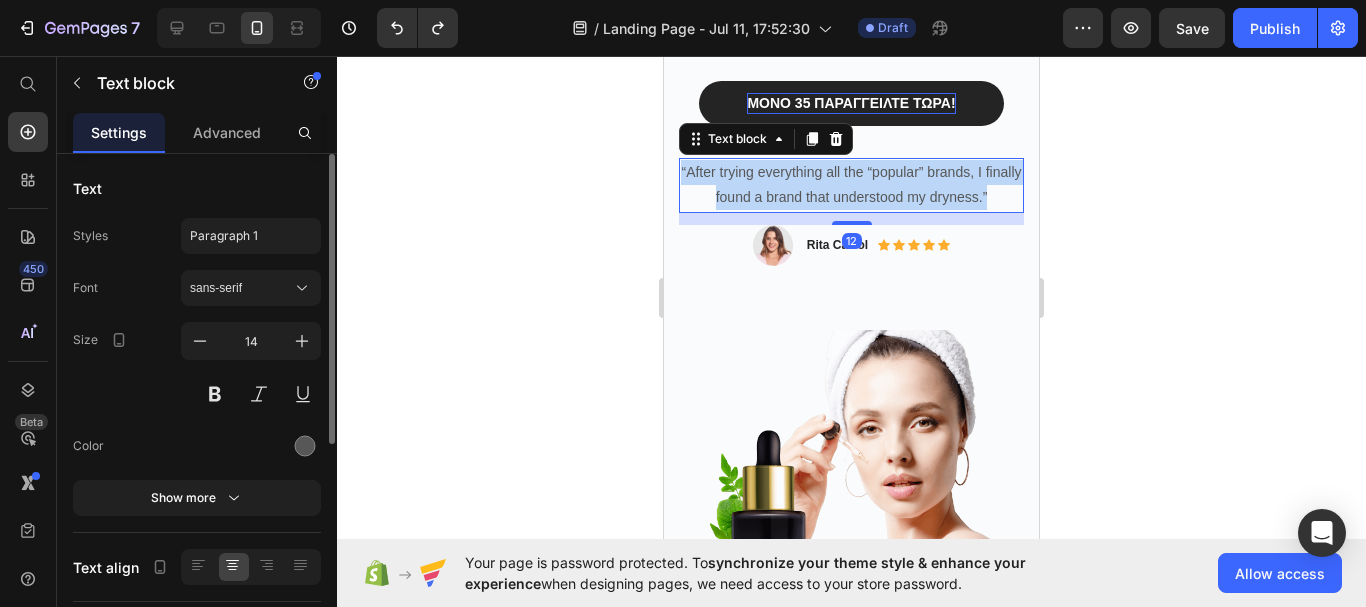 click on "“After trying everything all the “popular” brands, I finally found a brand that understood my dryness.”" at bounding box center [851, 185] 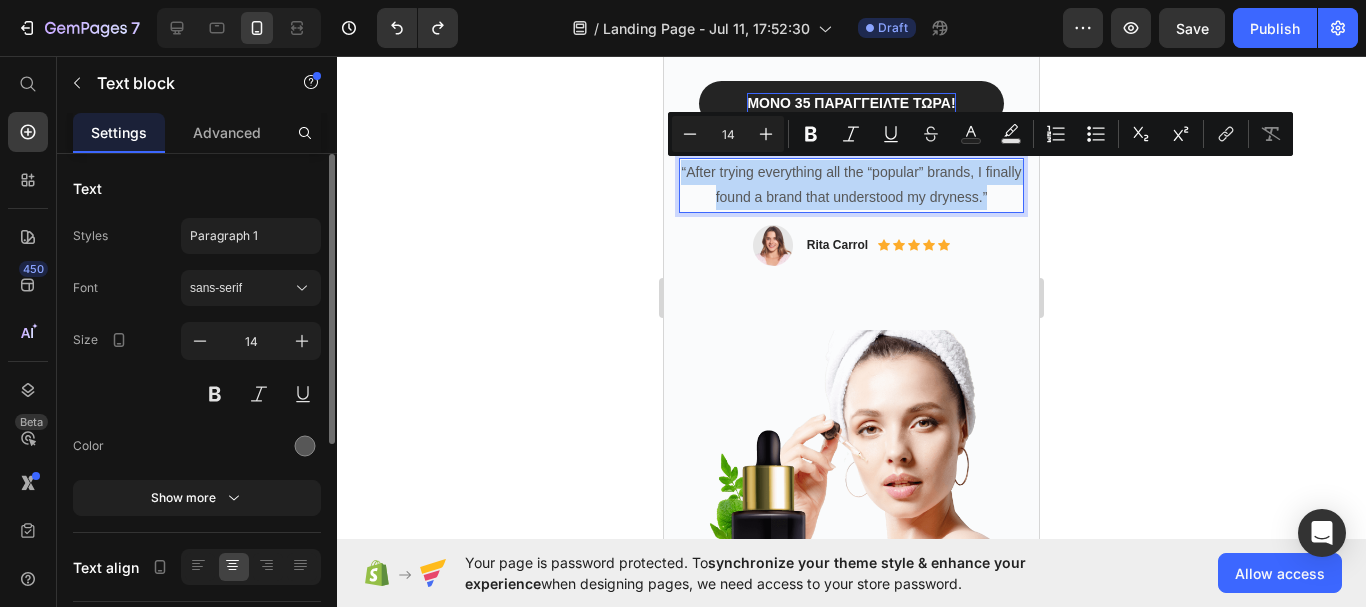 copy on "“After trying everything all the “popular” brands, I finally found a brand that understood my dryness.”" 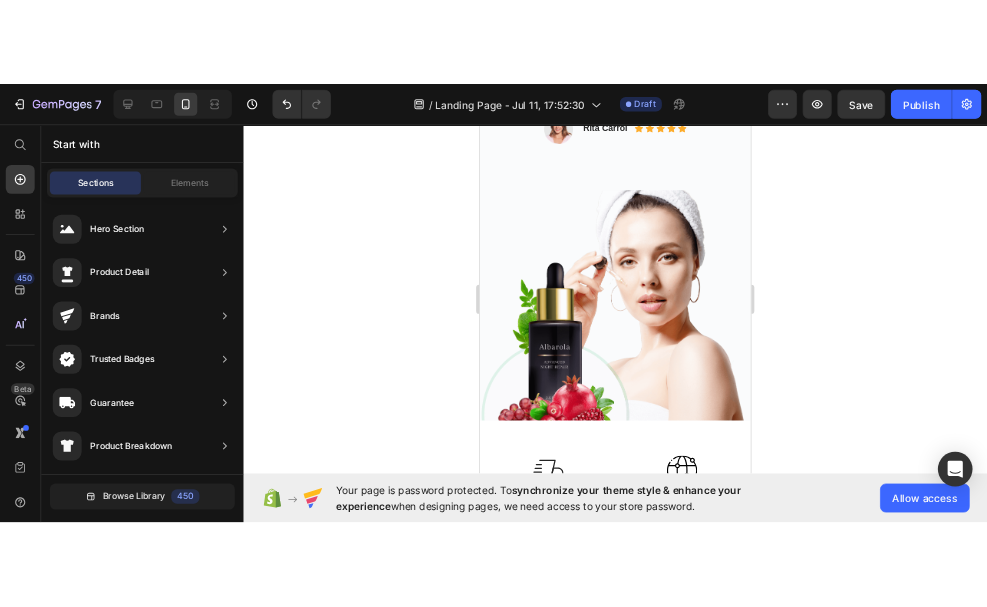 scroll, scrollTop: 791, scrollLeft: 0, axis: vertical 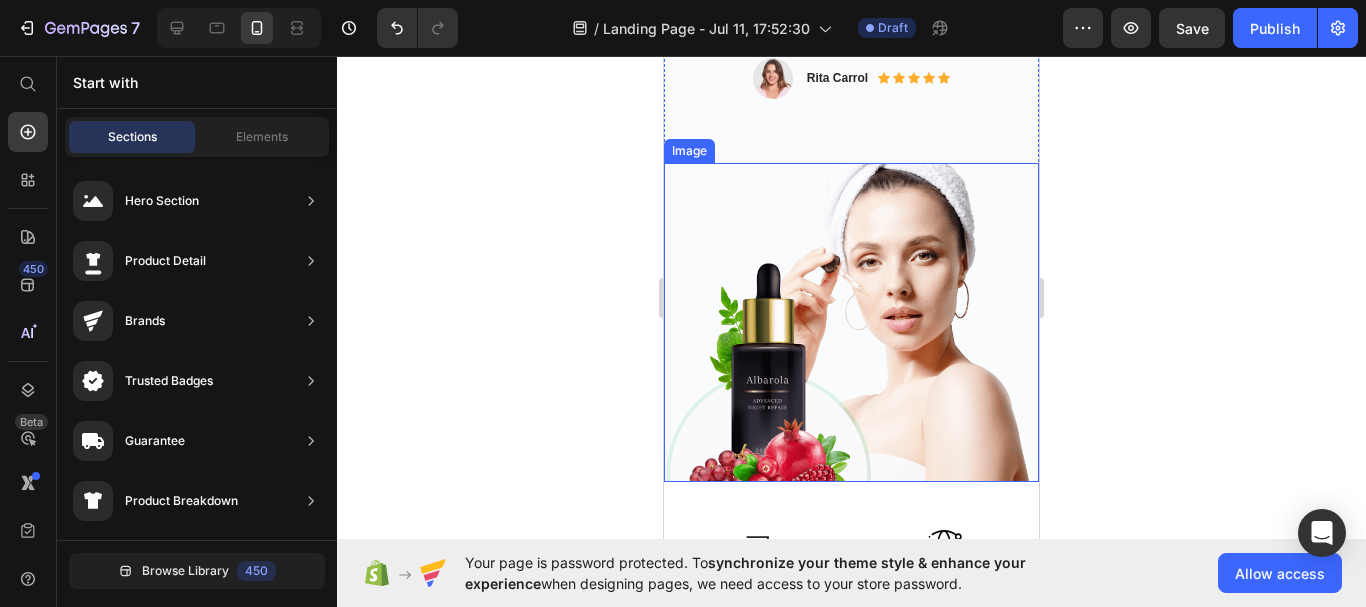 click at bounding box center (851, 322) 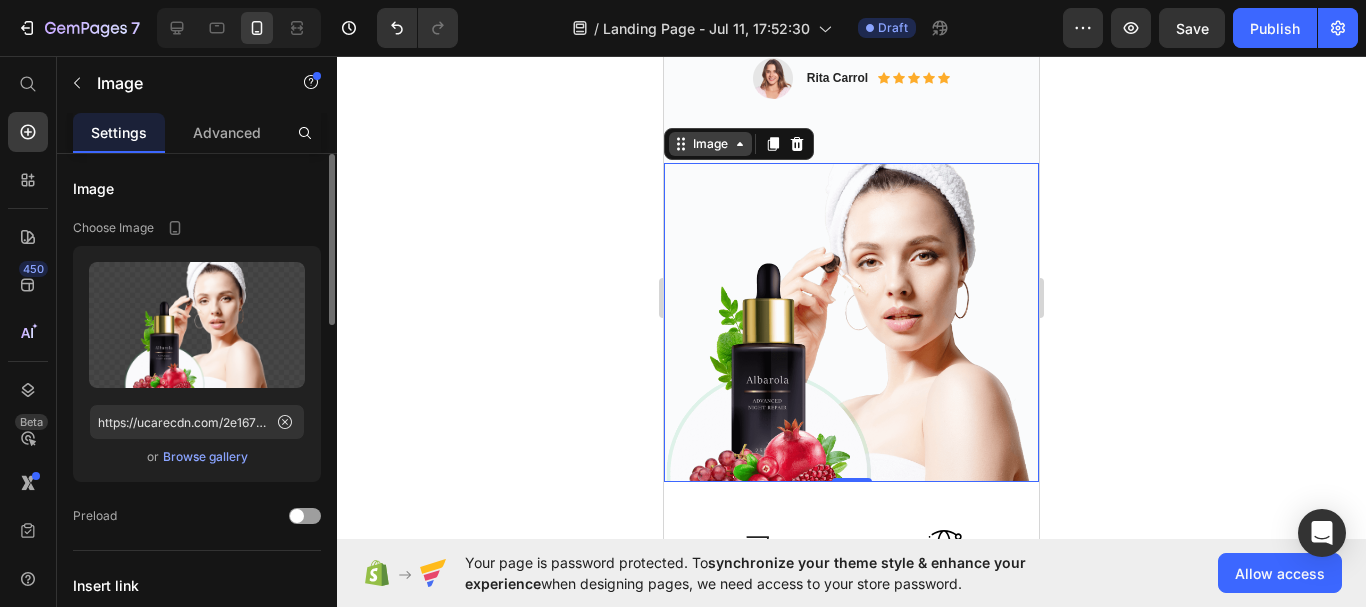 click 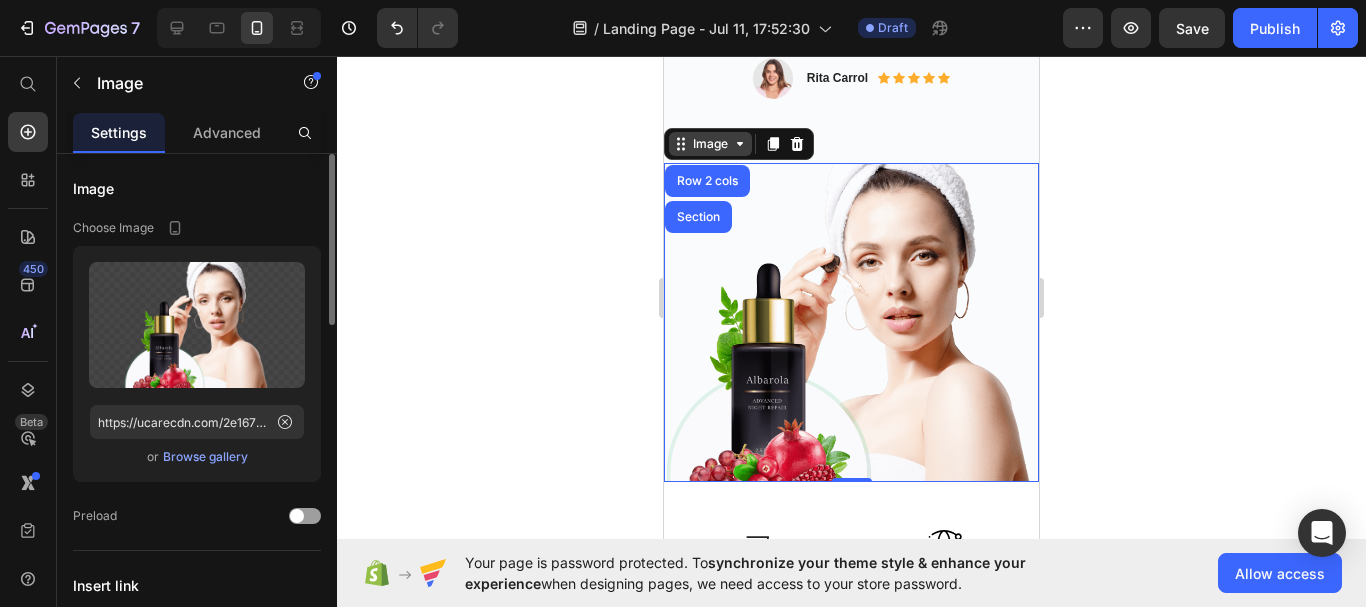 click on "Image" at bounding box center [710, 144] 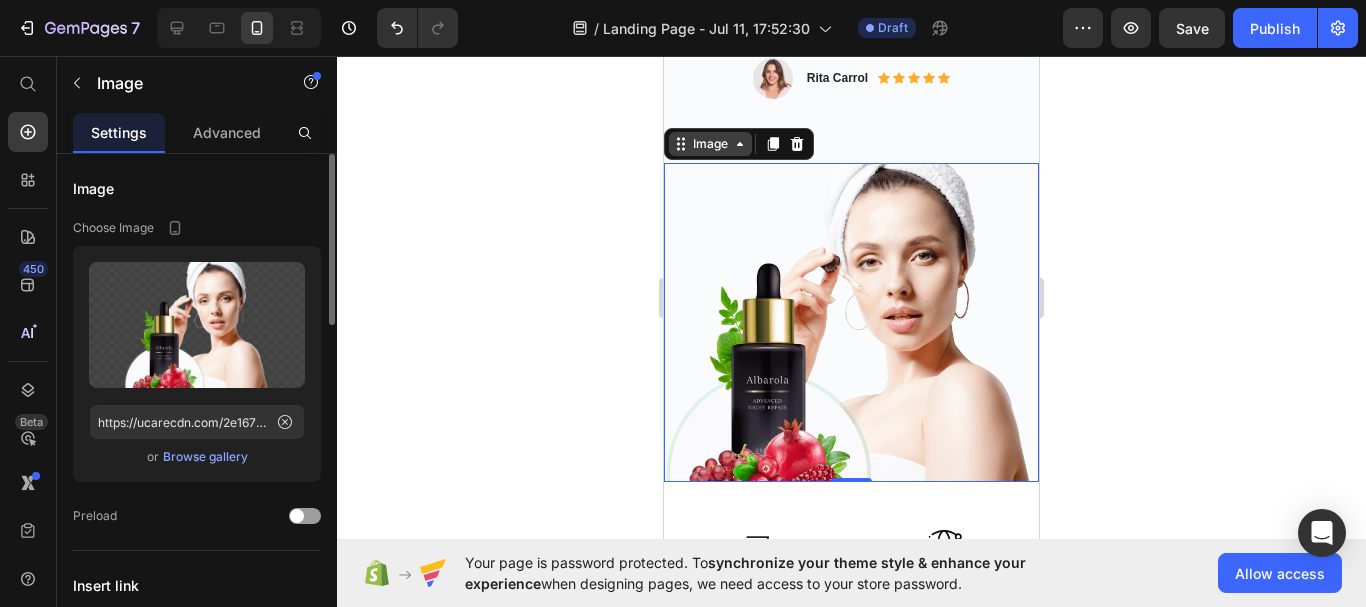 click on "Image" at bounding box center [710, 144] 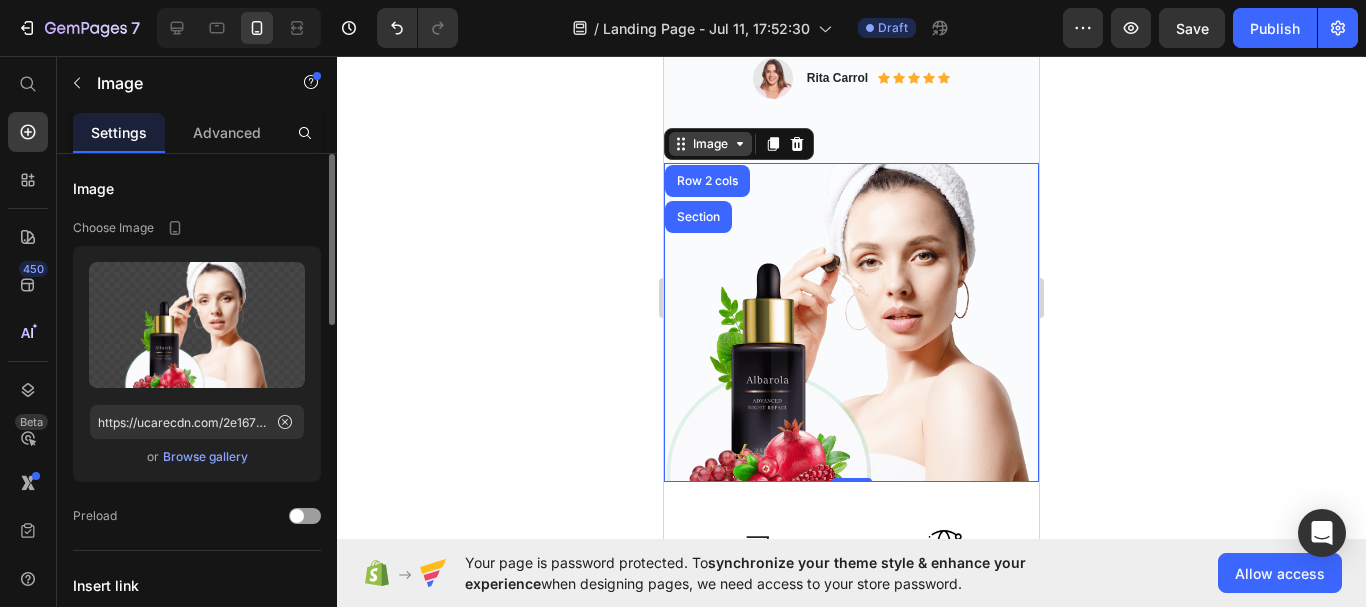 click on "Image" at bounding box center (710, 144) 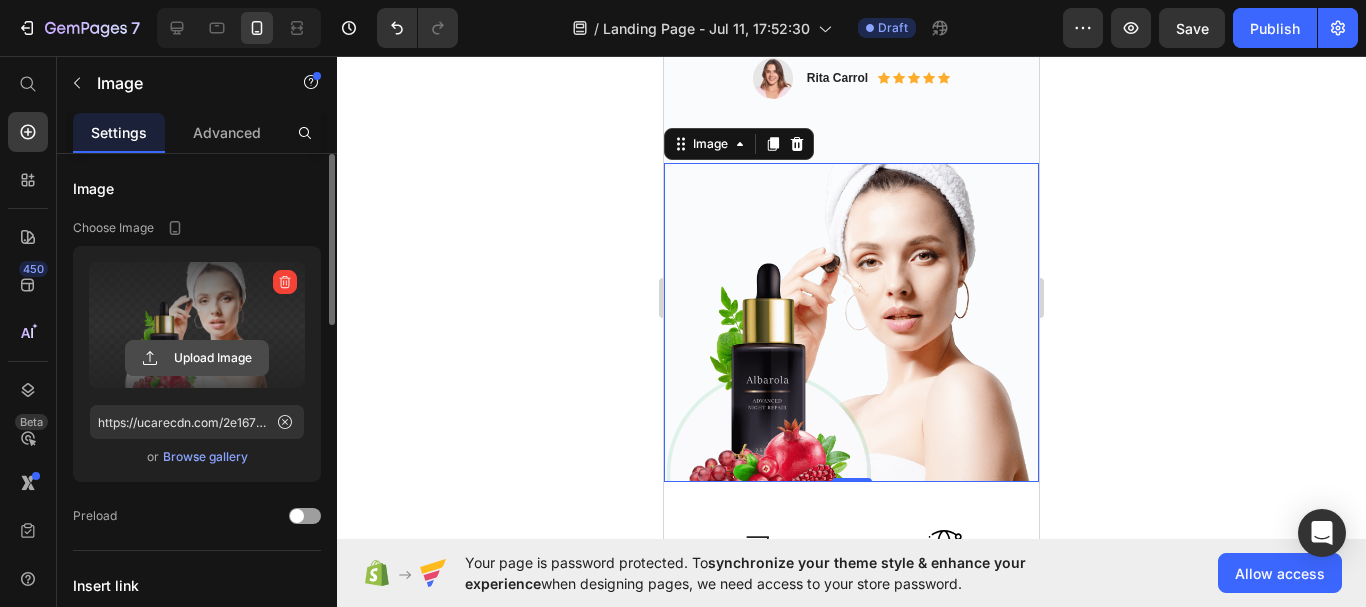 click 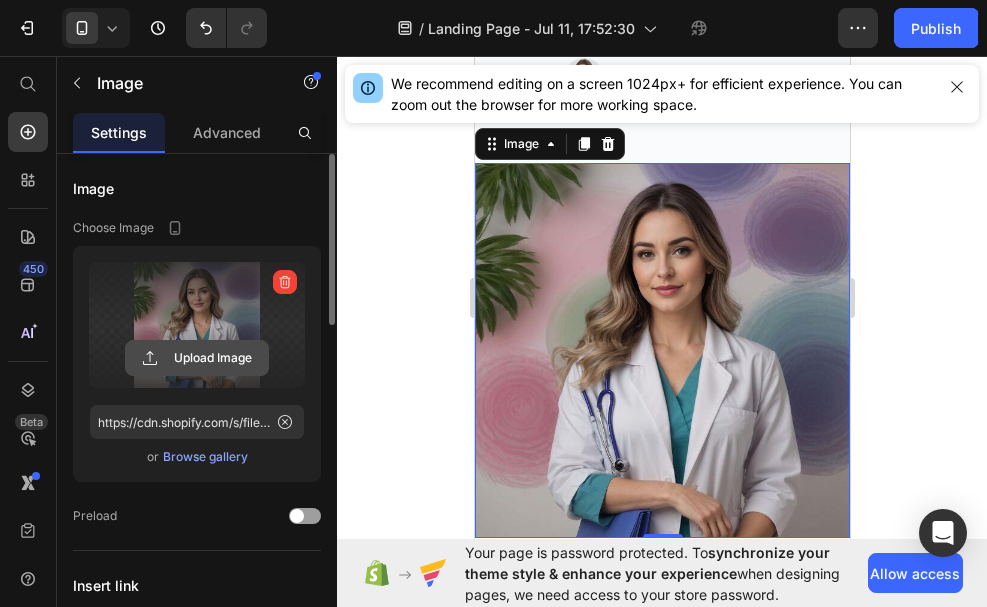 click 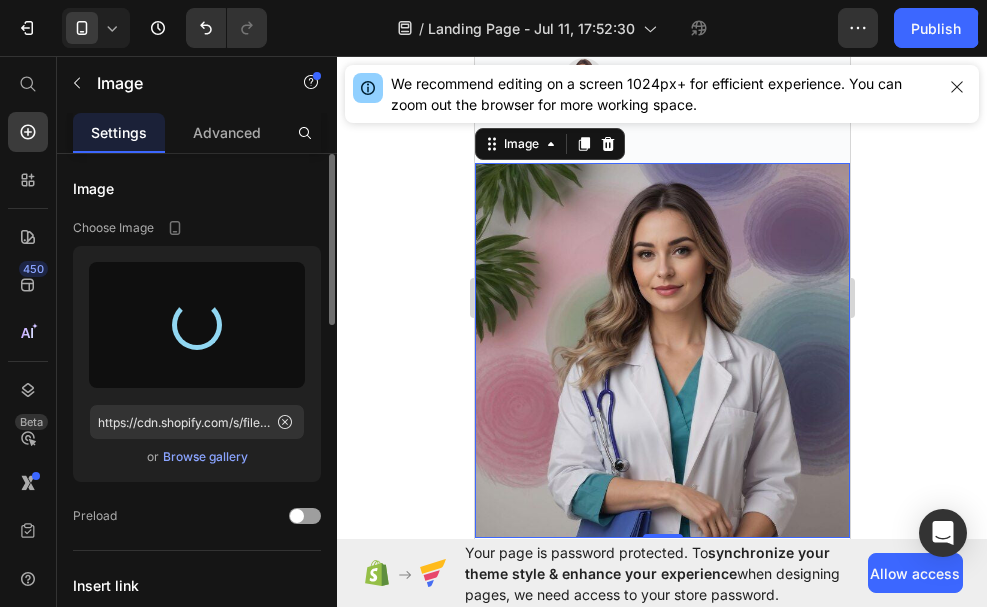 type on "https://cdn.shopify.com/s/files/1/0762/0404/8622/files/[FILENAME].jpg" 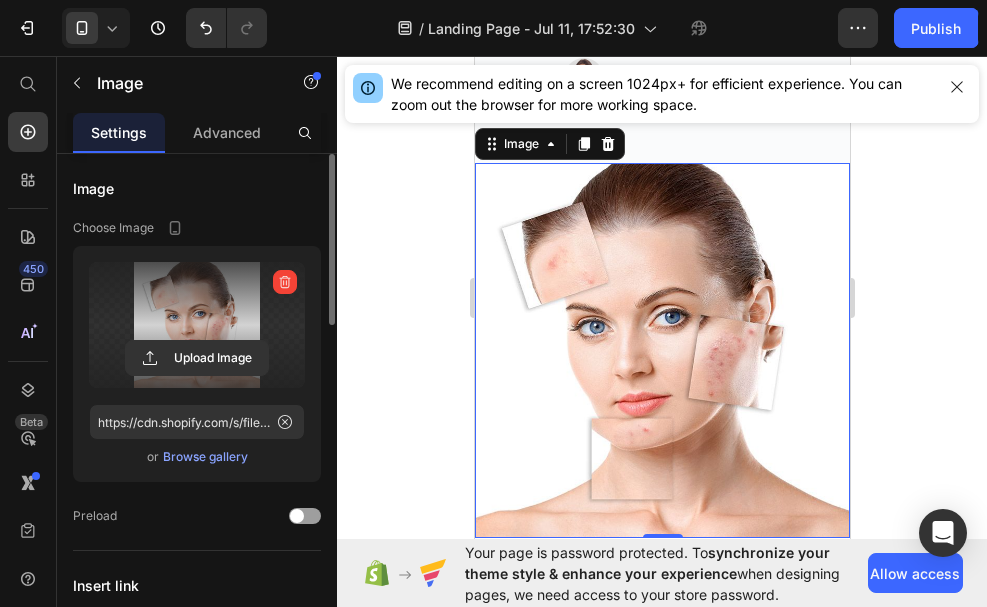 click 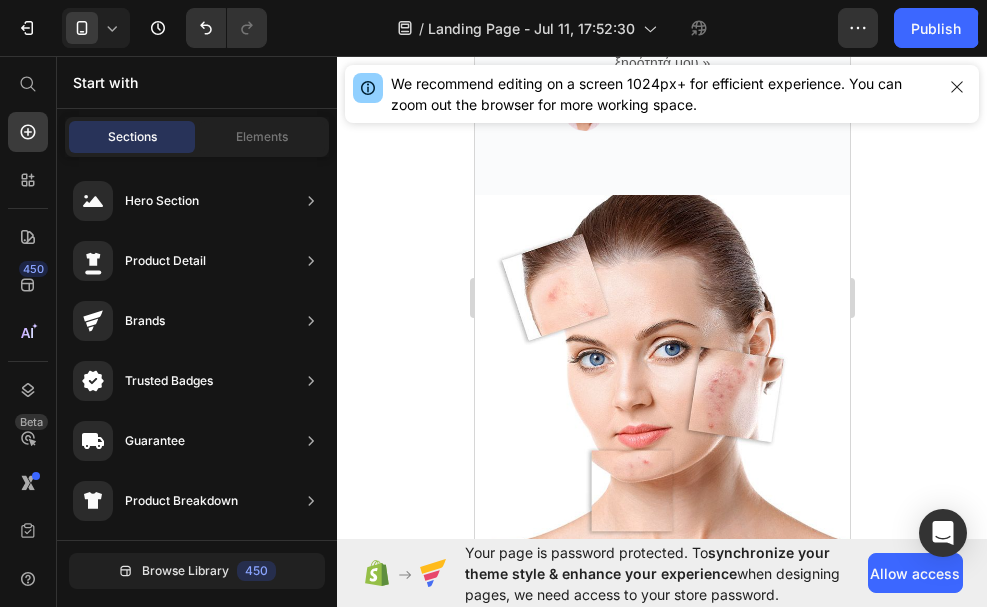 scroll, scrollTop: 727, scrollLeft: 0, axis: vertical 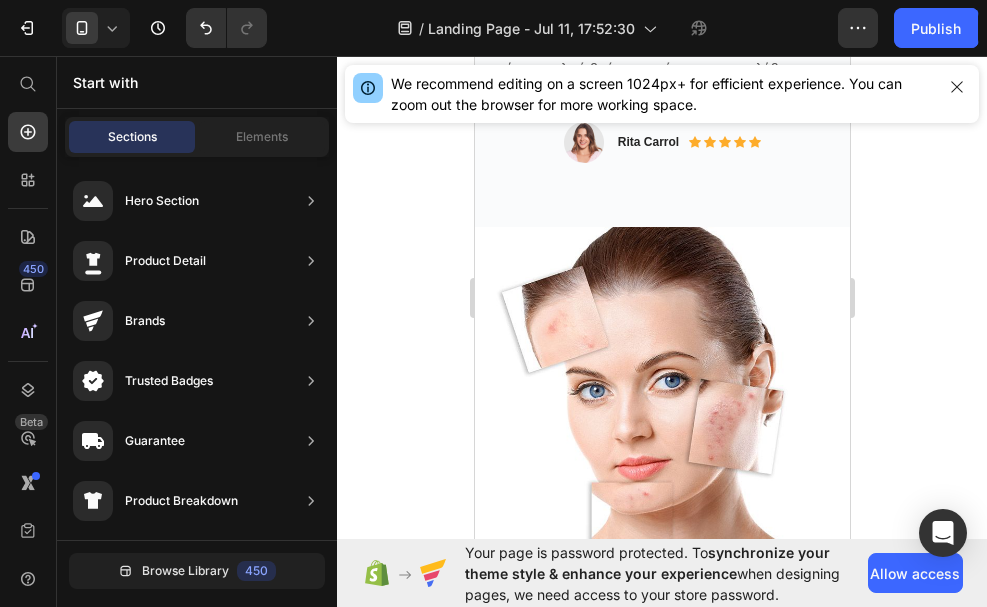 drag, startPoint x: 842, startPoint y: 137, endPoint x: 1346, endPoint y: 189, distance: 506.67545 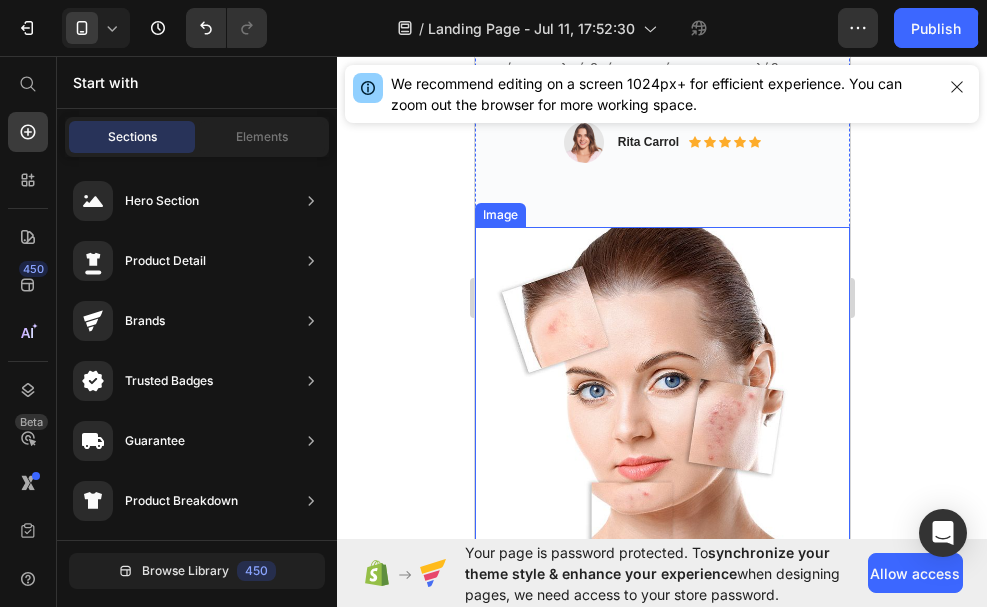 click at bounding box center [661, 414] 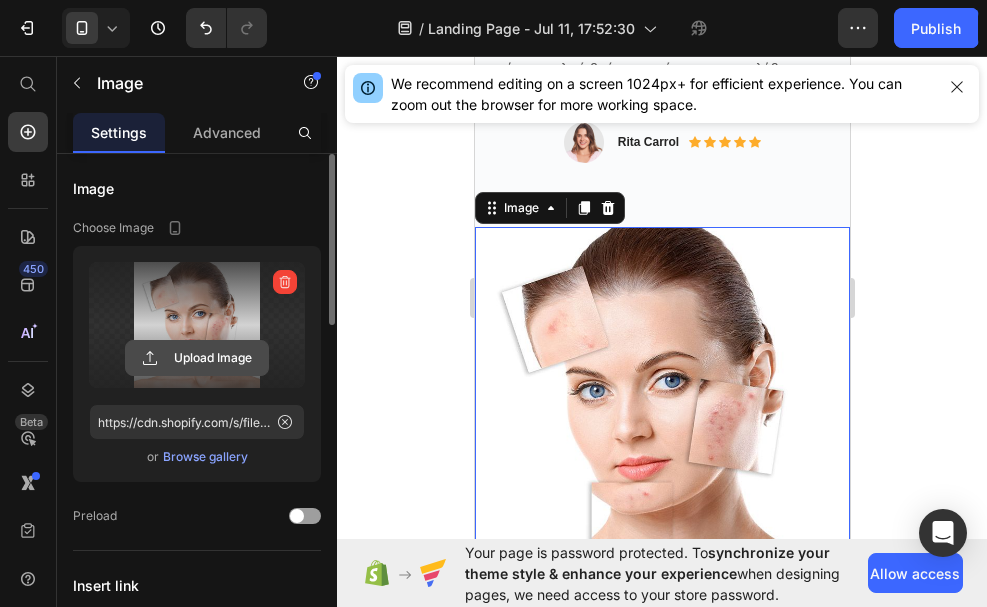 click 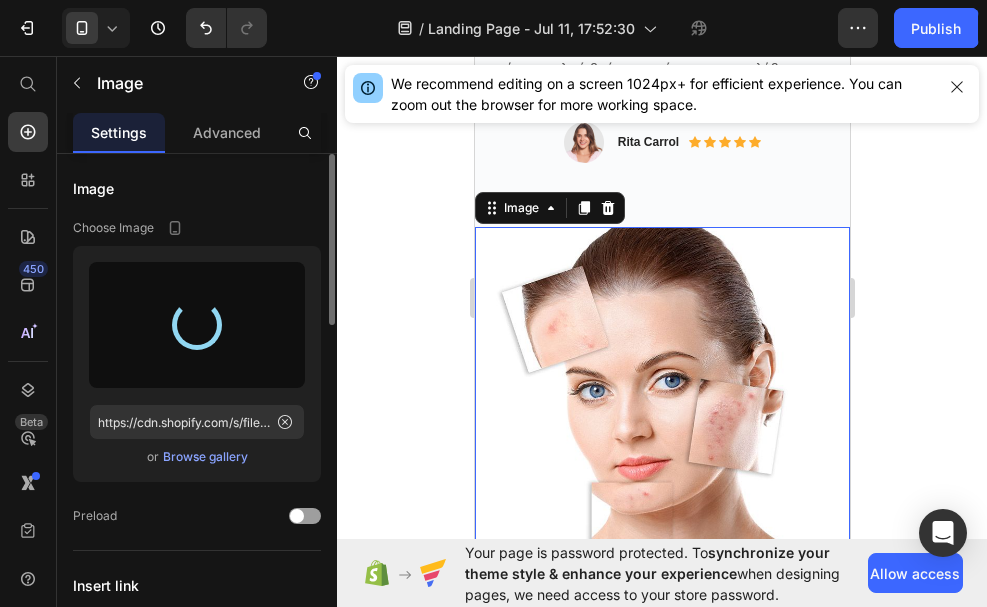 type on "https://cdn.shopify.com/s/files/1/0762/0404/8622/files/[FILENAME].jpg" 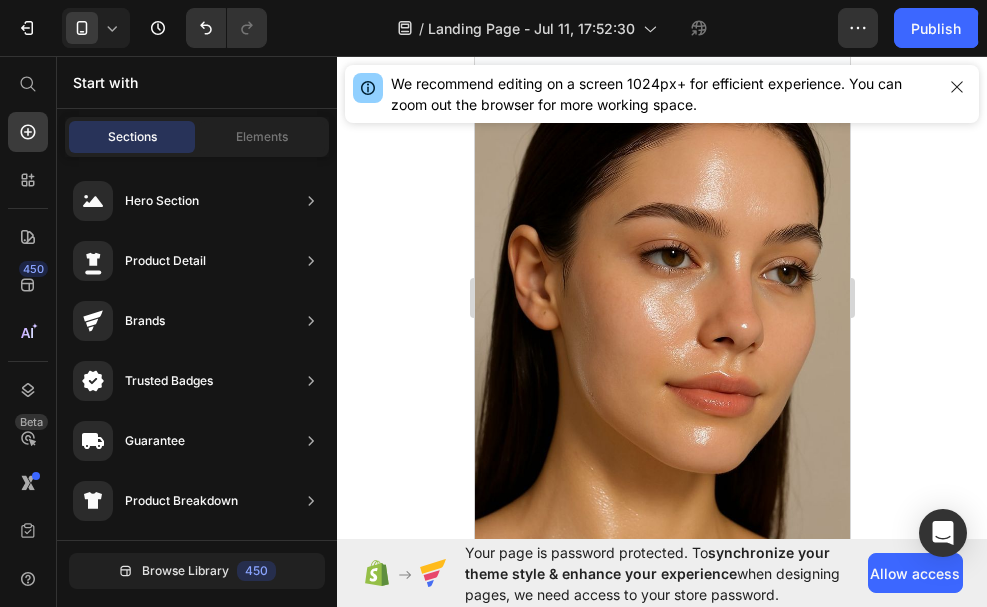 scroll, scrollTop: 925, scrollLeft: 0, axis: vertical 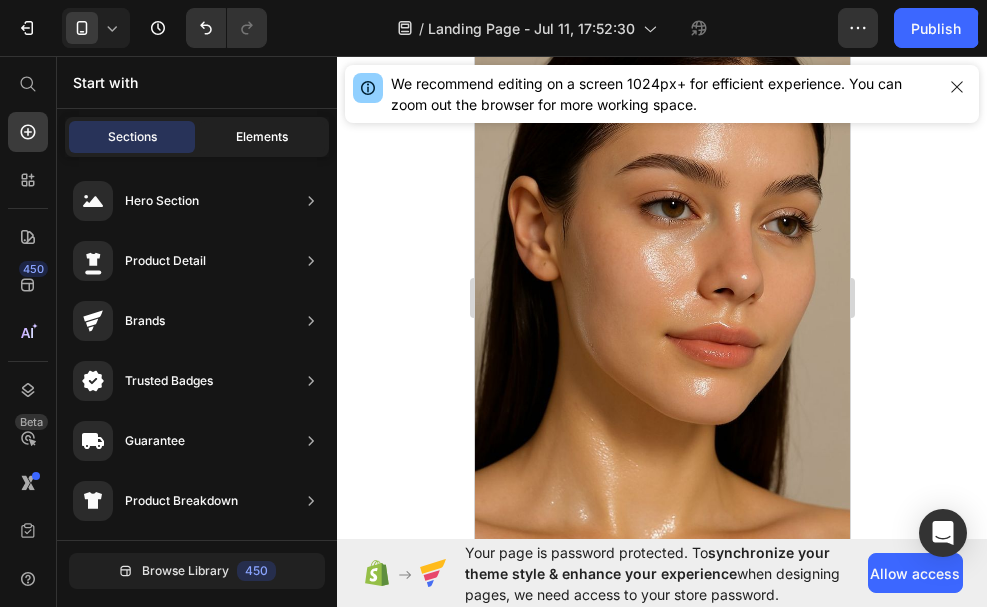 click on "Elements" 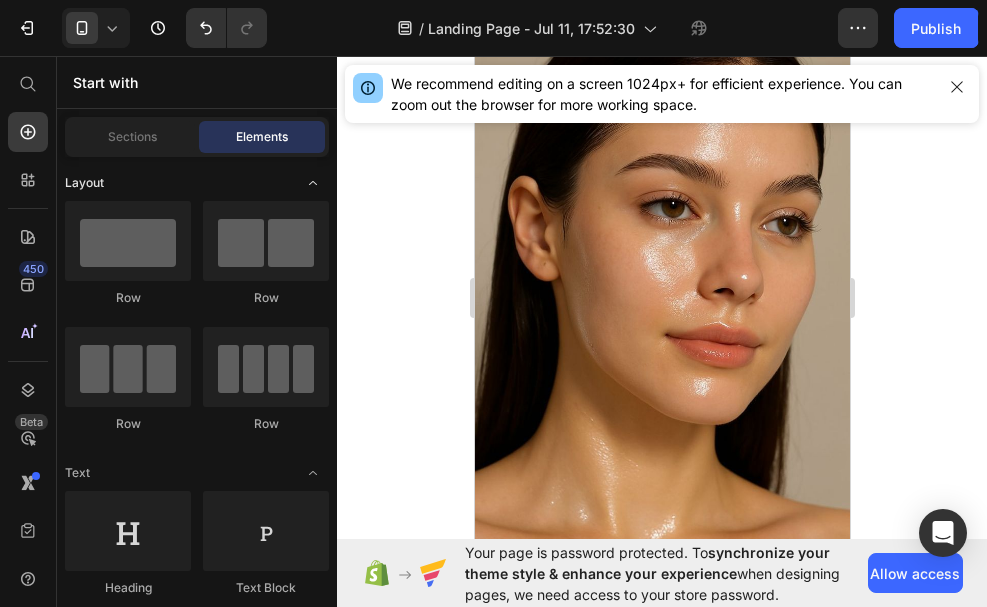 click 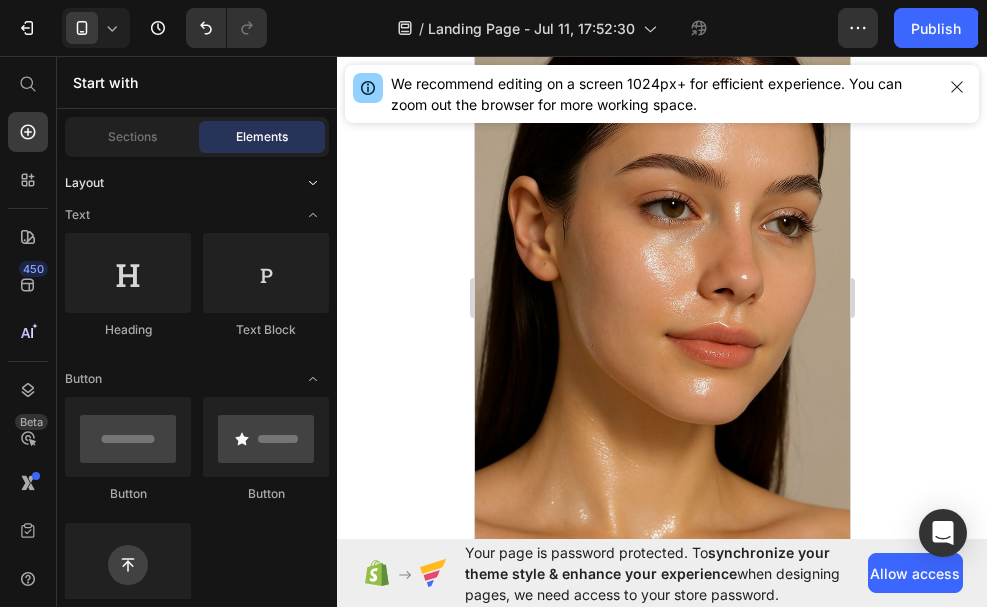 click 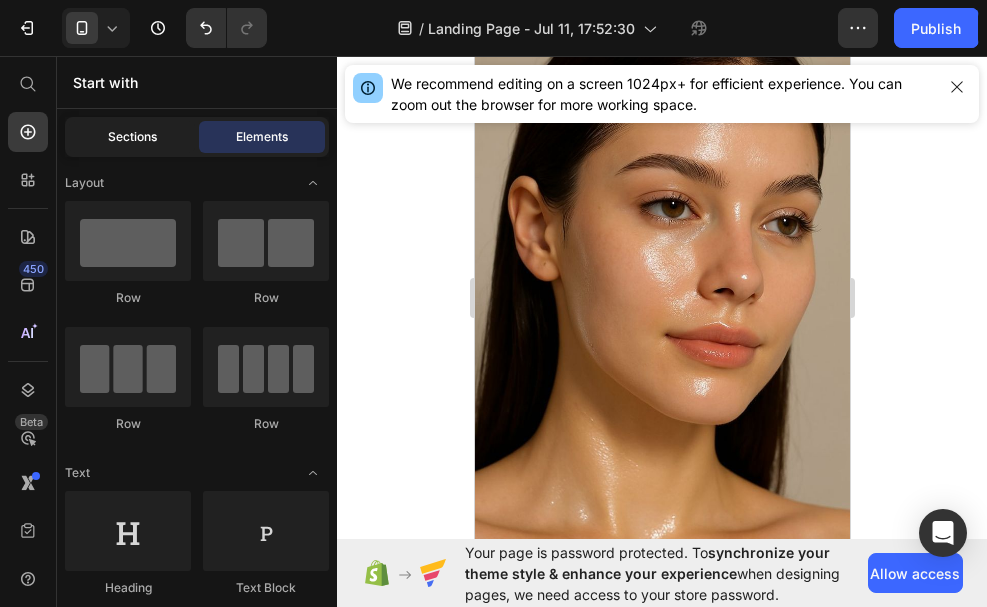 click on "Sections" at bounding box center [132, 137] 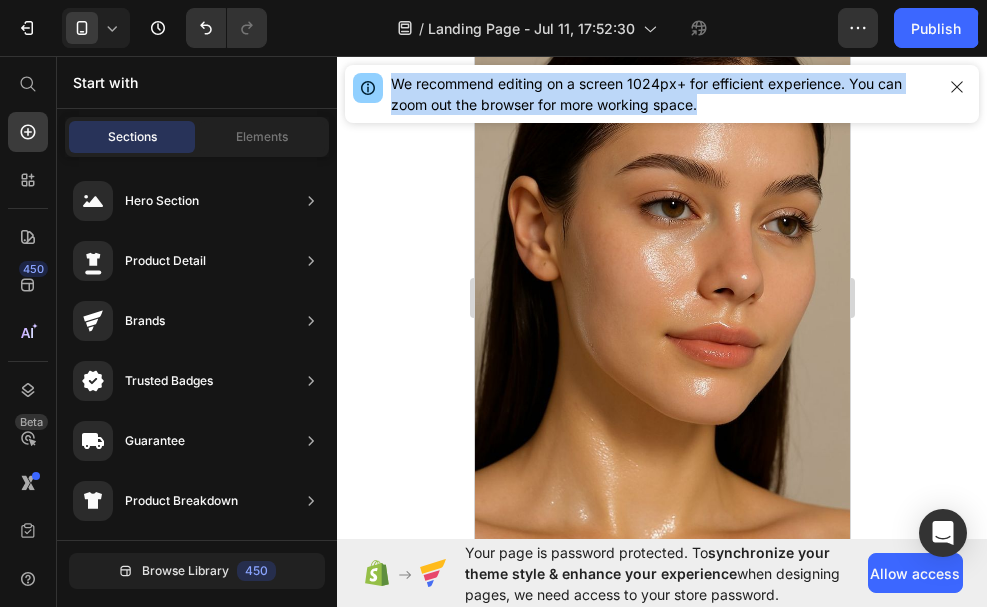 drag, startPoint x: 394, startPoint y: 78, endPoint x: 724, endPoint y: 100, distance: 330.7325 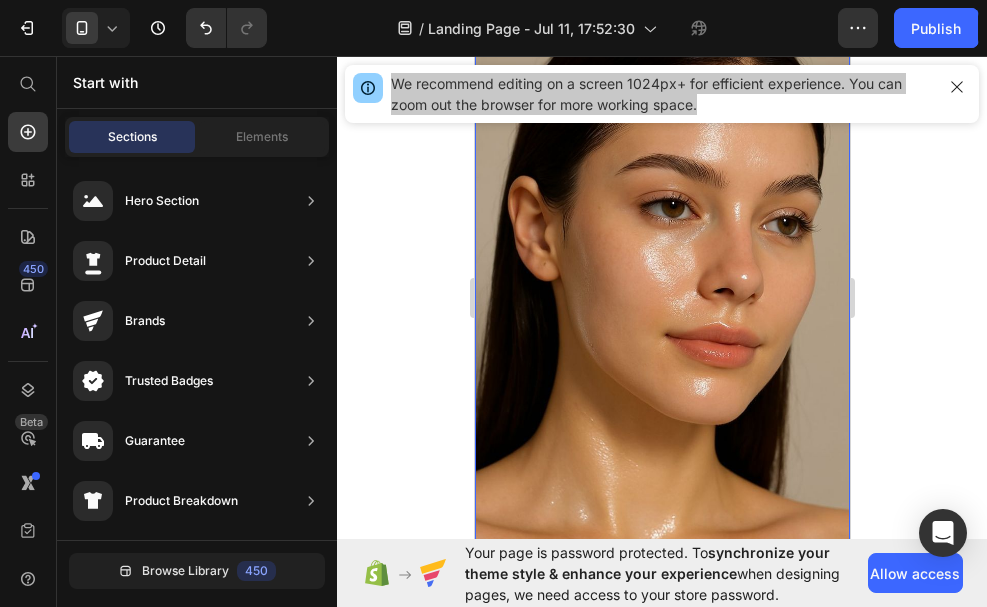 click at bounding box center (661, 310) 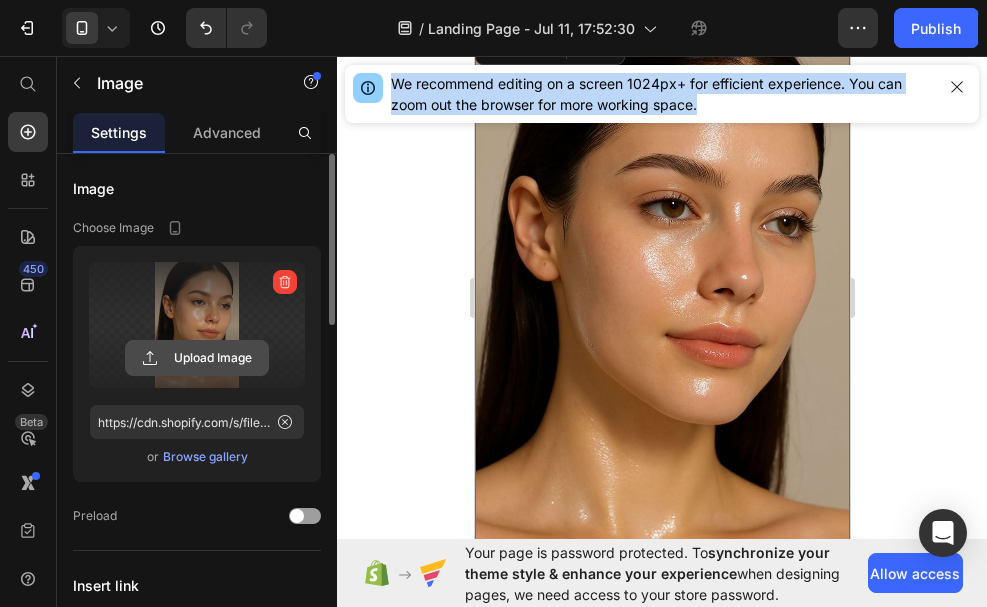 click 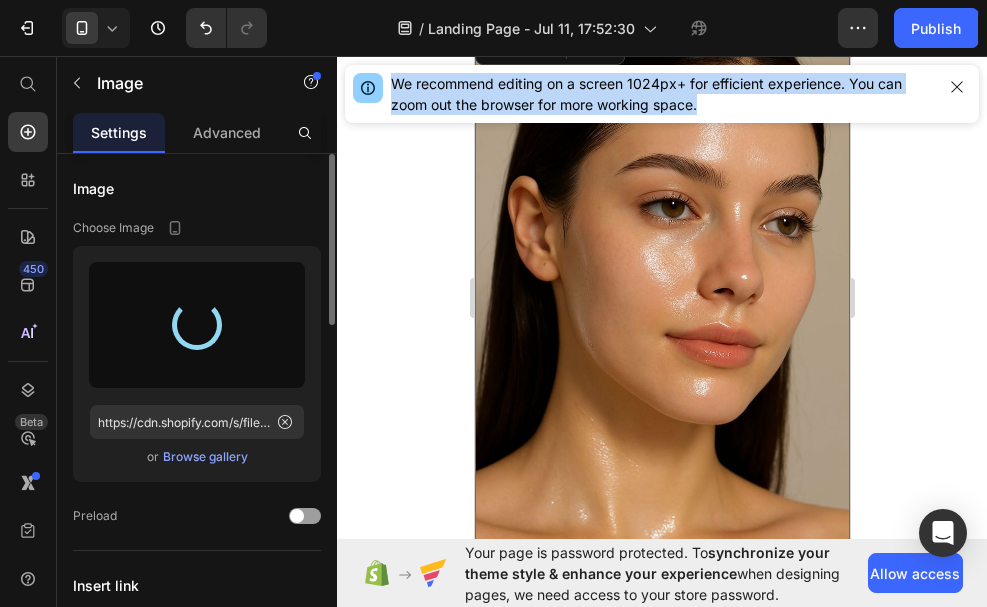 type on "https://cdn.shopify.com/s/files/1/0762/0404/8622/files/[FILENAME].jpg" 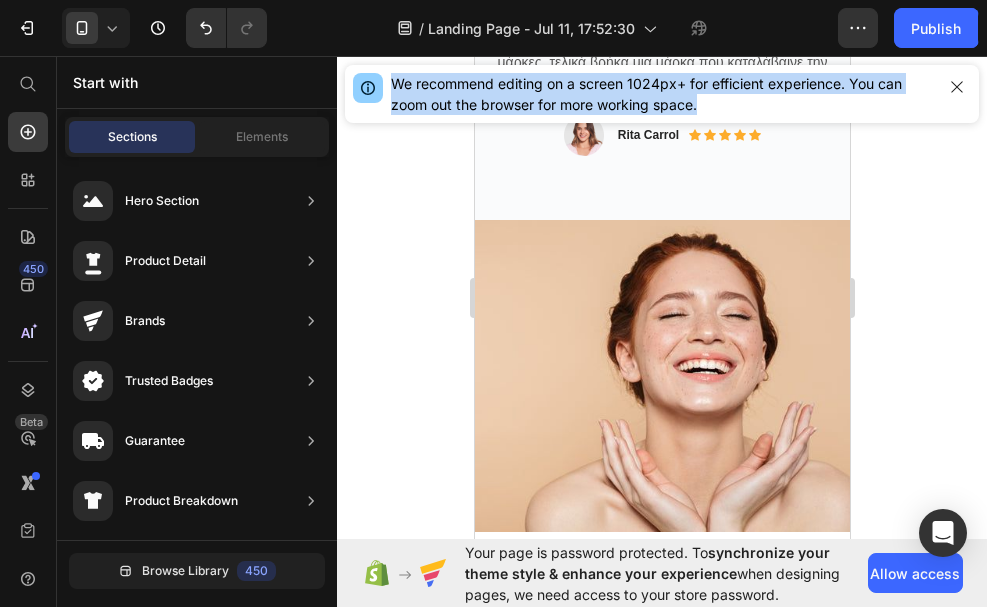 scroll, scrollTop: 0, scrollLeft: 0, axis: both 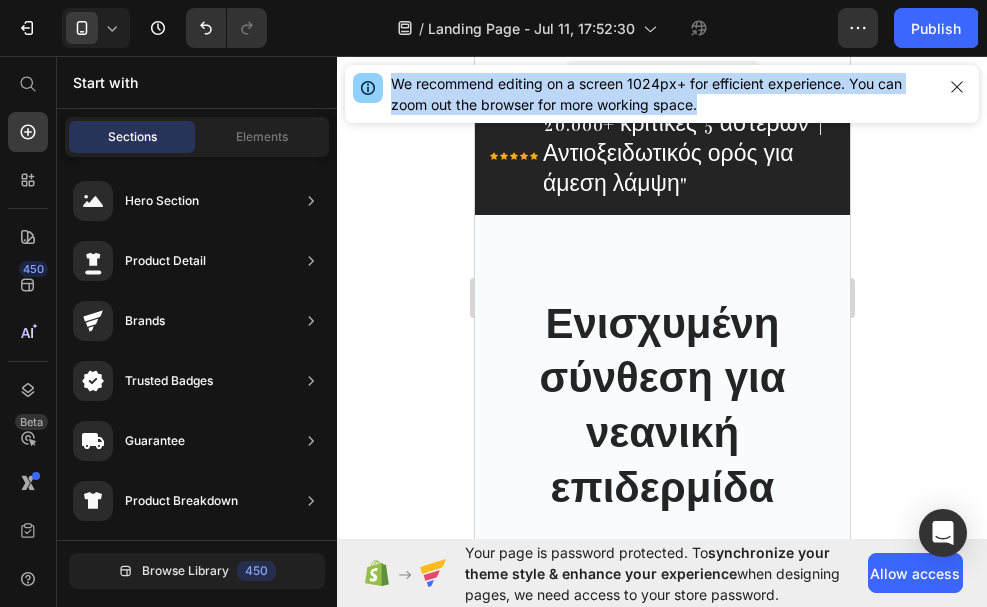 drag, startPoint x: 837, startPoint y: 156, endPoint x: 1313, endPoint y: 135, distance: 476.463 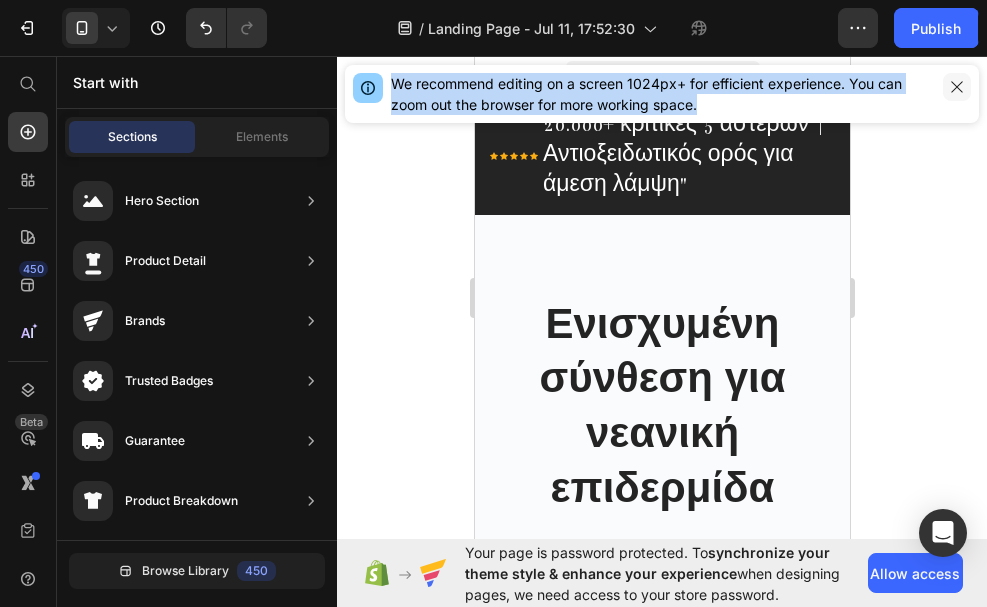 click 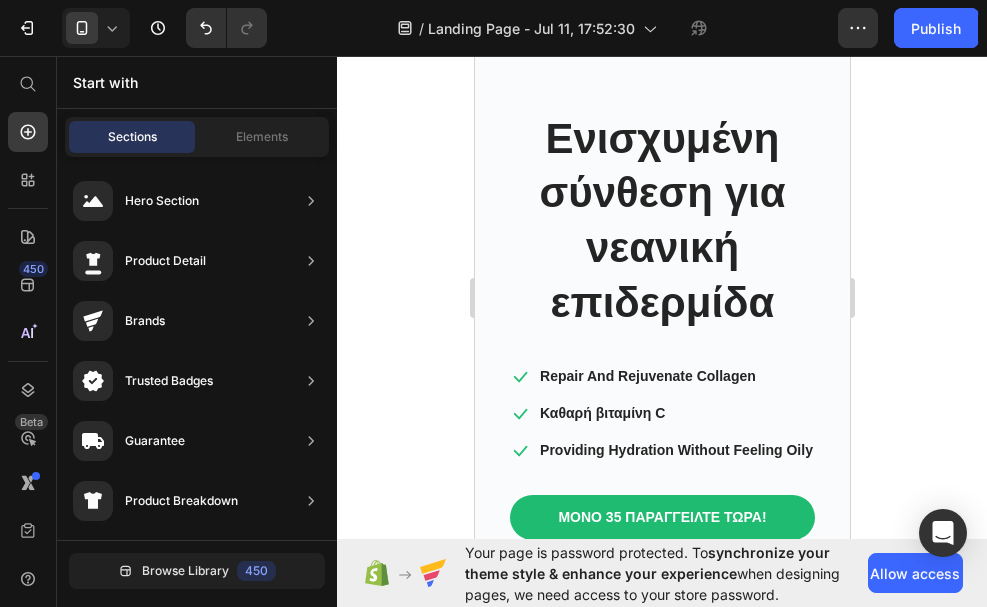scroll, scrollTop: 0, scrollLeft: 0, axis: both 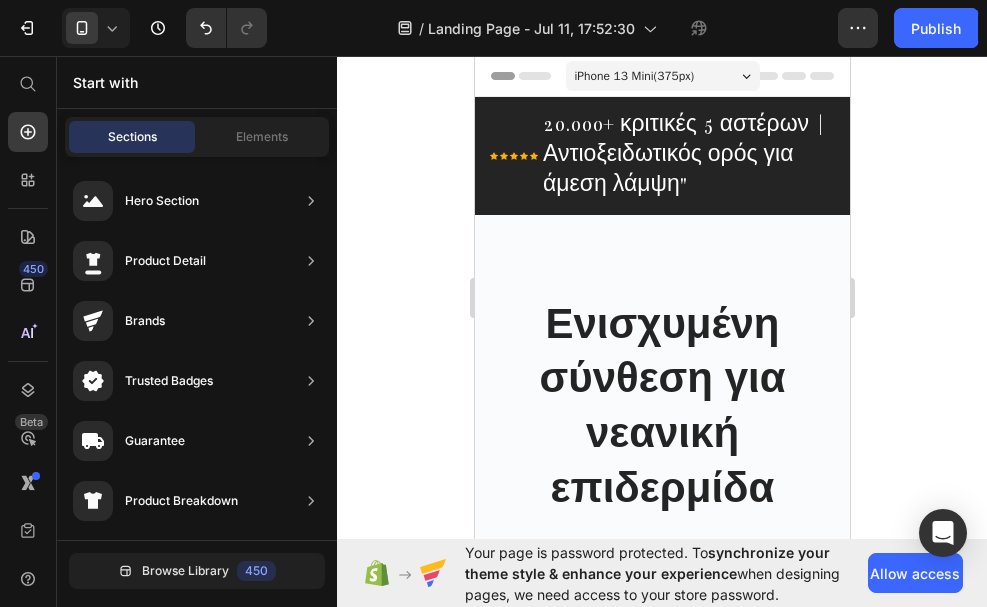 drag, startPoint x: 839, startPoint y: 84, endPoint x: 1329, endPoint y: 109, distance: 490.63733 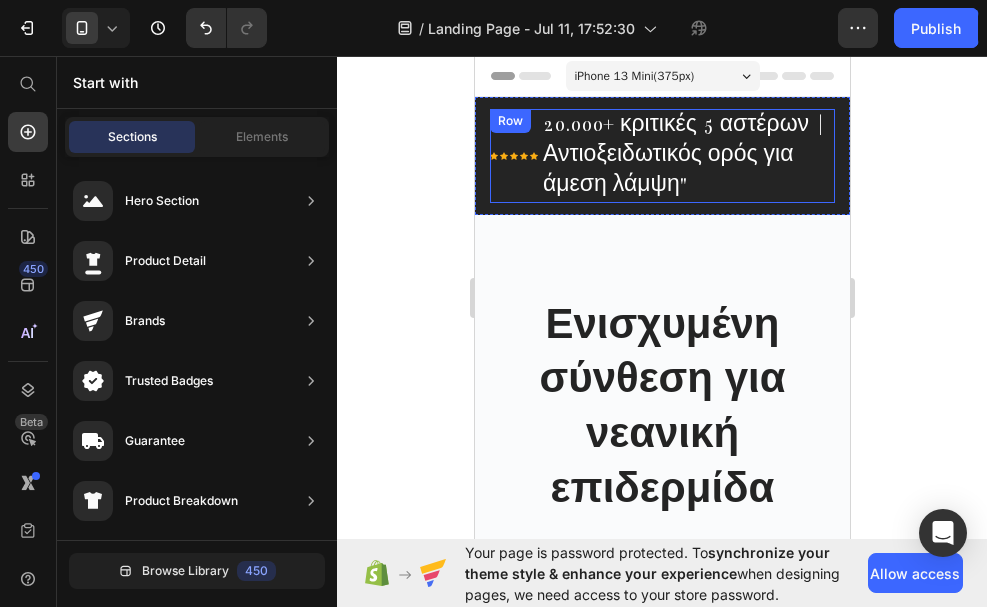click on "Row" at bounding box center [509, 121] 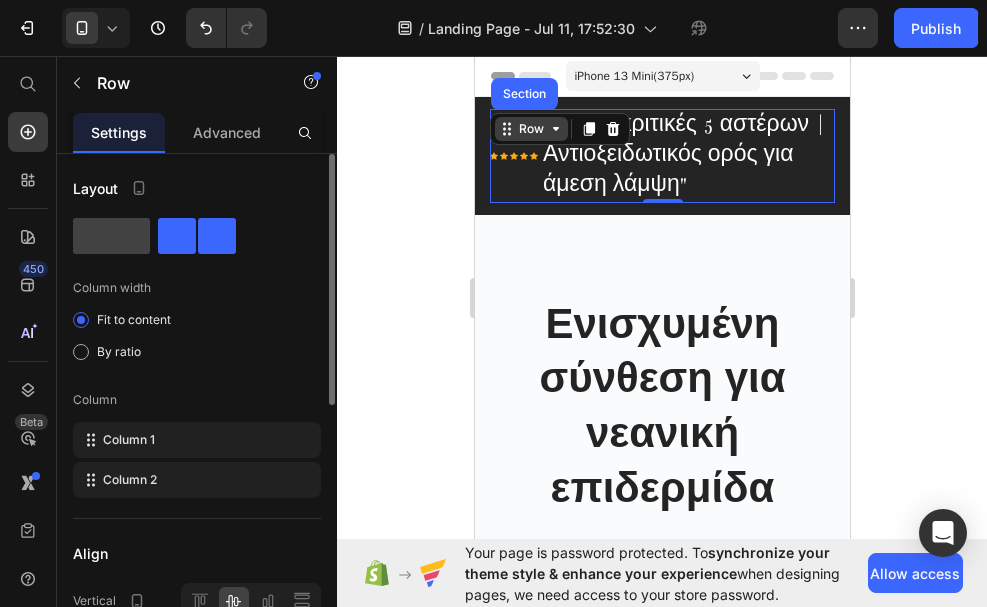 click 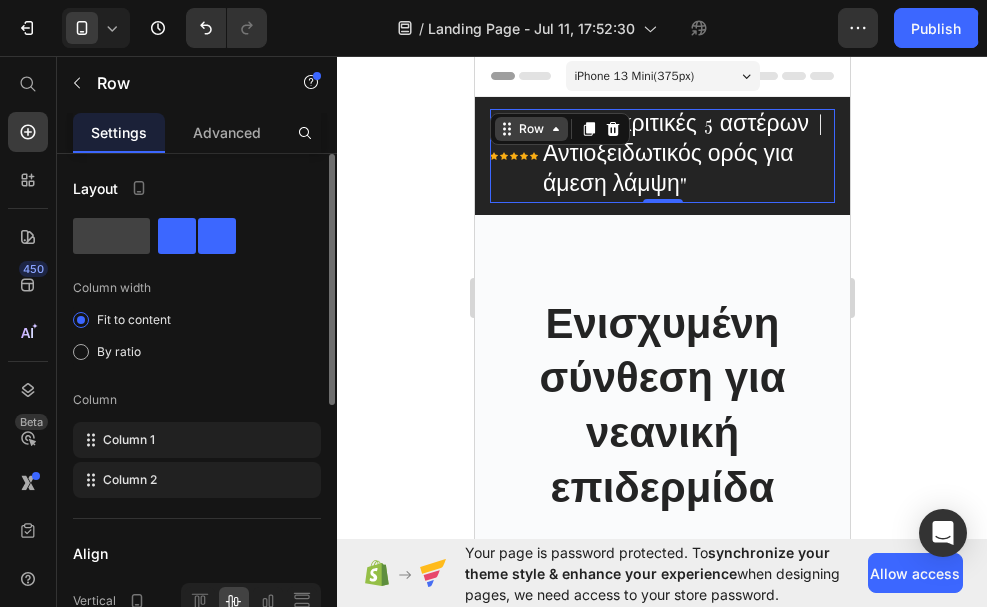 click 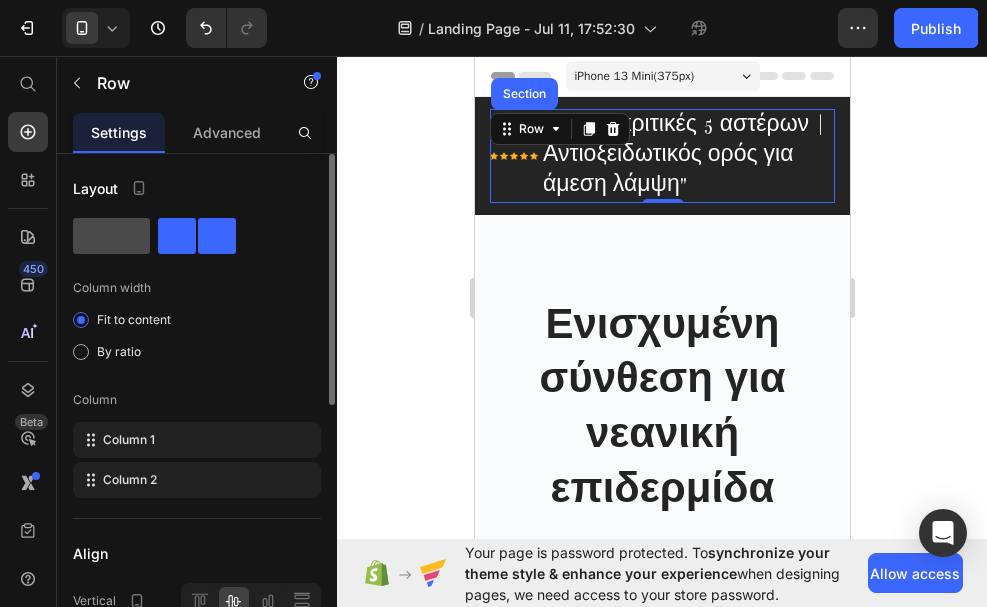 click 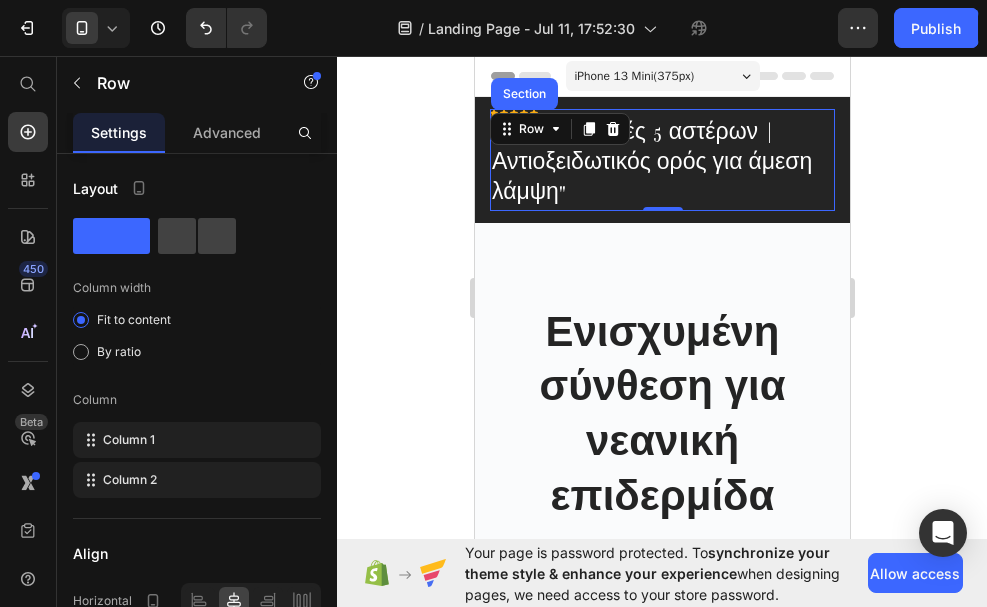 click 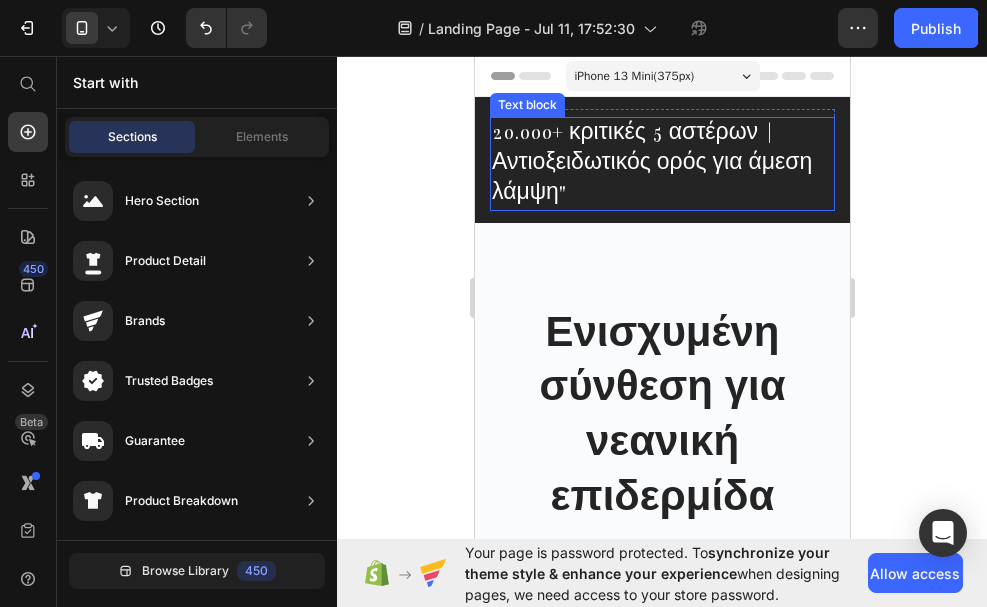click on "20.000+ κριτικές 5 αστέρων | Αντιοξειδωτικός ορός για άμεση λάμψη"" at bounding box center (661, 164) 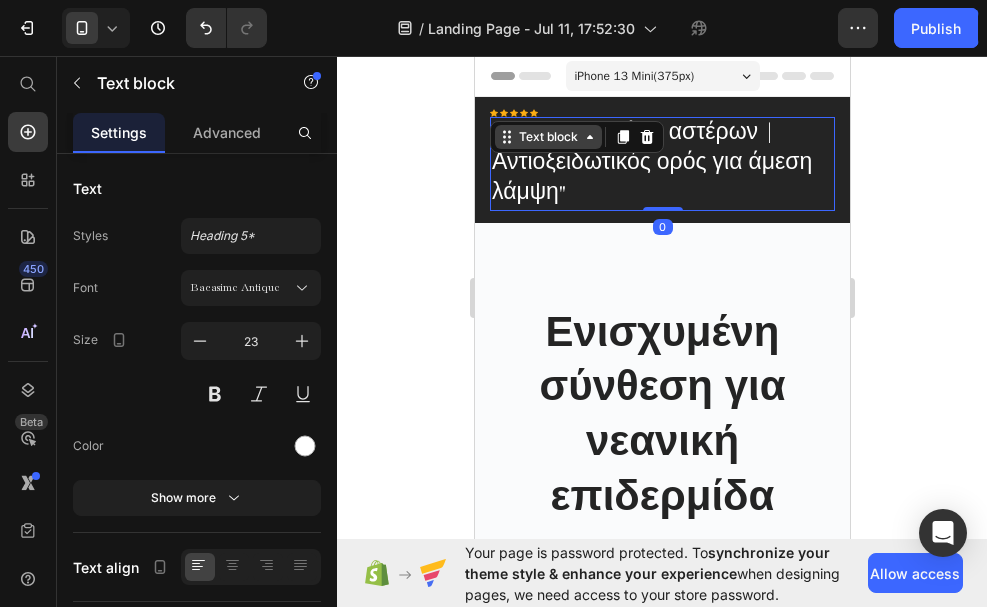 click on "Text block" at bounding box center (547, 137) 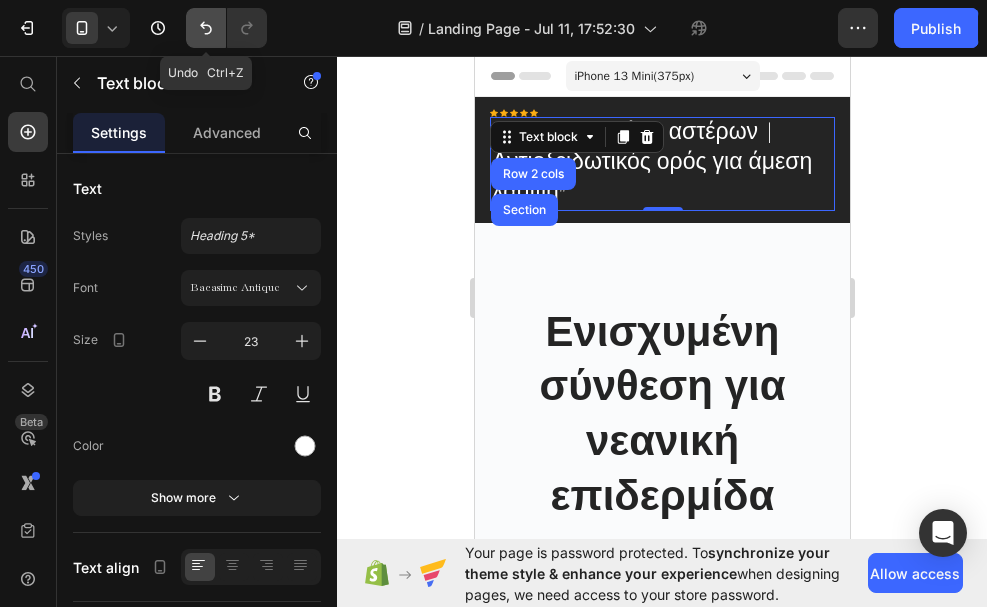 click 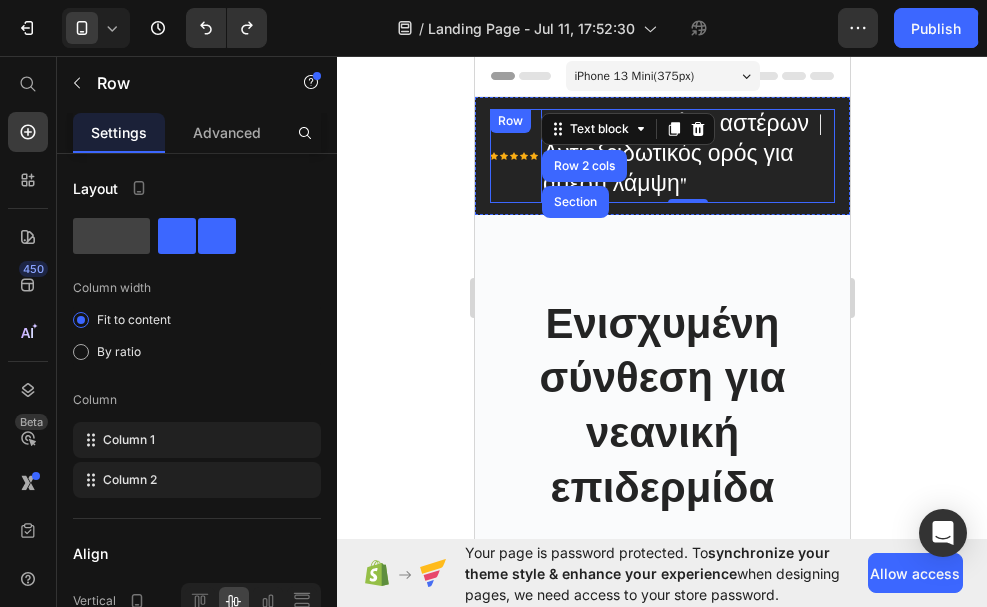 click on "Icon                Icon                Icon                Icon                Icon Icon List Hoz" at bounding box center (513, 156) 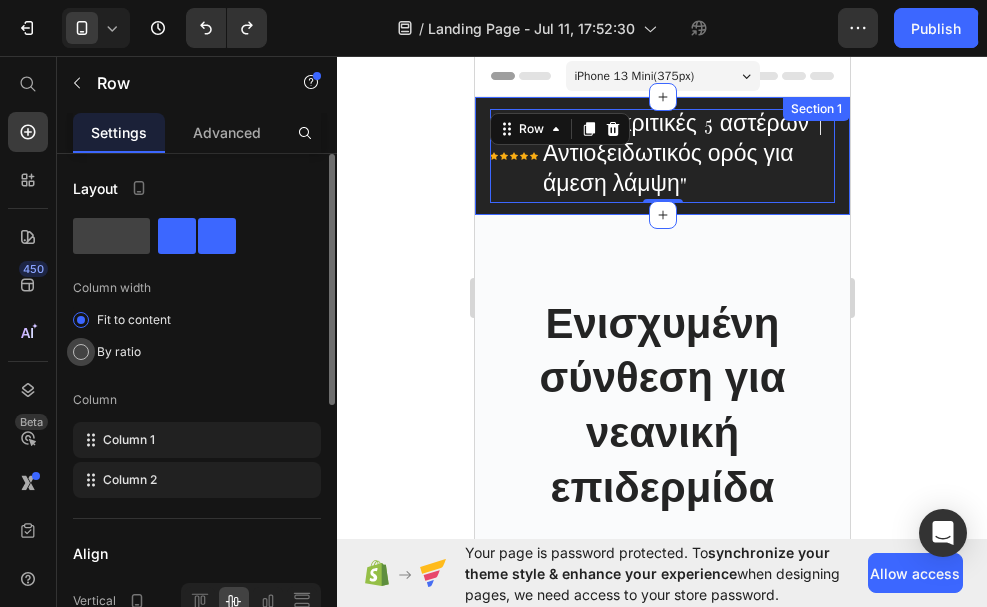 click at bounding box center (81, 352) 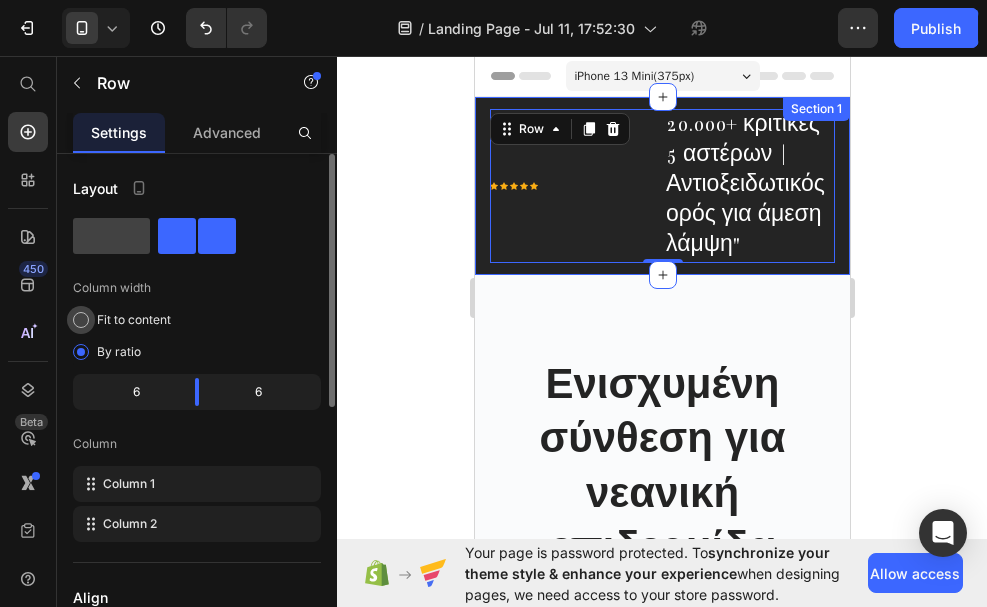 click at bounding box center (81, 320) 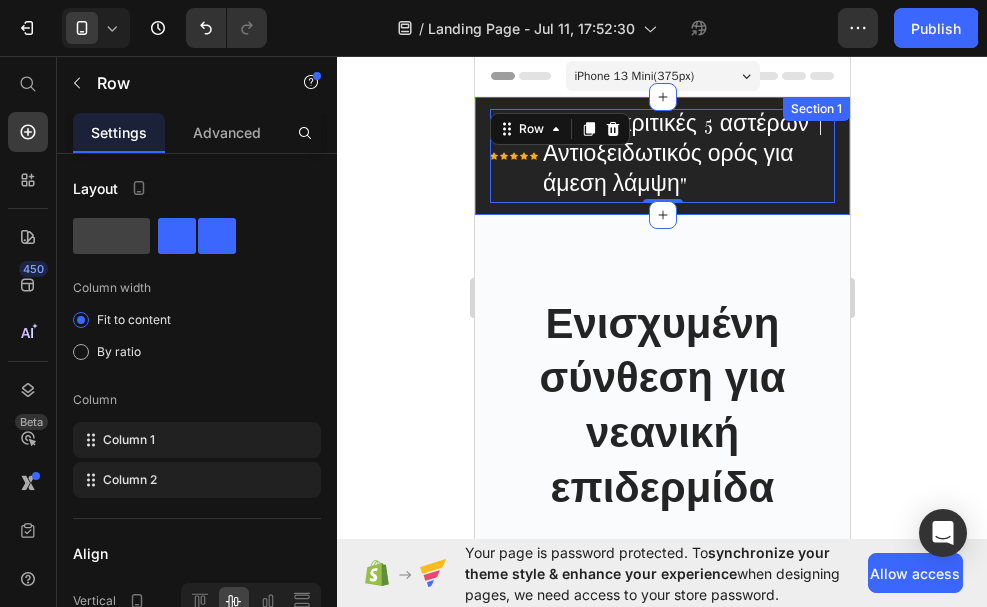 click 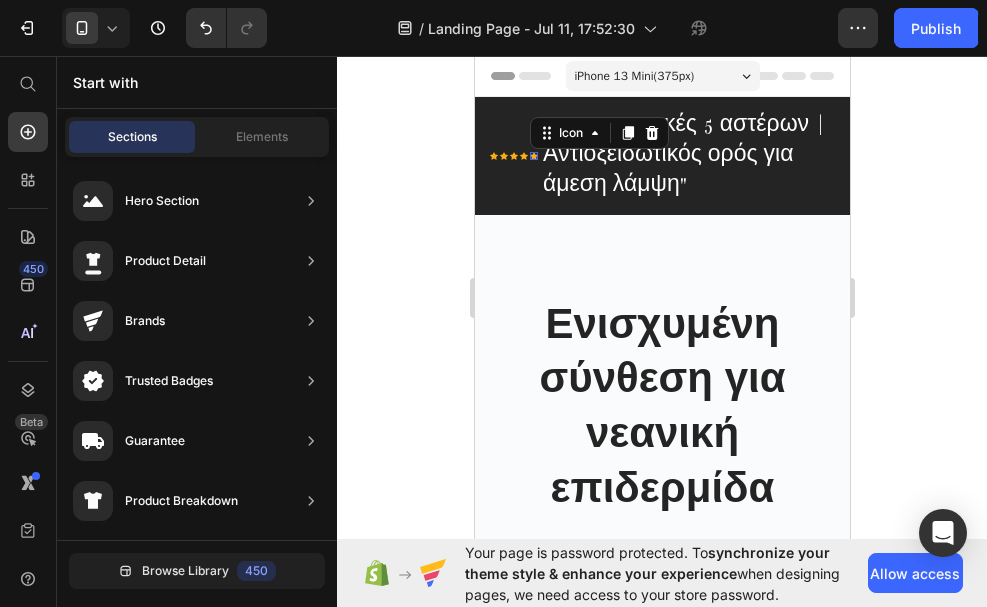 click 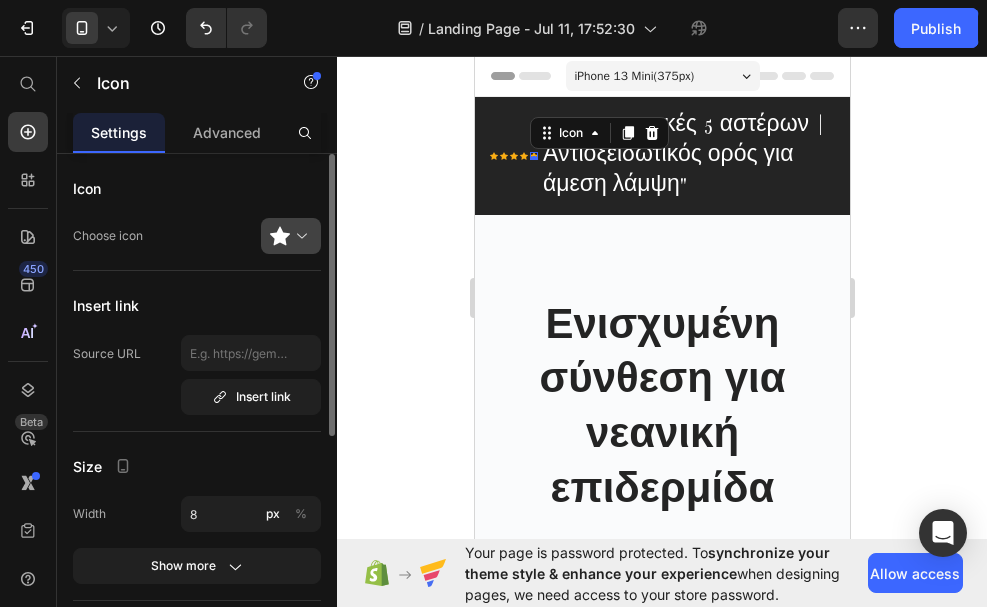 click at bounding box center (299, 236) 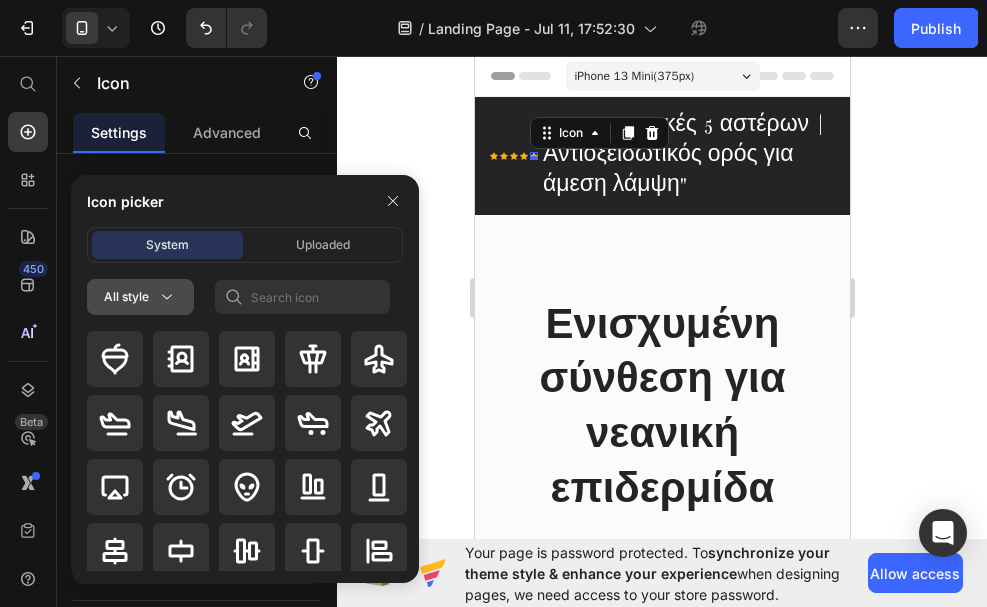 click 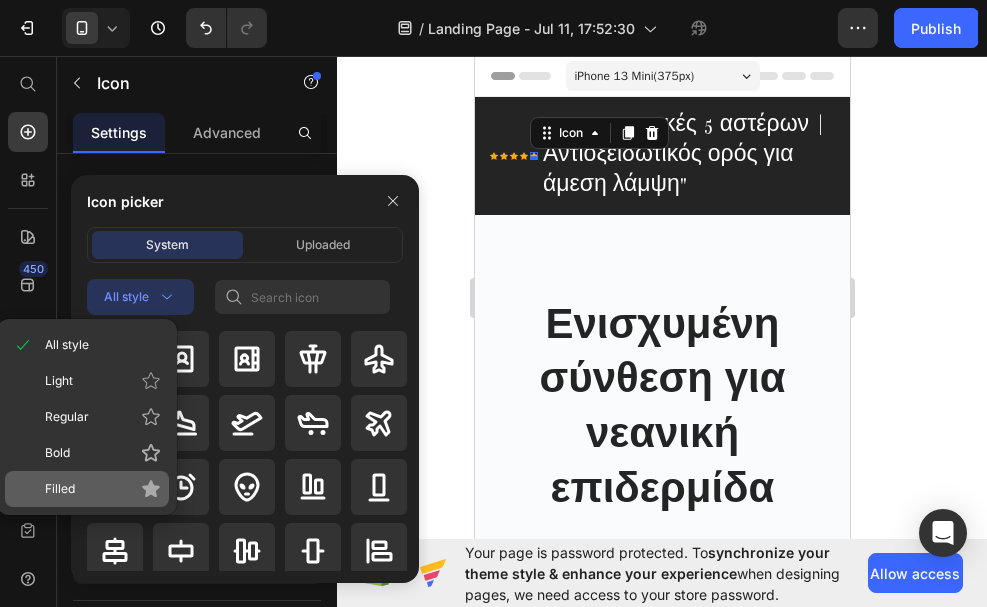 click on "Filled" at bounding box center (103, 489) 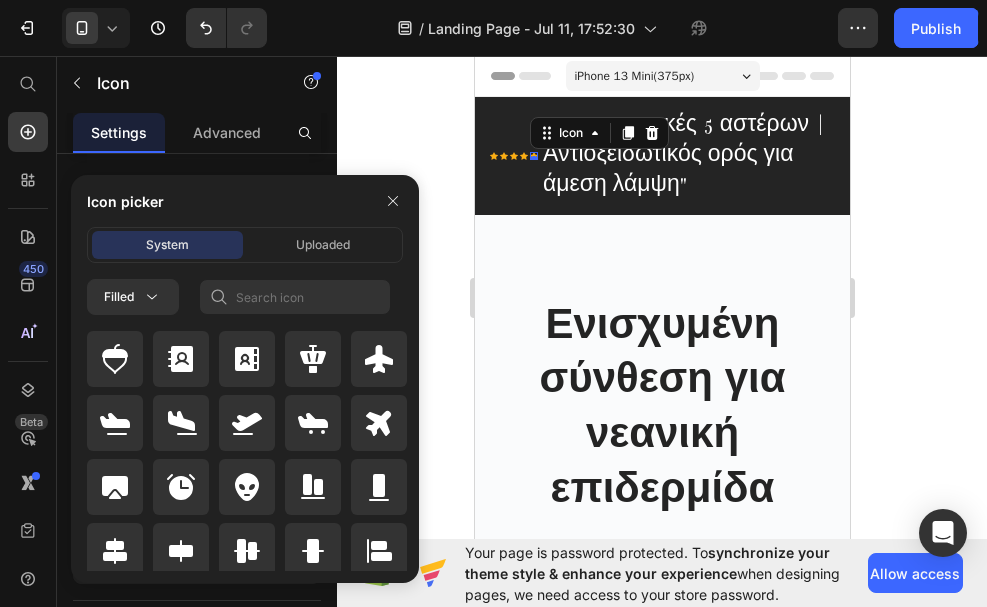 click 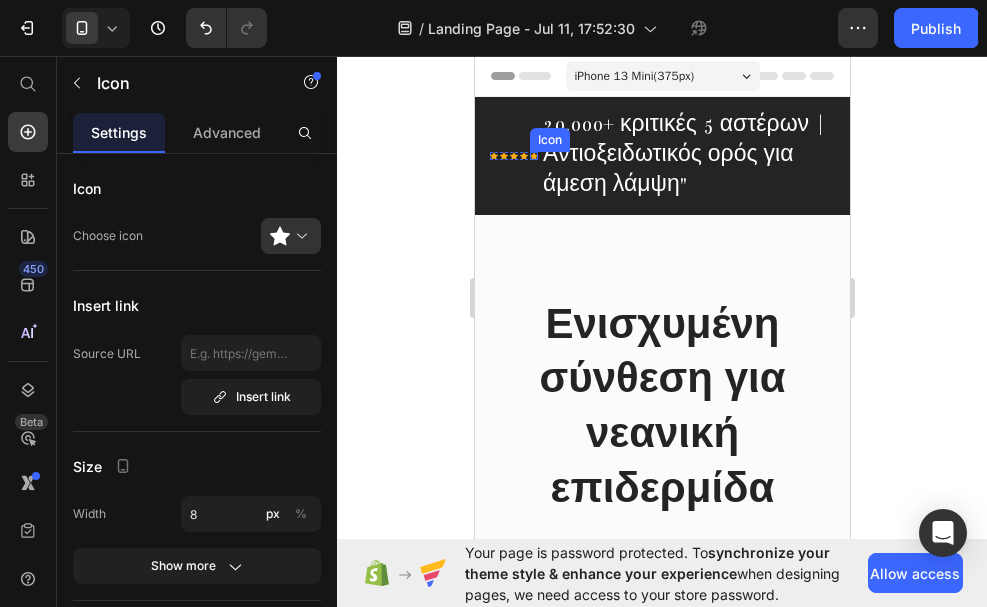 click on "Icon" at bounding box center [533, 156] 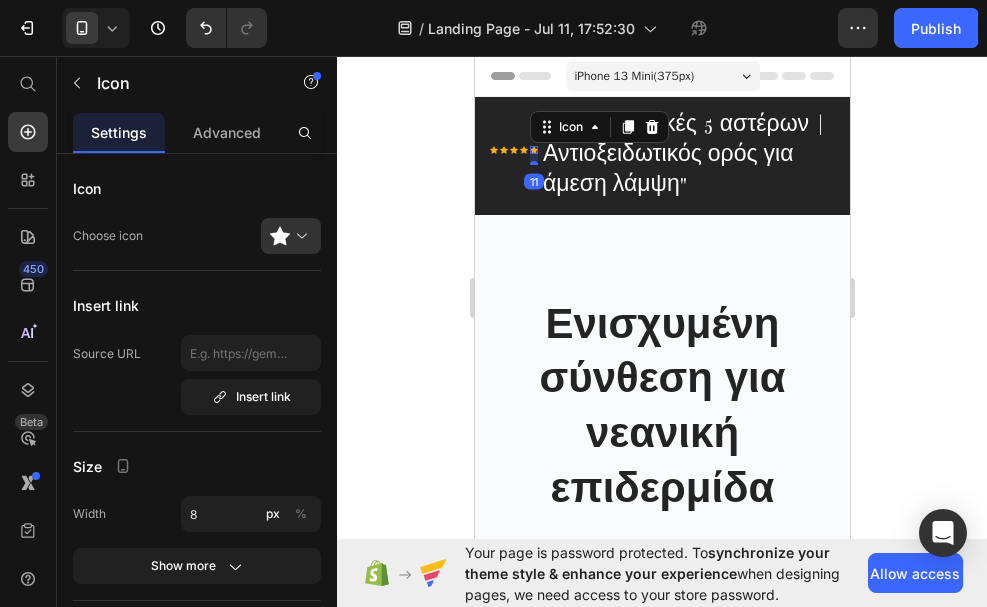 drag, startPoint x: 530, startPoint y: 158, endPoint x: 529, endPoint y: 169, distance: 11.045361 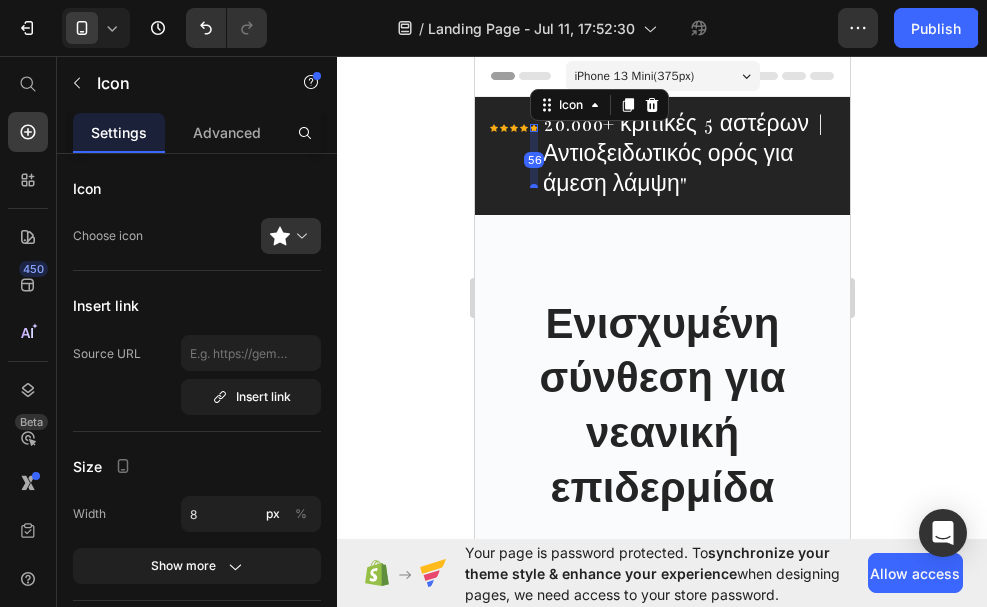drag, startPoint x: 531, startPoint y: 162, endPoint x: 534, endPoint y: 207, distance: 45.099888 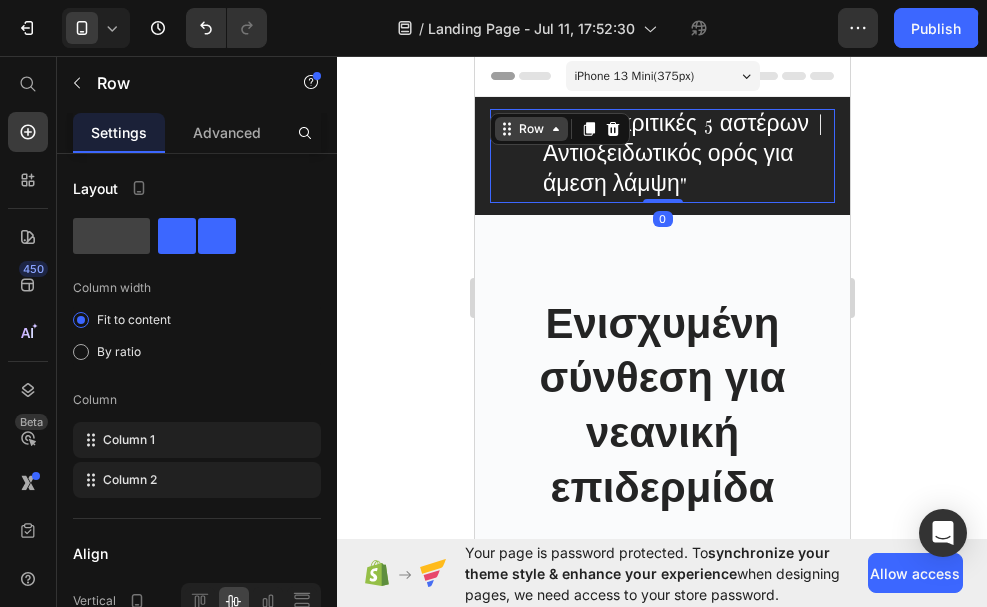 click on "Row" at bounding box center [530, 129] 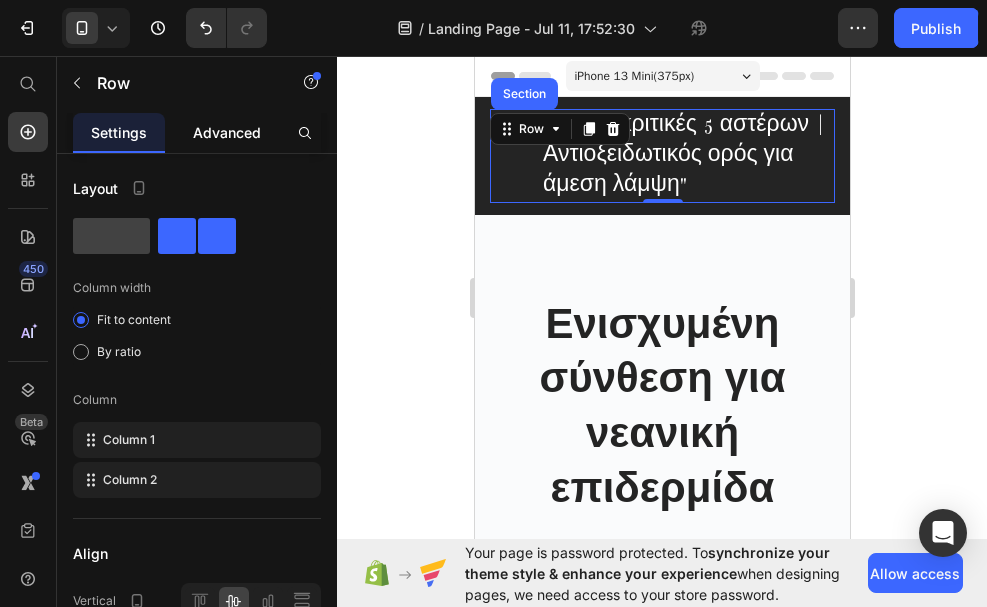 click on "Advanced" at bounding box center (227, 132) 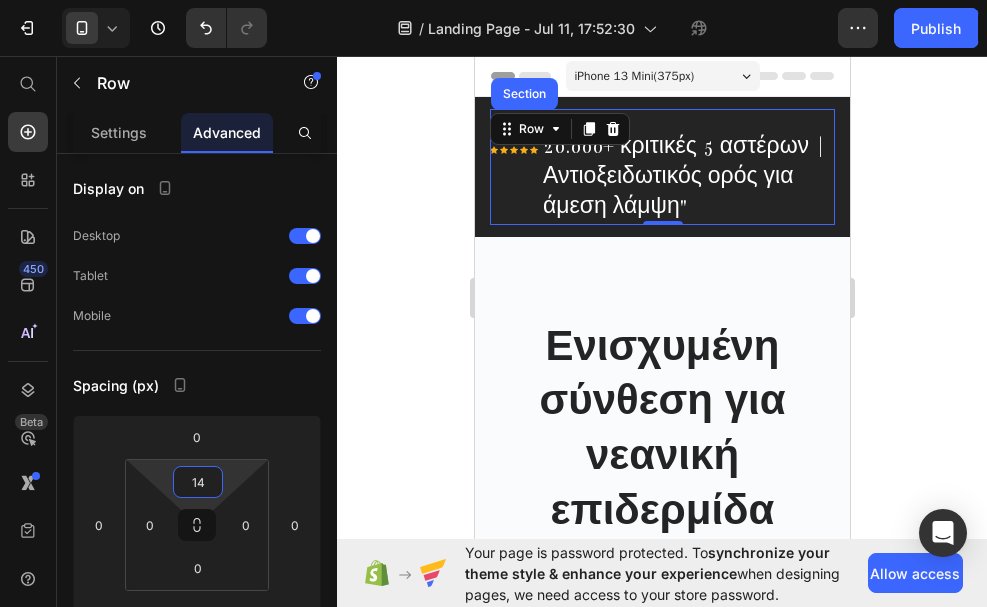 type on "12" 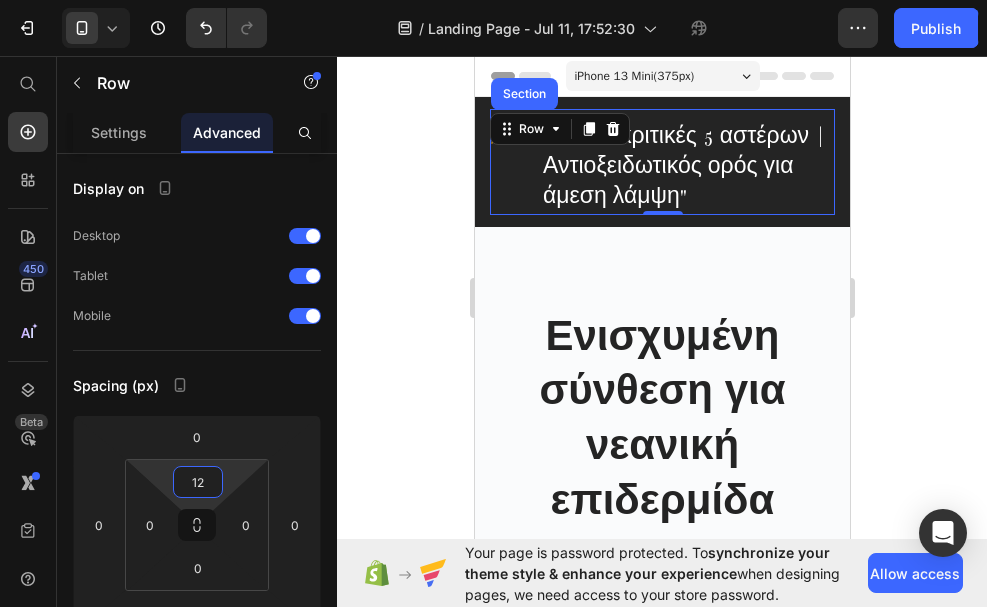 click on "7   /  Landing Page - Jul 11, 17:52:30 Draft Preview  Save   Publish  450 Beta Start with Sections Elements Hero Section Product Detail Brands Trusted Badges Guarantee Product Breakdown How to use Testimonials Compare Bundle FAQs Social Proof Brand Story Product List Collection Blog List Contact Sticky Add to Cart Custom Footer Browse Library 450 Layout
Row
Row
Row
Row Text
Heading
Text Block Button
Button
Button
Sticky Back to top Media
Image" at bounding box center [493, 0] 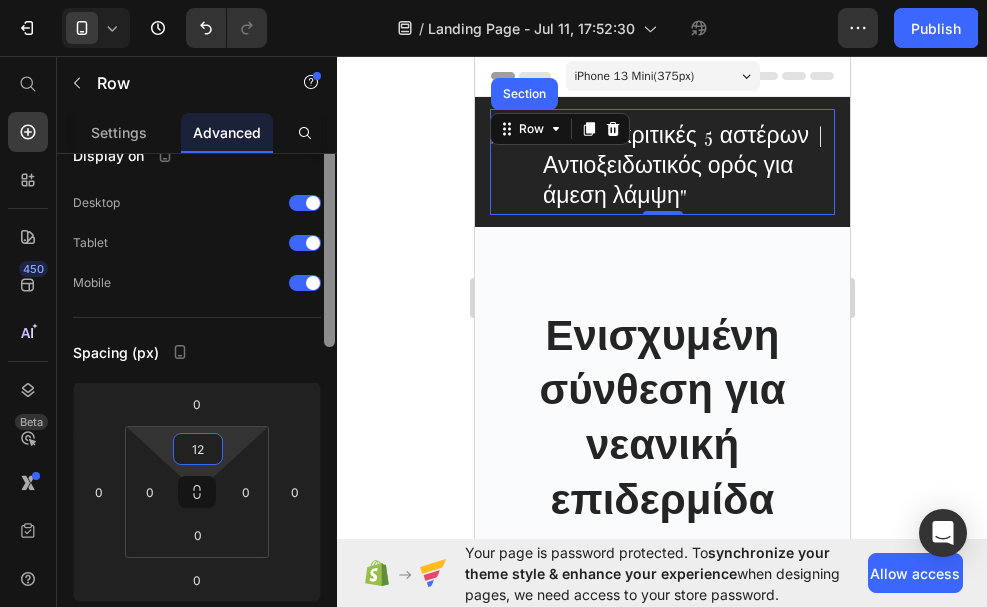 scroll, scrollTop: 0, scrollLeft: 0, axis: both 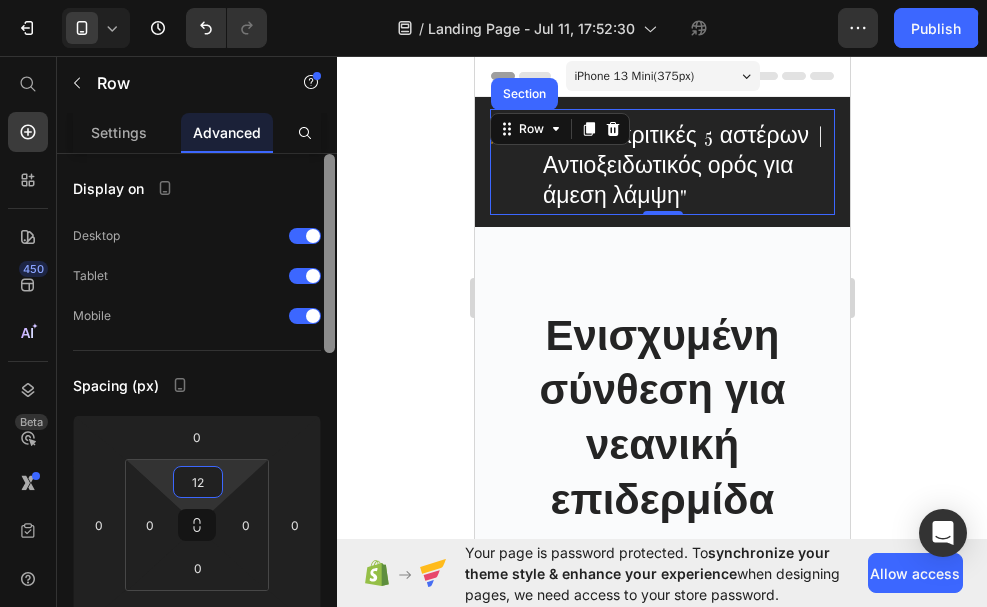 drag, startPoint x: 329, startPoint y: 218, endPoint x: 352, endPoint y: 191, distance: 35.468296 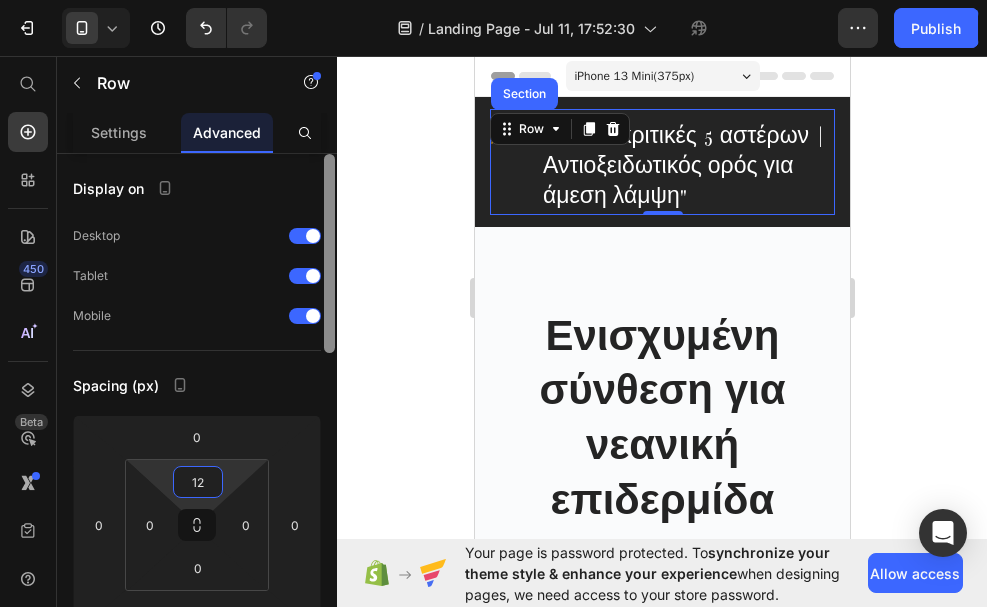 click on "7   /  Landing Page - Jul 11, 17:52:30 Draft Preview  Save   Publish  450 Beta Start with Sections Elements Hero Section Product Detail Brands Trusted Badges Guarantee Product Breakdown How to use Testimonials Compare Bundle FAQs Social Proof Brand Story Product List Collection Blog List Contact Sticky Add to Cart Custom Footer Browse Library 450 Layout
Row
Row
Row
Row Text
Heading
Text Block Button
Button
Button
Sticky Back to top Media
Image
Image" 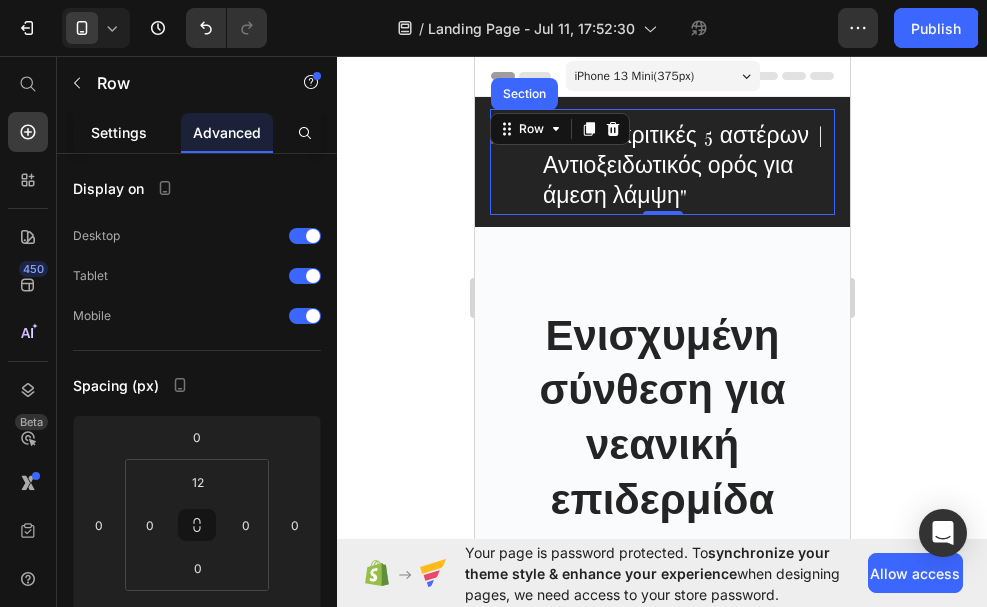click on "Settings" 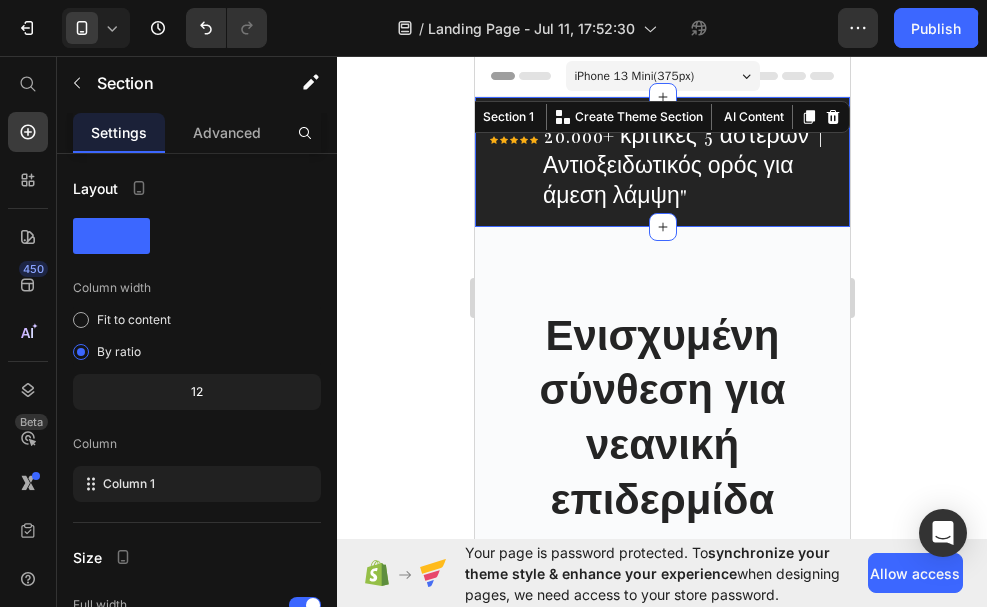 click on "Icon                Icon                Icon                Icon                Icon Icon List Hoz 20.000+ κριτικές 5 αστέρων | Αντιοξειδωτικός ορός για άμεση λάμψη" Text block Row Section 1   You can create reusable sections Create Theme Section AI Content Write with GemAI What would you like to describe here? Tone and Voice Persuasive Product Show more Generate" at bounding box center [661, 162] 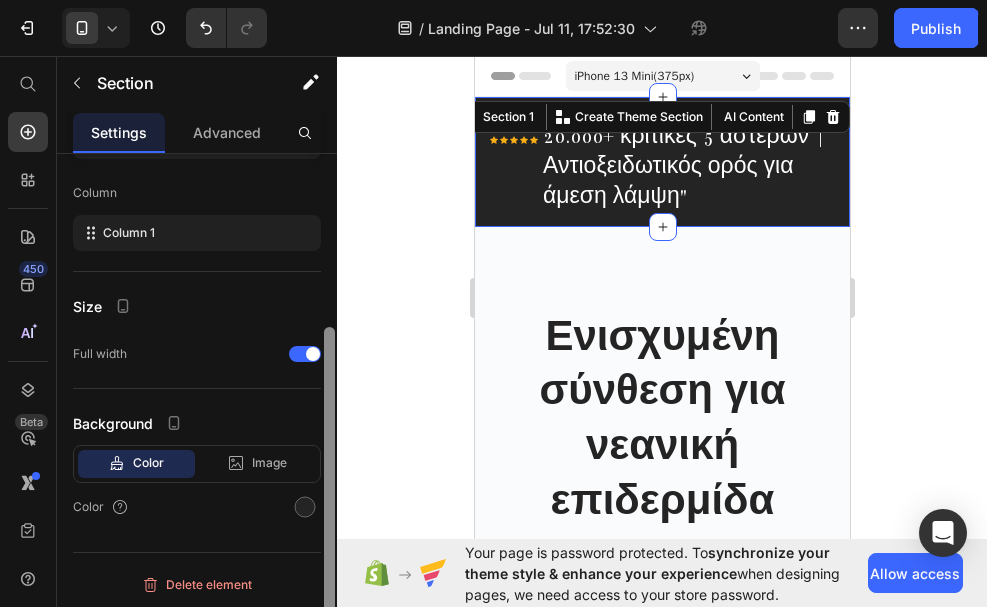 scroll, scrollTop: 254, scrollLeft: 0, axis: vertical 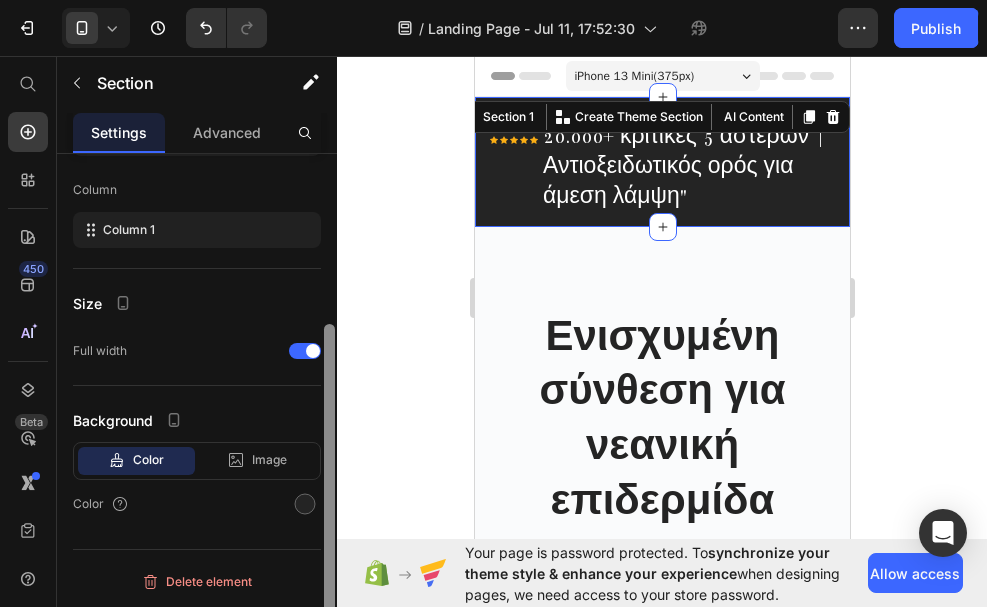 drag, startPoint x: 328, startPoint y: 339, endPoint x: 340, endPoint y: 542, distance: 203.35437 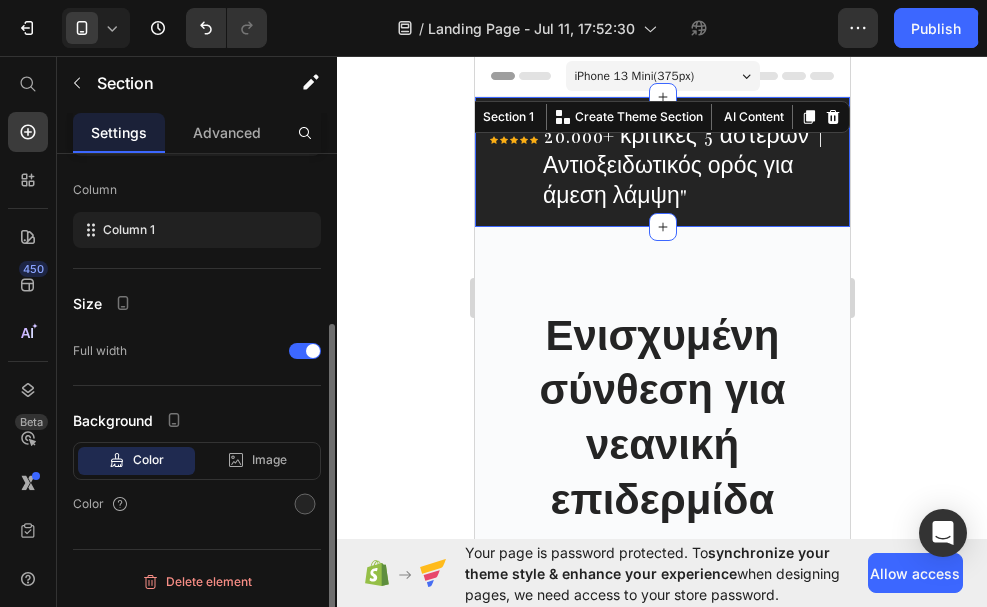 click on "Color" at bounding box center [148, 460] 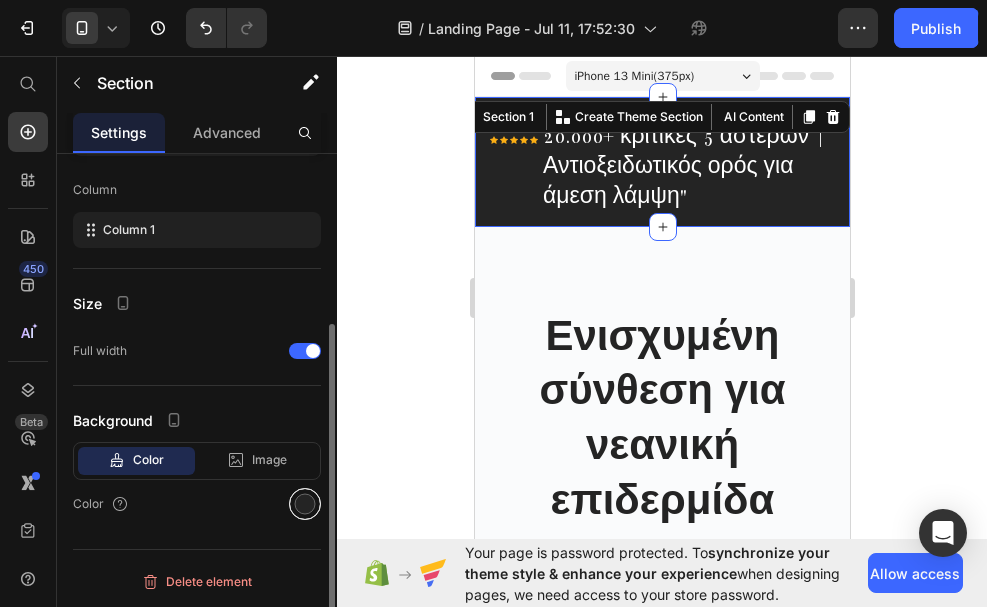 click at bounding box center [305, 504] 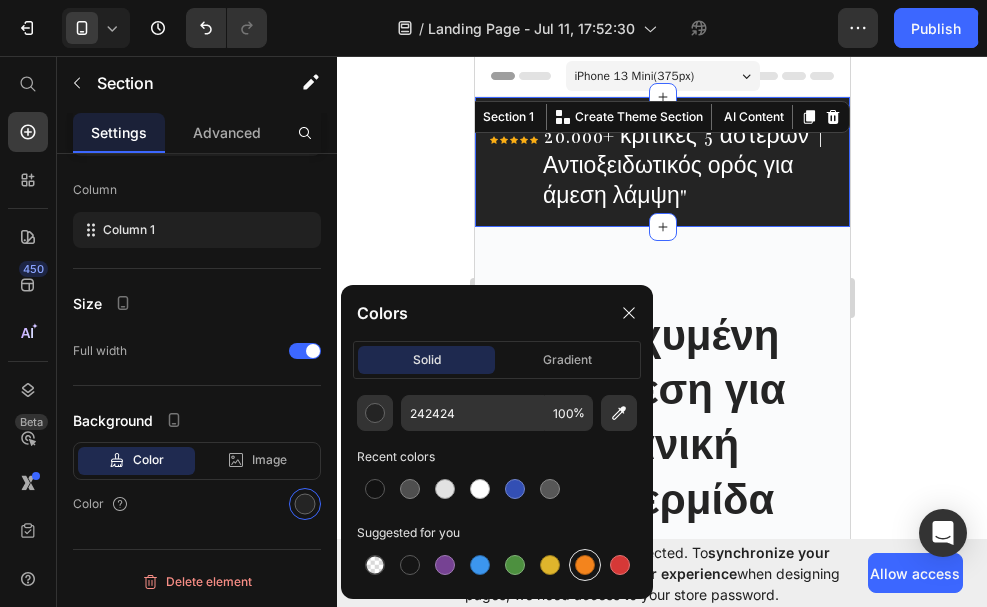 click at bounding box center (585, 565) 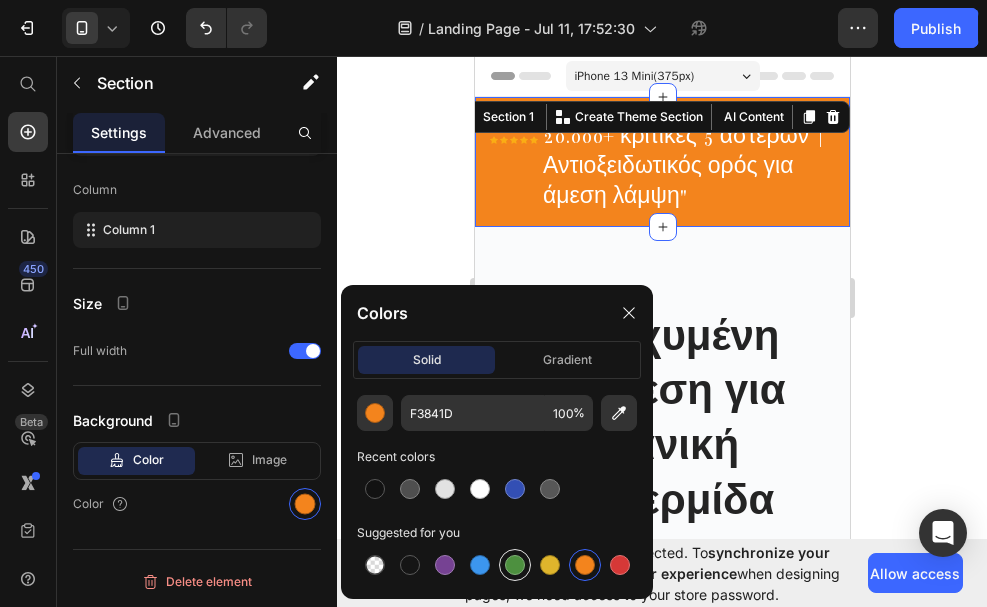 click at bounding box center (515, 565) 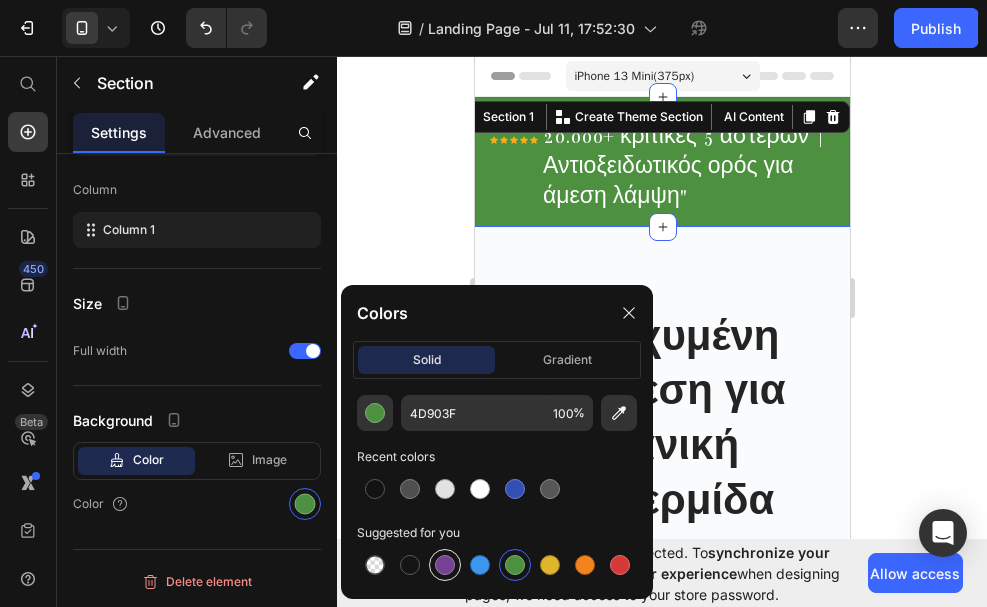 click at bounding box center (445, 565) 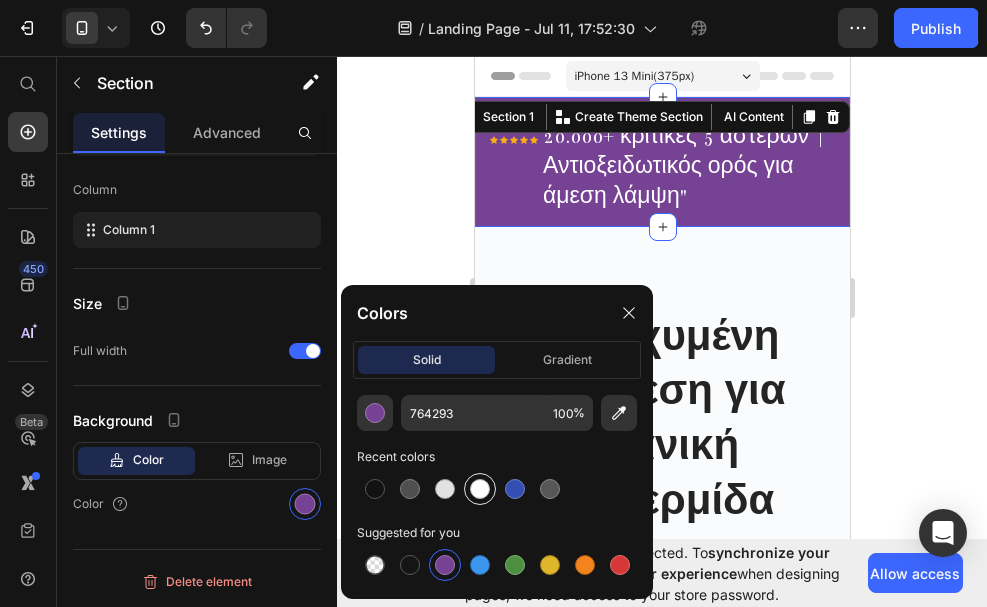 click at bounding box center [480, 489] 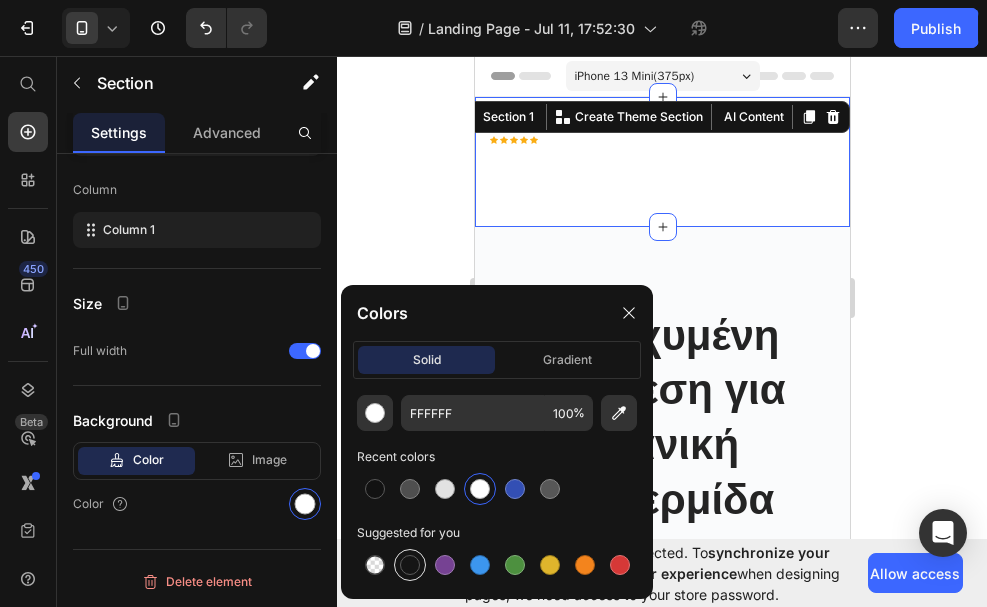 click at bounding box center (410, 565) 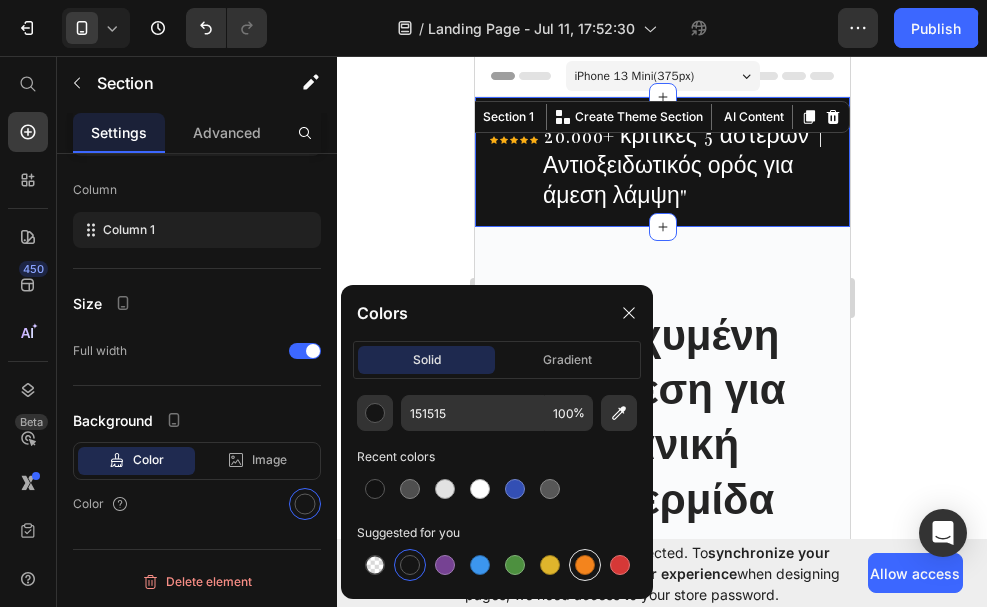 click at bounding box center (585, 565) 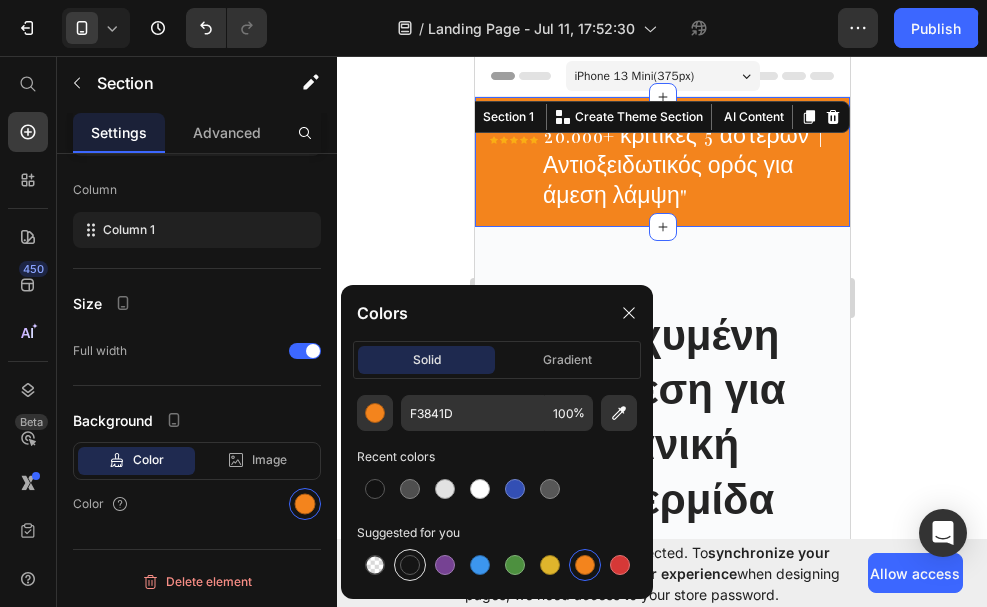 click at bounding box center [410, 565] 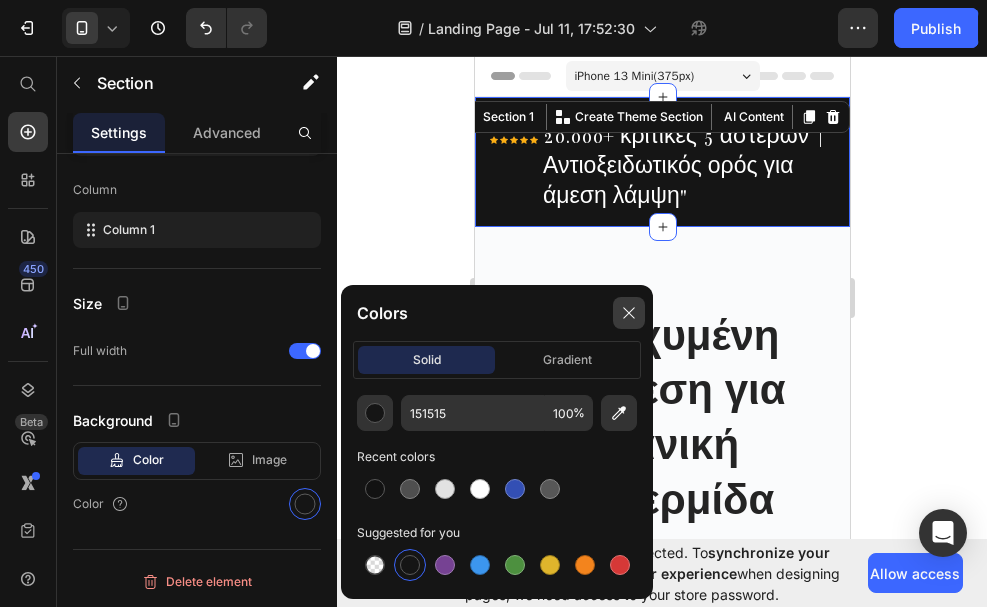 click 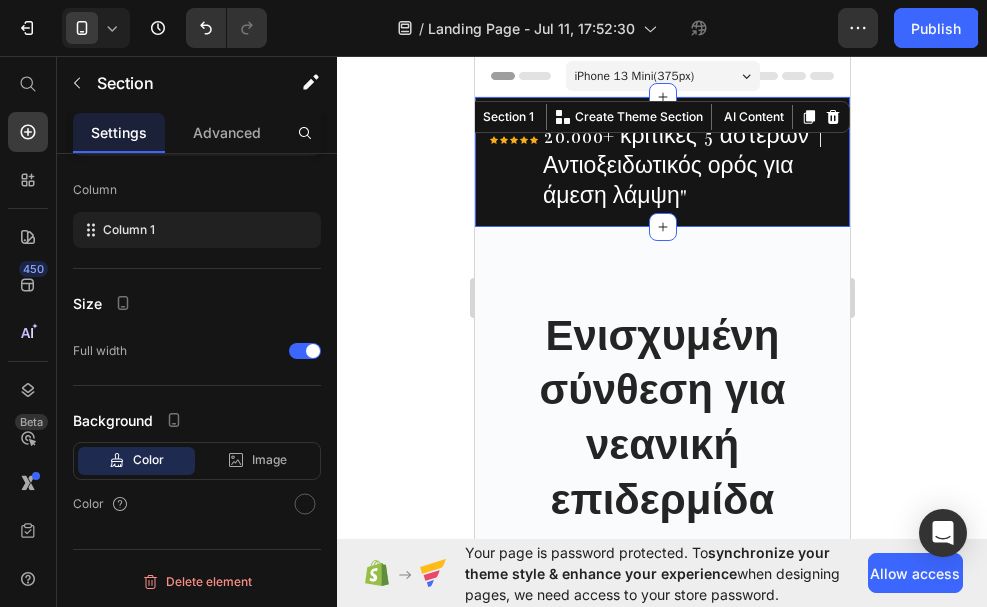 click 